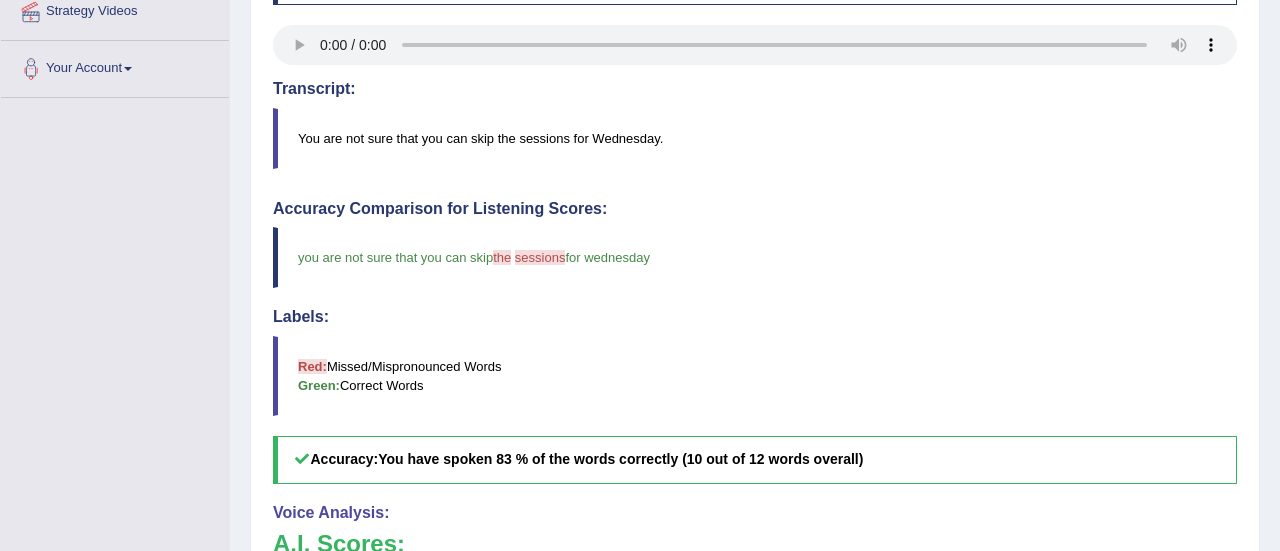 scroll, scrollTop: 0, scrollLeft: 0, axis: both 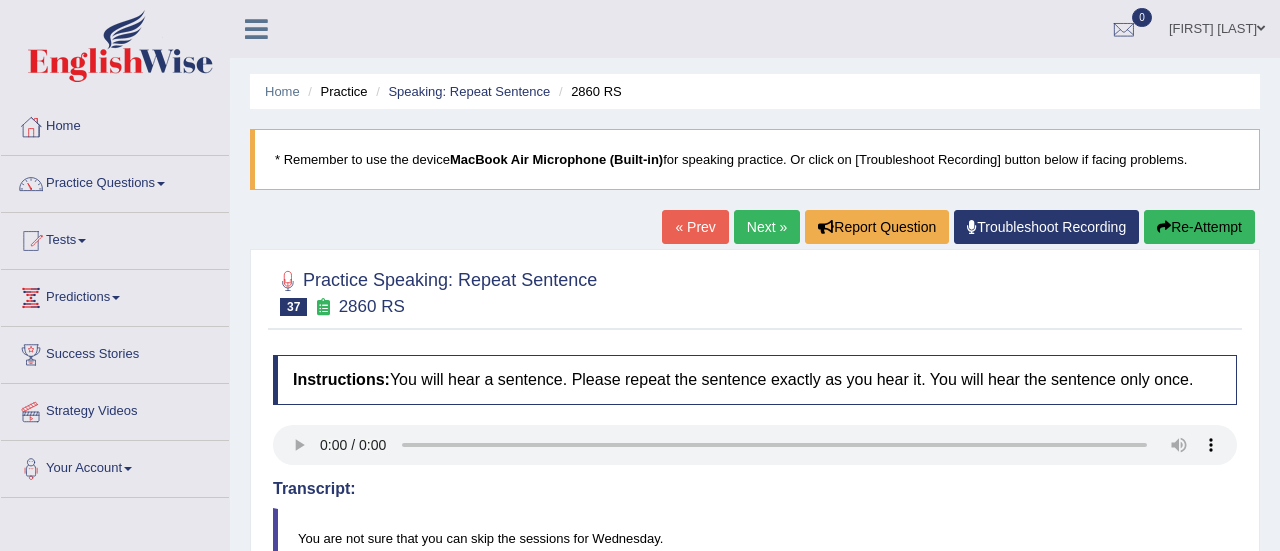 click on "Next »" at bounding box center [767, 227] 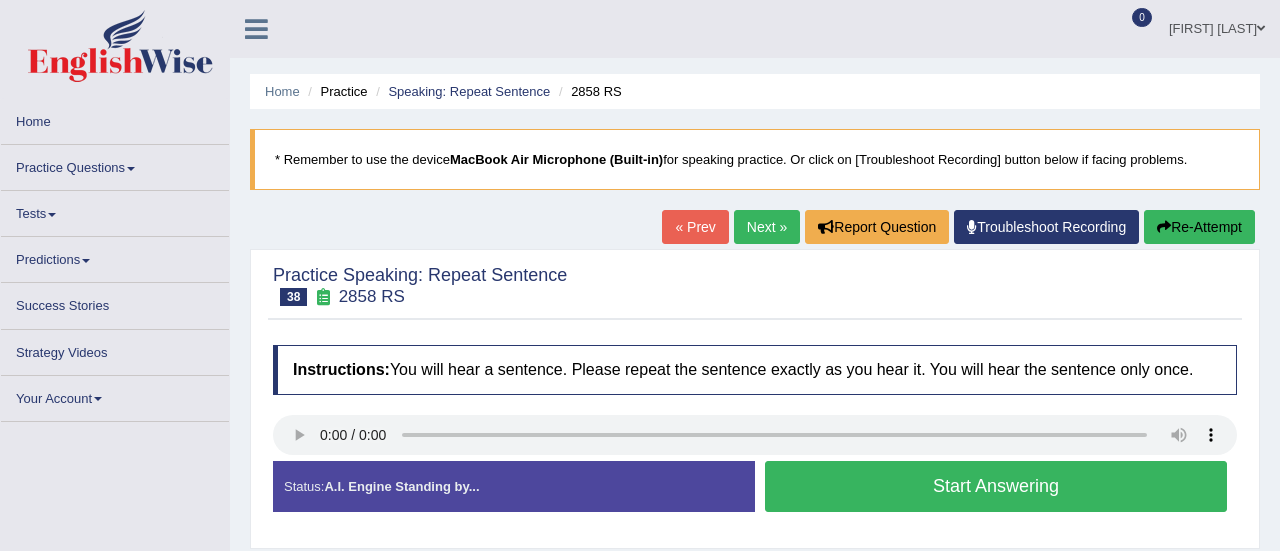 scroll, scrollTop: 0, scrollLeft: 0, axis: both 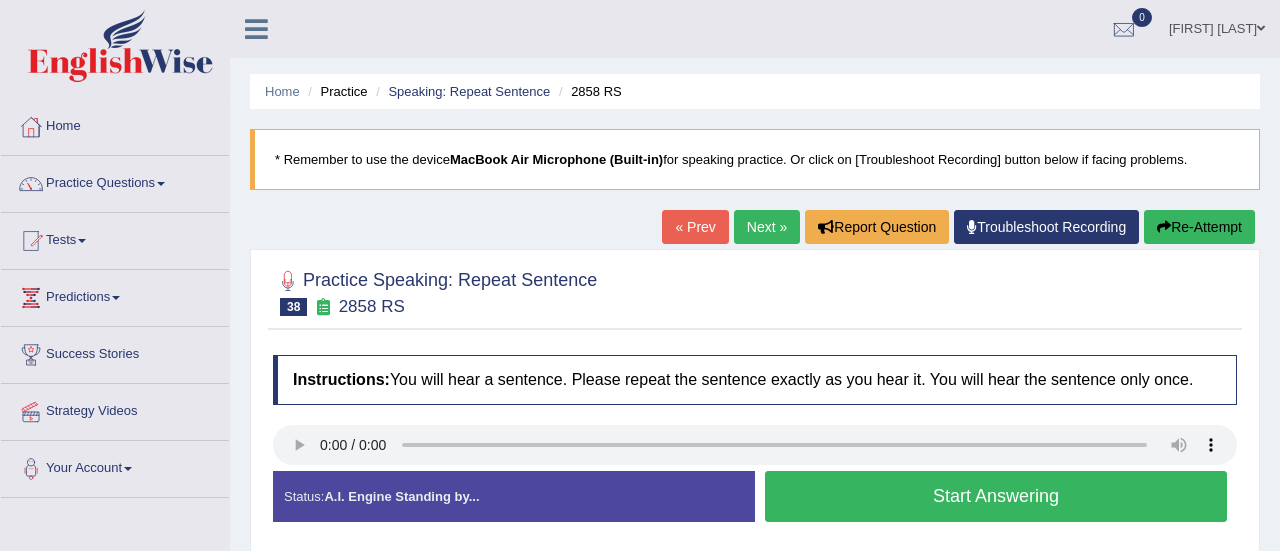 click on "Start Answering" at bounding box center (996, 496) 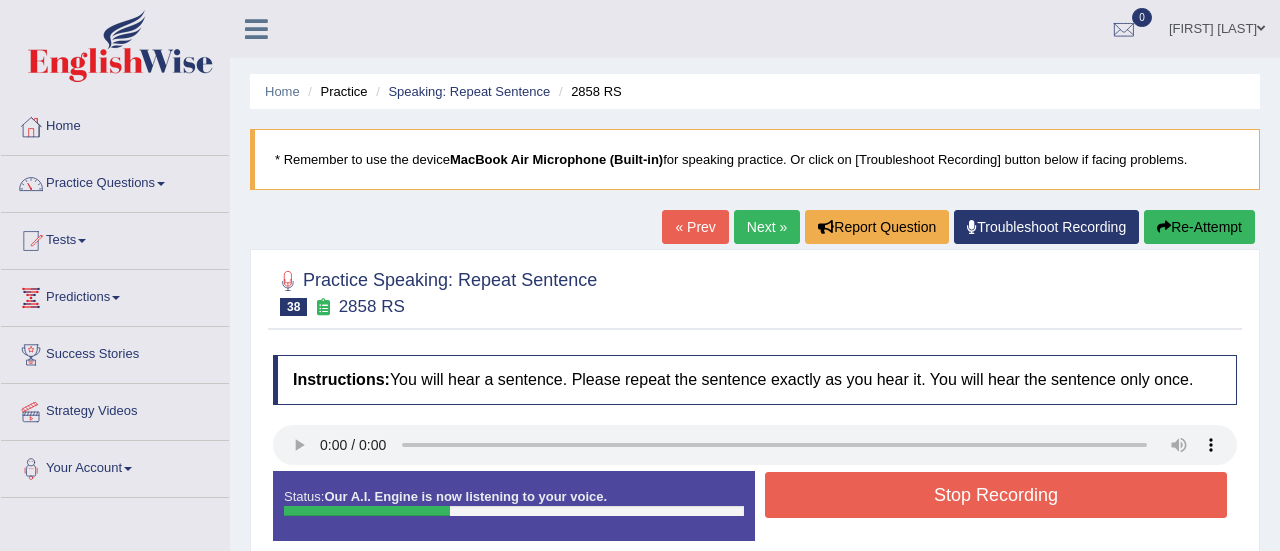 click on "Stop Recording" at bounding box center [996, 495] 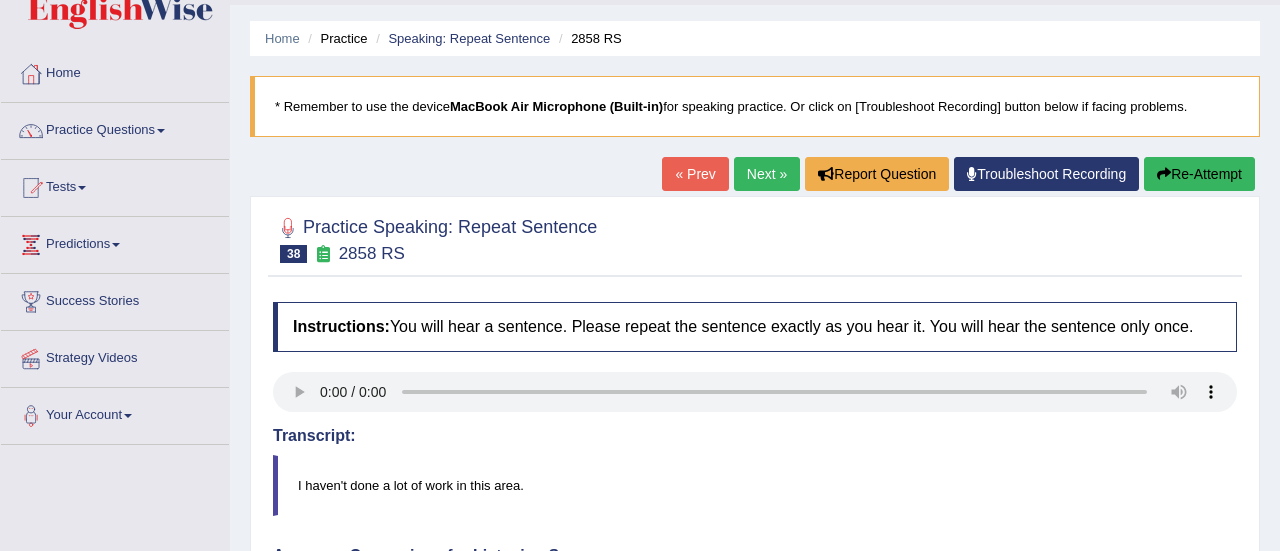 scroll, scrollTop: 40, scrollLeft: 0, axis: vertical 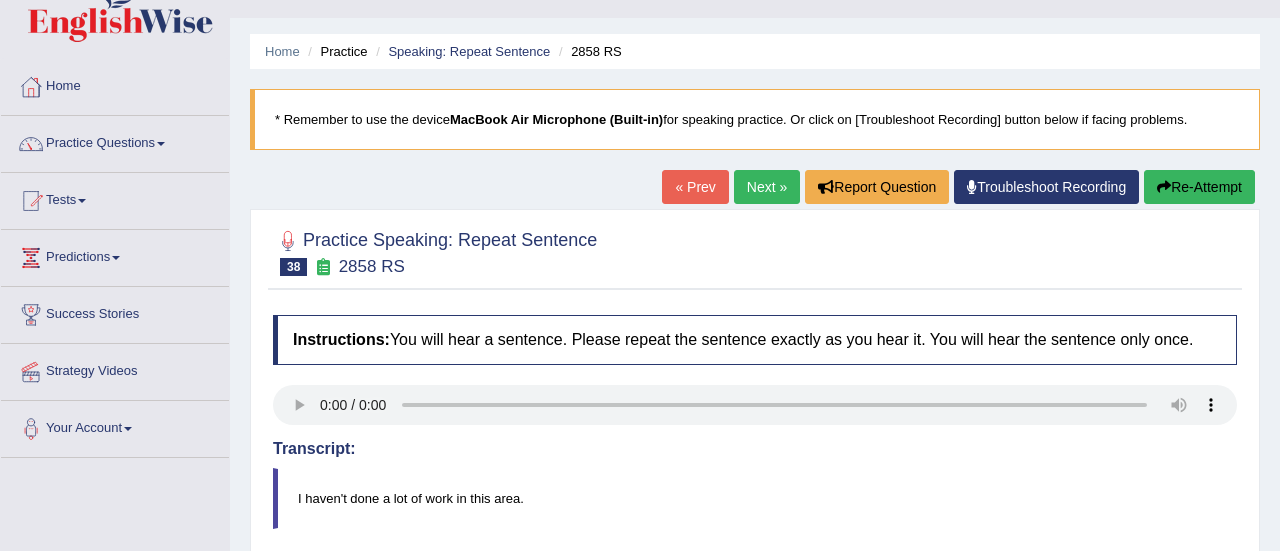 click on "Next »" at bounding box center [767, 187] 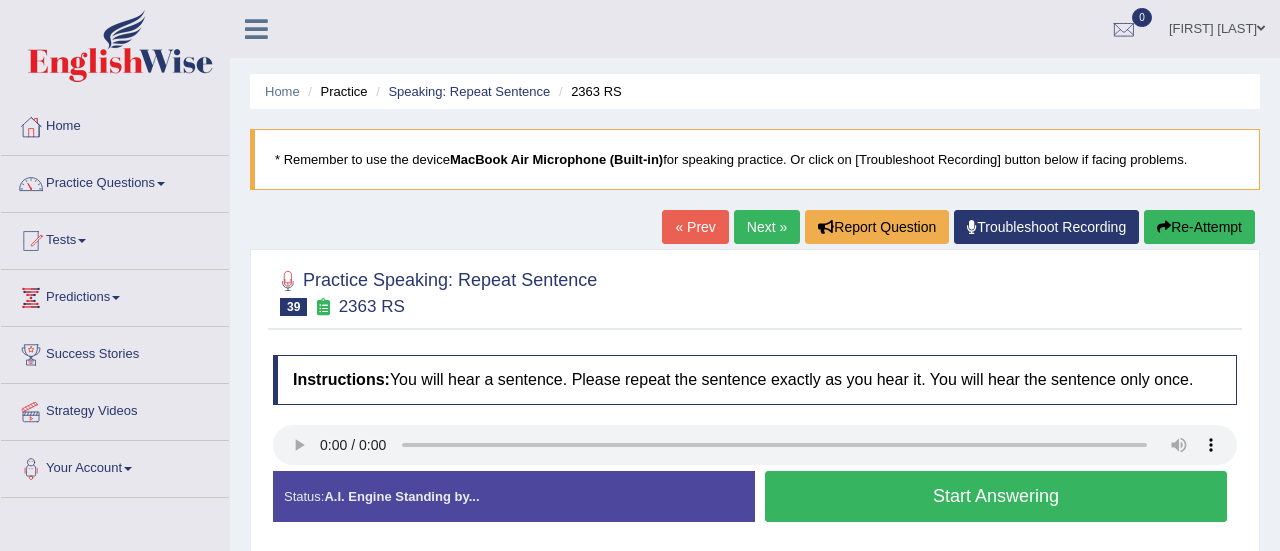 scroll, scrollTop: 0, scrollLeft: 0, axis: both 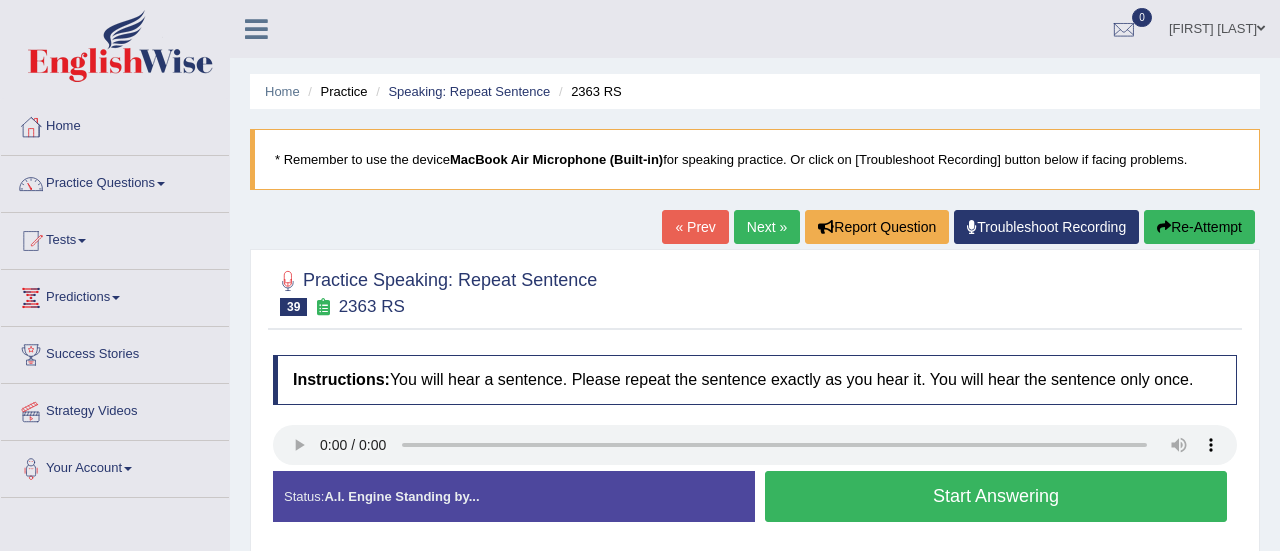 click on "Start Answering" at bounding box center [996, 496] 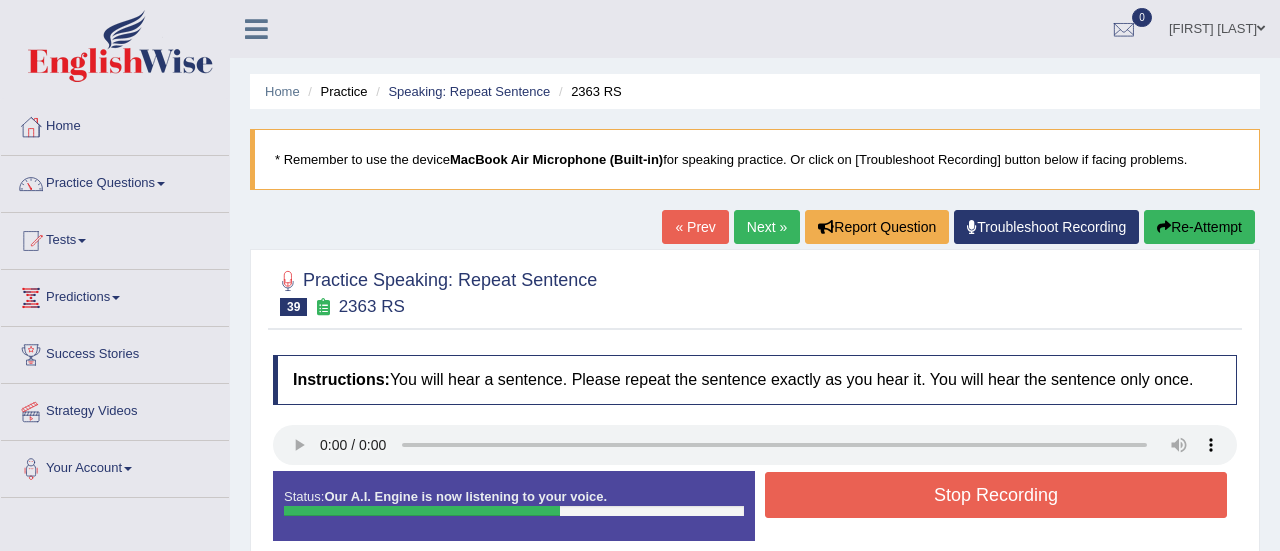 click on "Stop Recording" at bounding box center (996, 495) 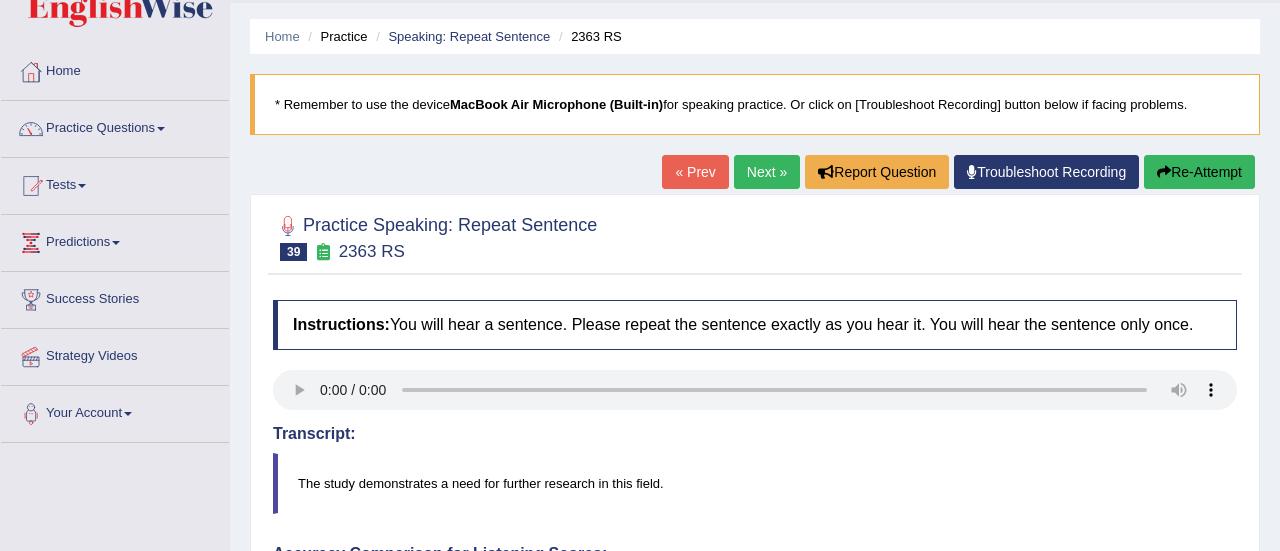 scroll, scrollTop: 40, scrollLeft: 0, axis: vertical 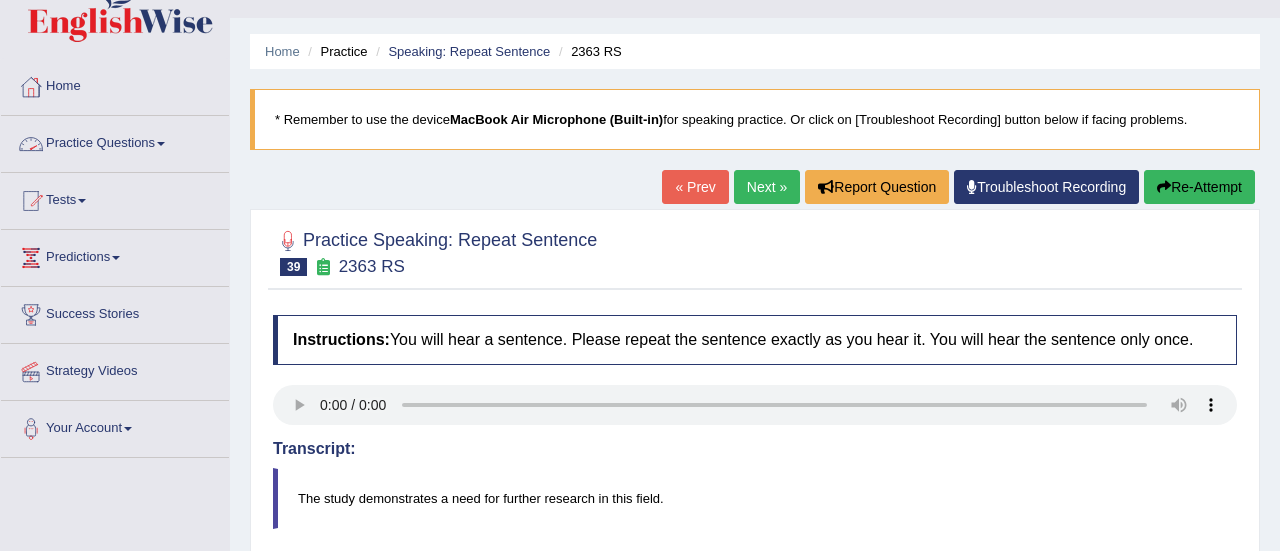 click at bounding box center (161, 144) 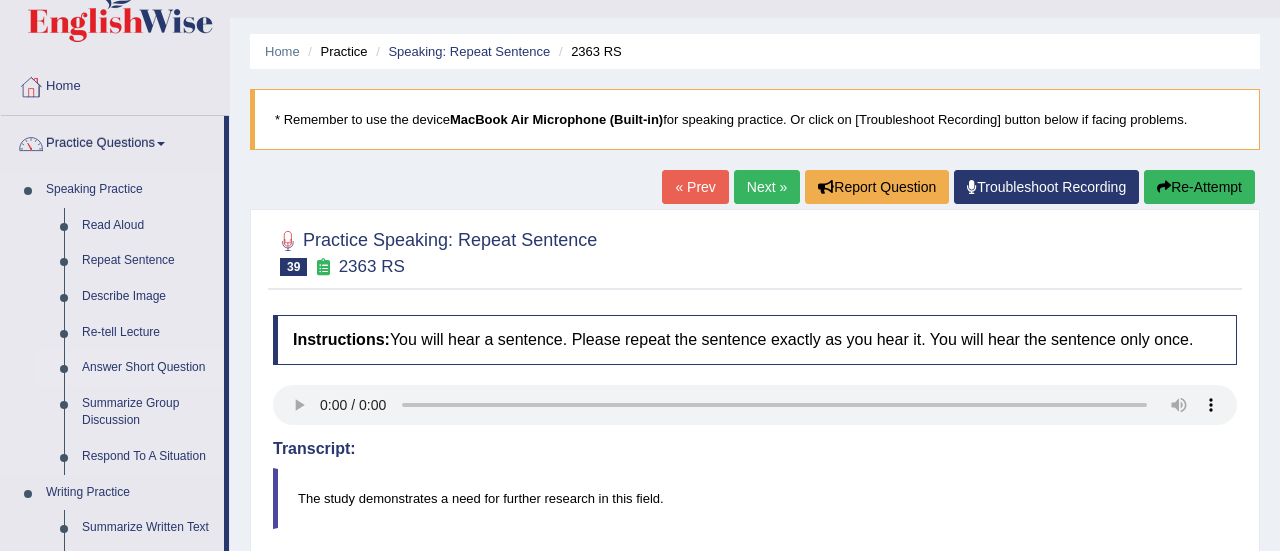 click on "Answer Short Question" at bounding box center (148, 368) 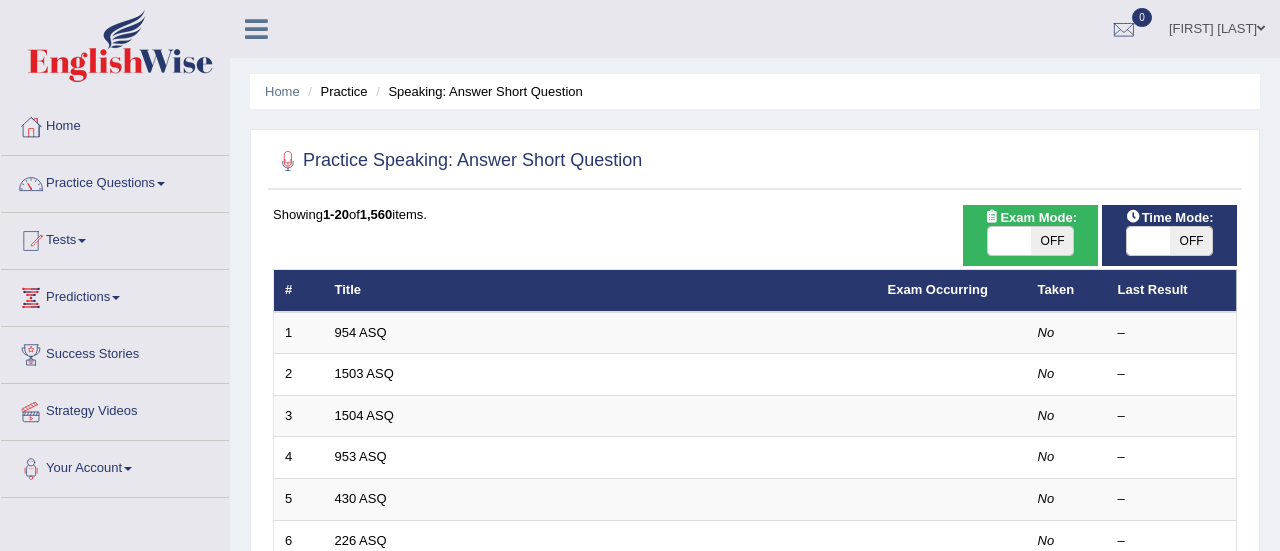 scroll, scrollTop: 0, scrollLeft: 0, axis: both 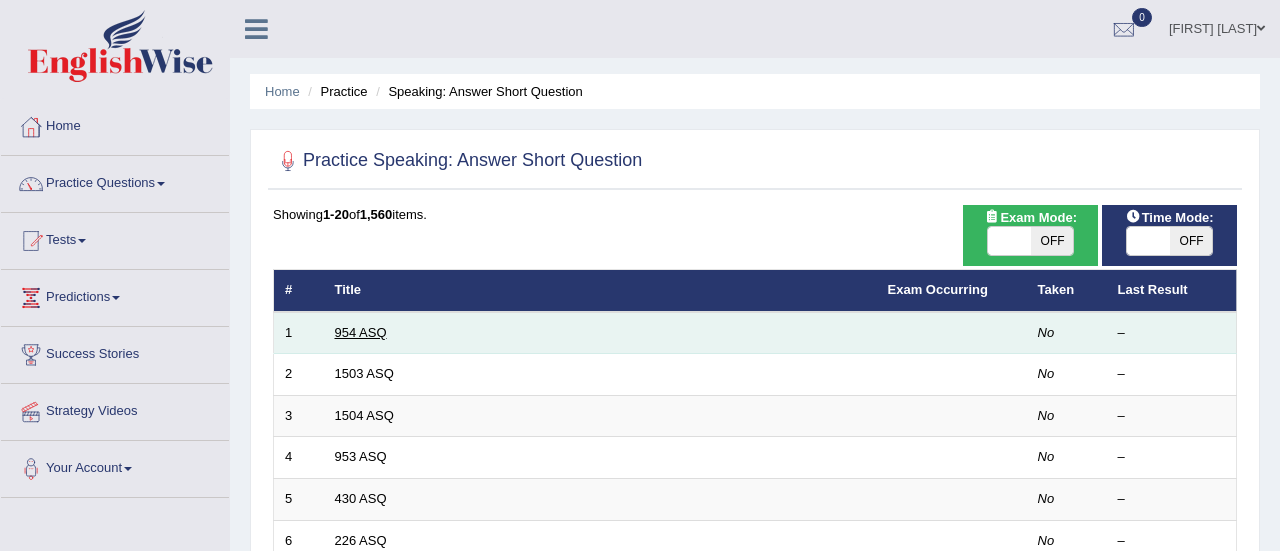 click on "954 ASQ" at bounding box center (361, 332) 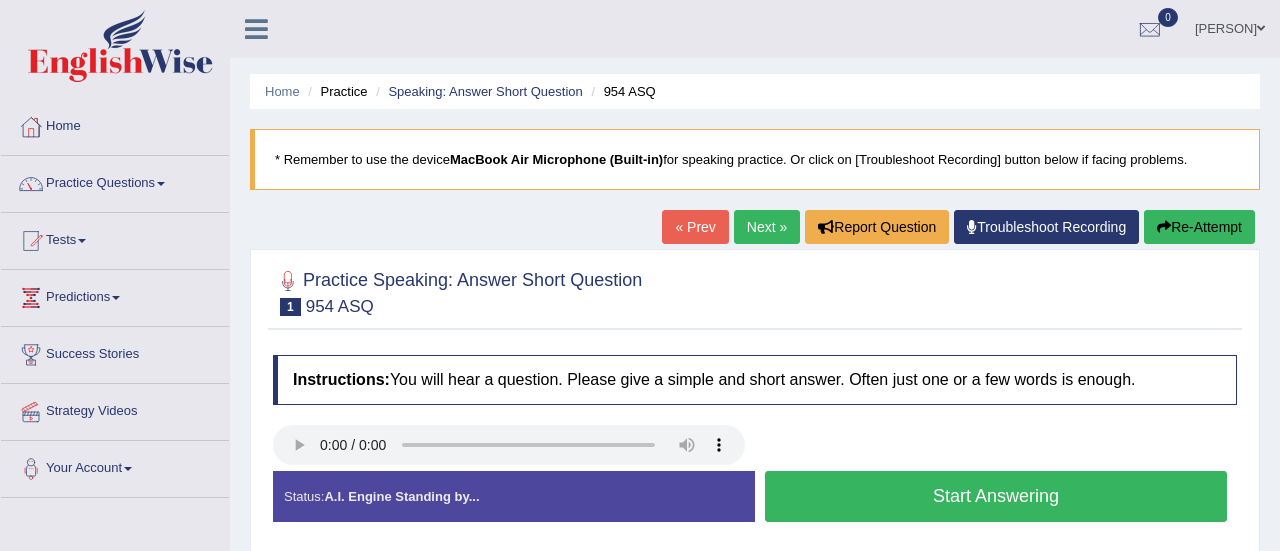 scroll, scrollTop: 0, scrollLeft: 0, axis: both 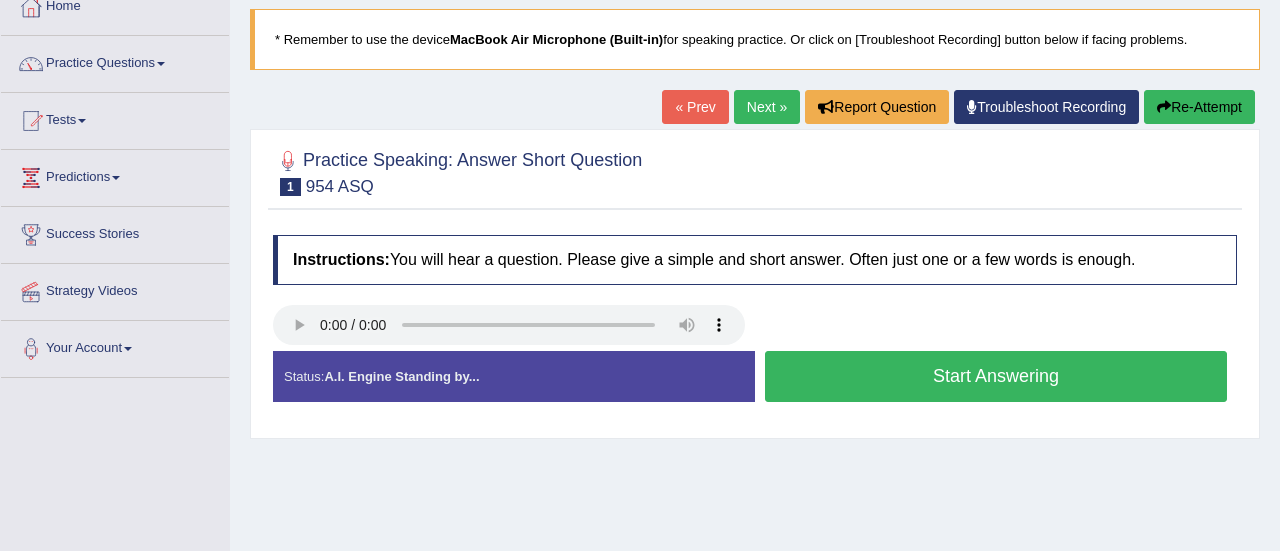 click on "Start Answering" at bounding box center [996, 376] 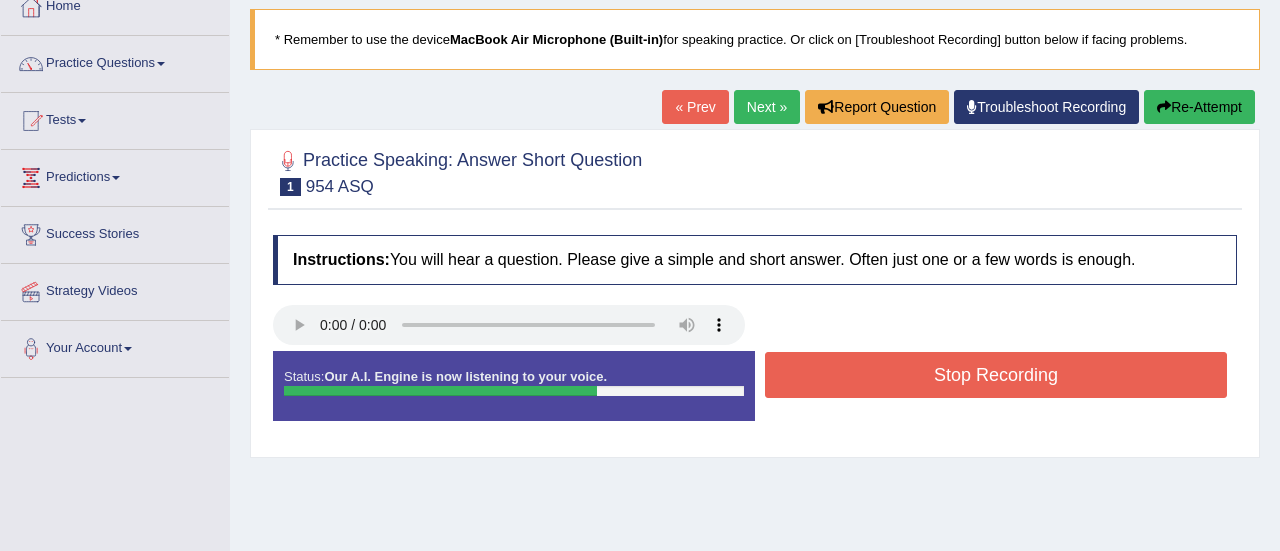 click on "Stop Recording" at bounding box center [996, 375] 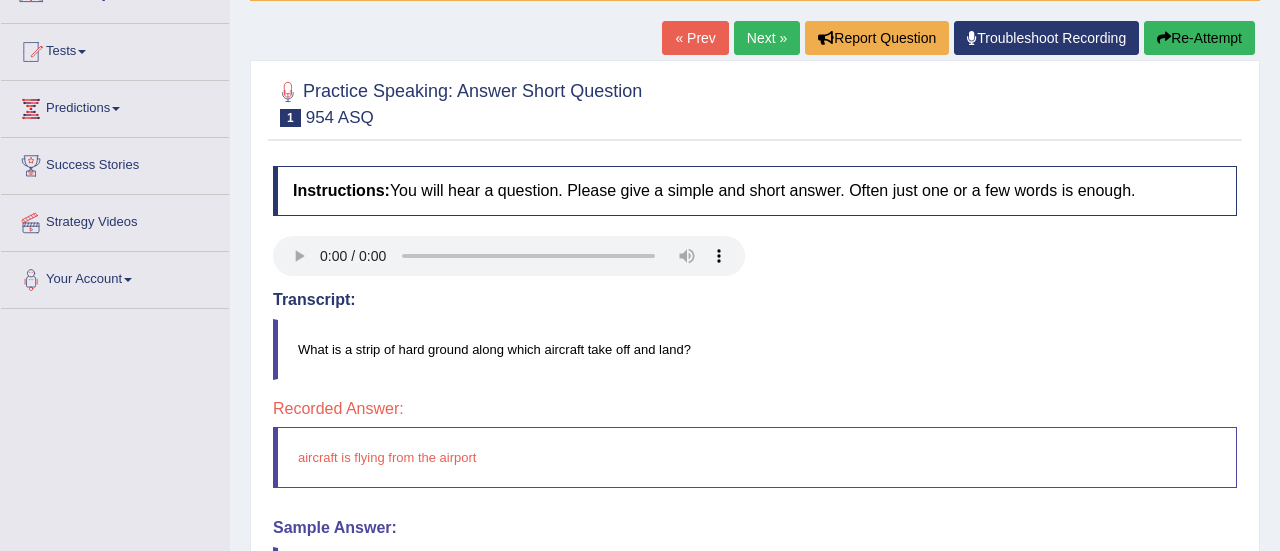 scroll, scrollTop: 120, scrollLeft: 0, axis: vertical 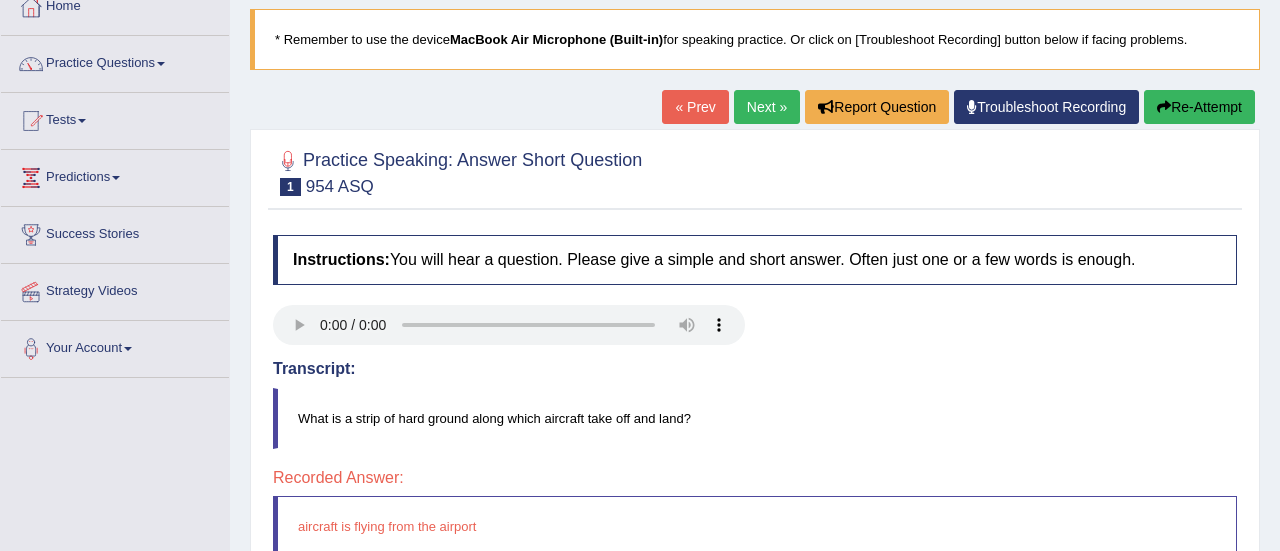 click on "Re-Attempt" at bounding box center (1199, 107) 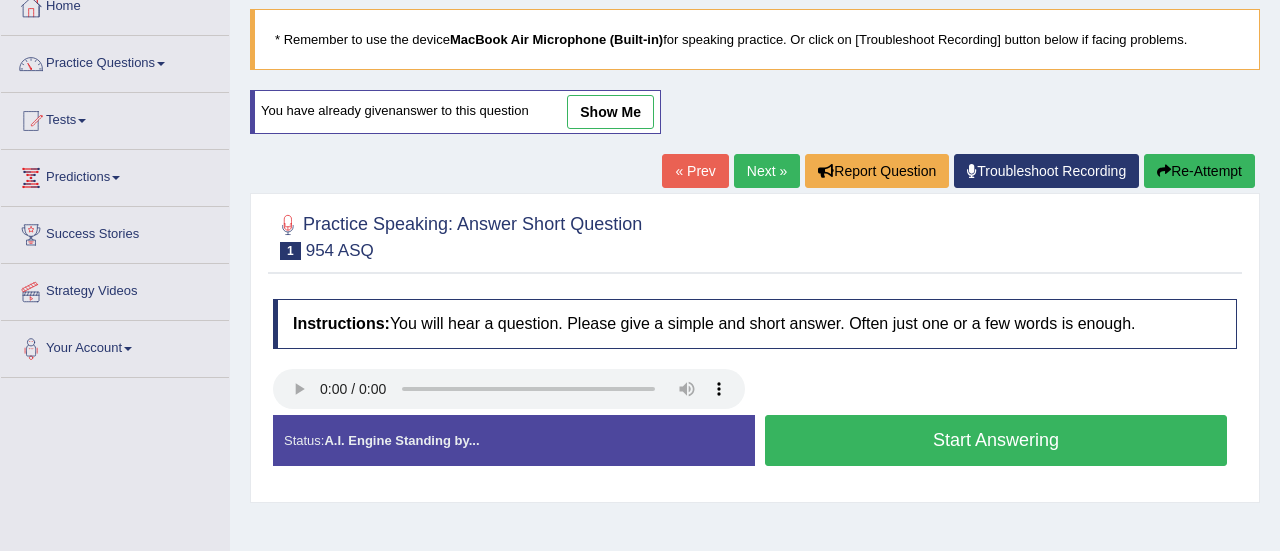 scroll, scrollTop: 120, scrollLeft: 0, axis: vertical 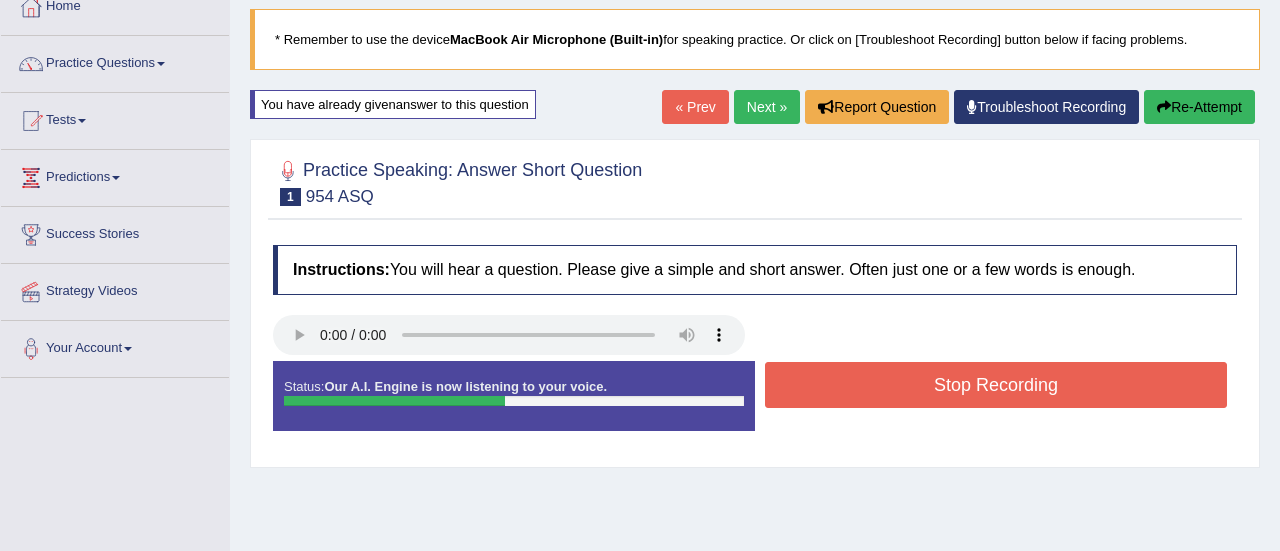click on "Stop Recording" at bounding box center [996, 385] 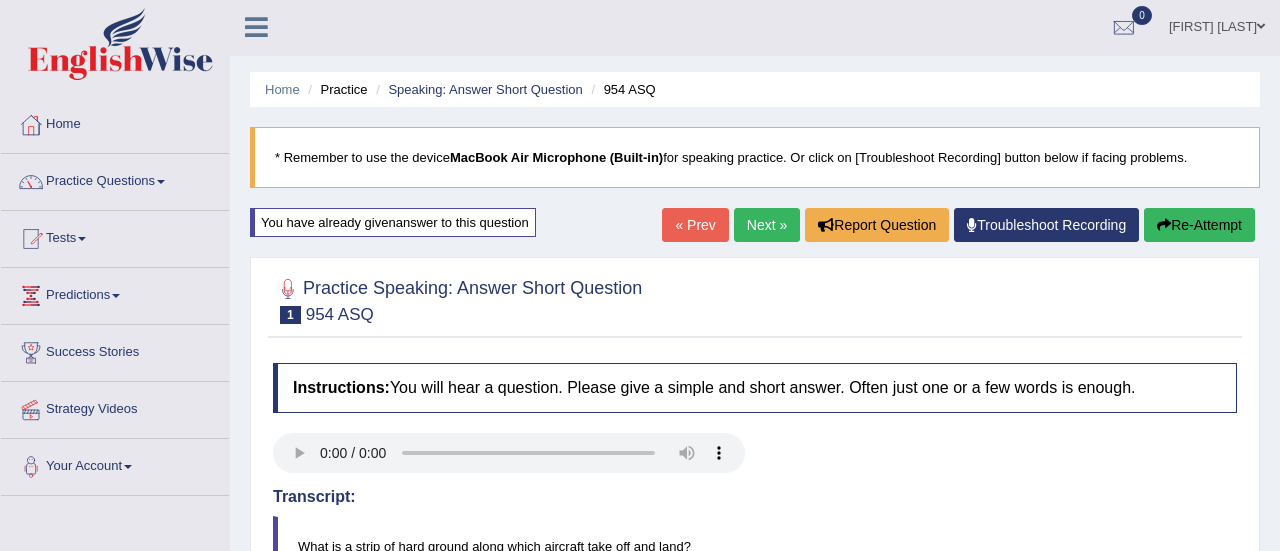 scroll, scrollTop: 0, scrollLeft: 0, axis: both 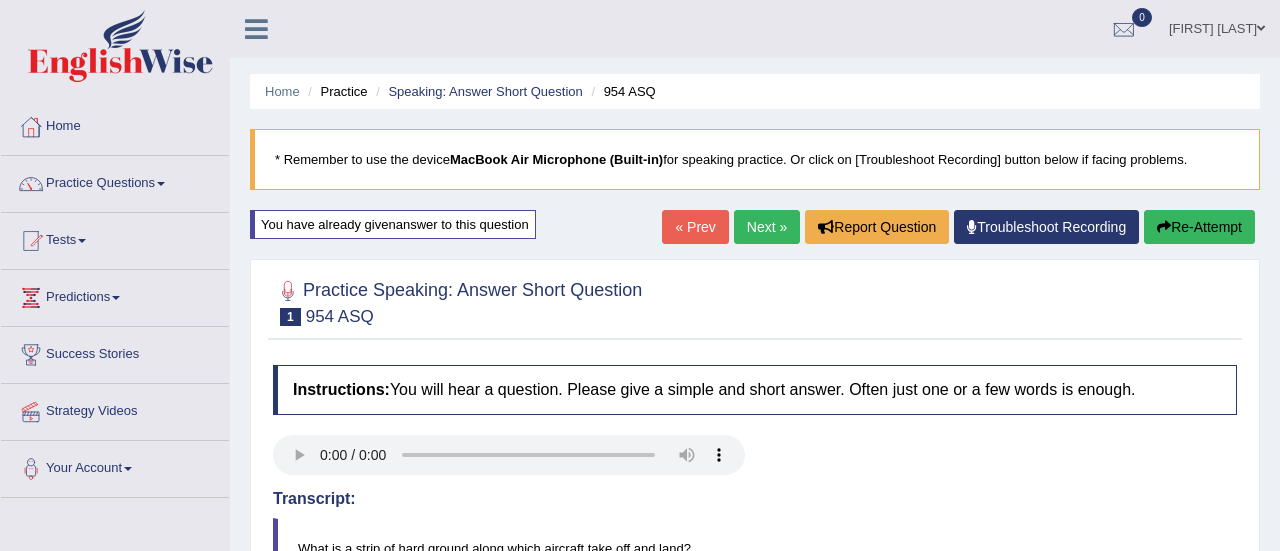click on "Next »" at bounding box center (767, 227) 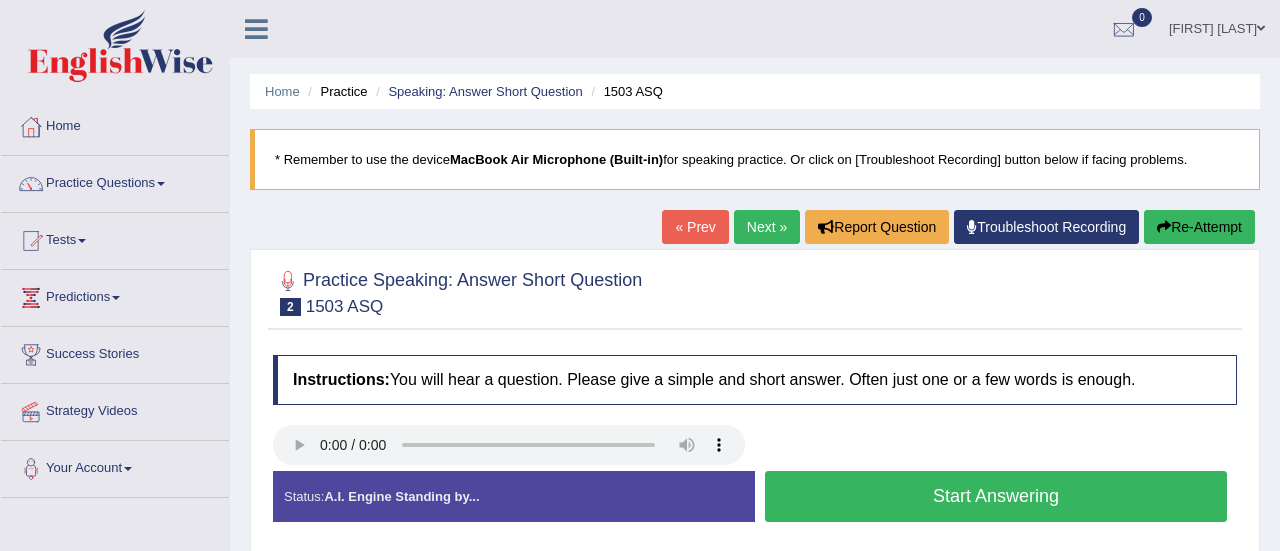 scroll, scrollTop: 0, scrollLeft: 0, axis: both 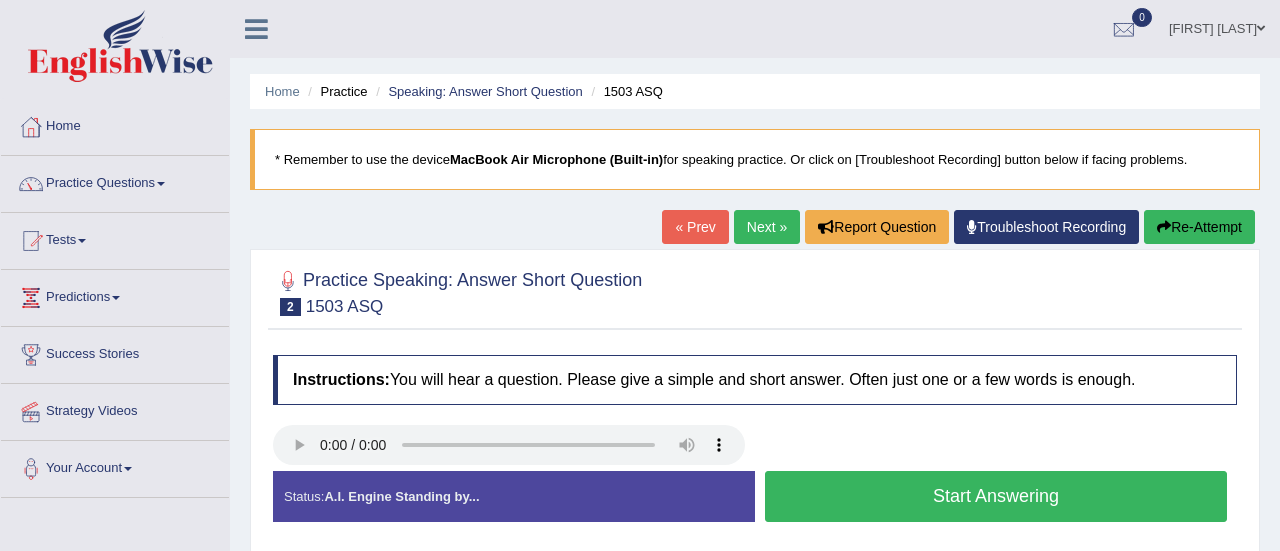 click on "Start Answering" at bounding box center (996, 496) 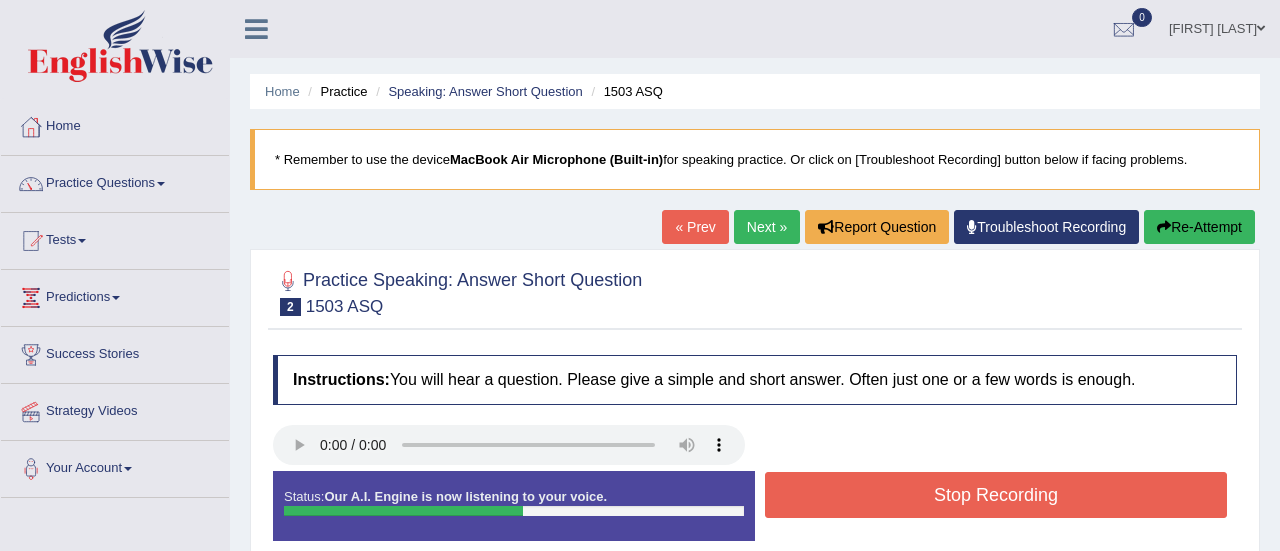 click on "Stop Recording" at bounding box center [996, 495] 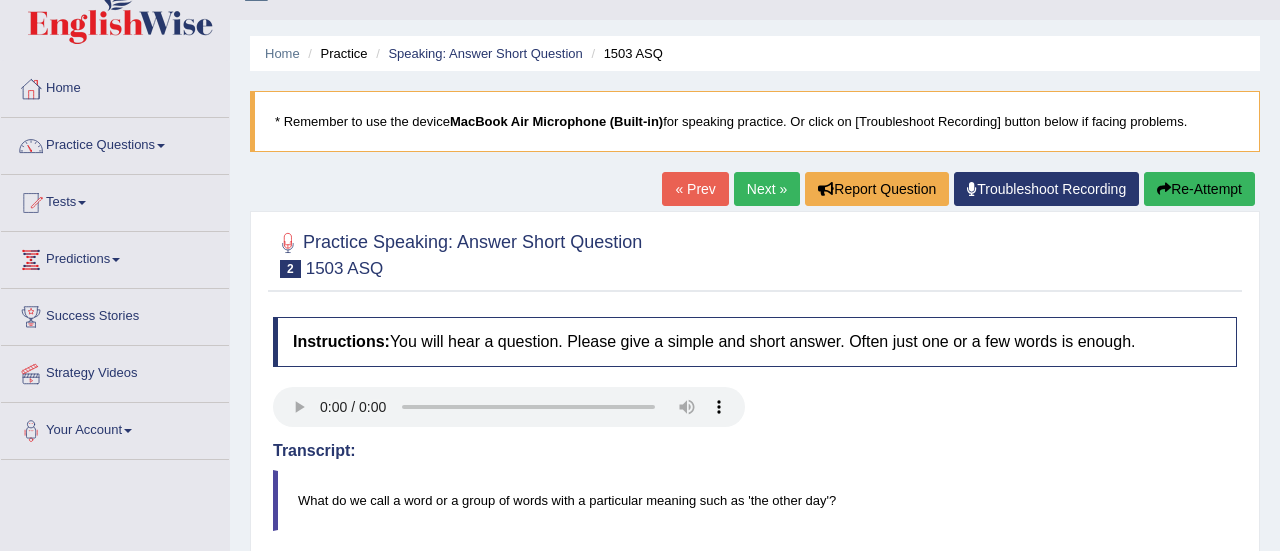 scroll, scrollTop: 0, scrollLeft: 0, axis: both 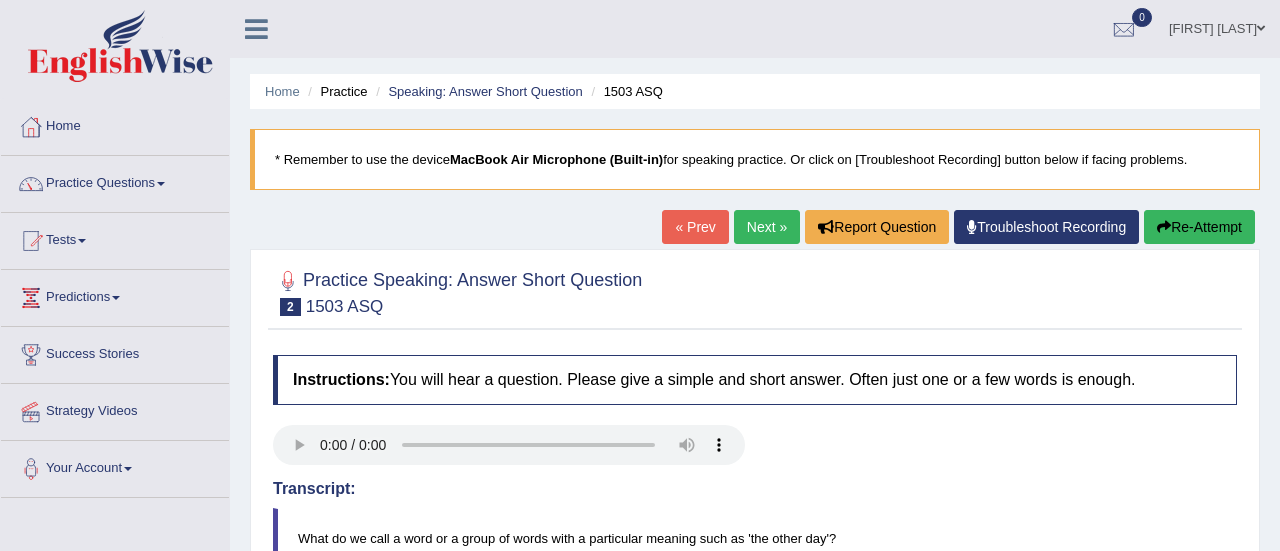 click on "Re-Attempt" at bounding box center [1199, 227] 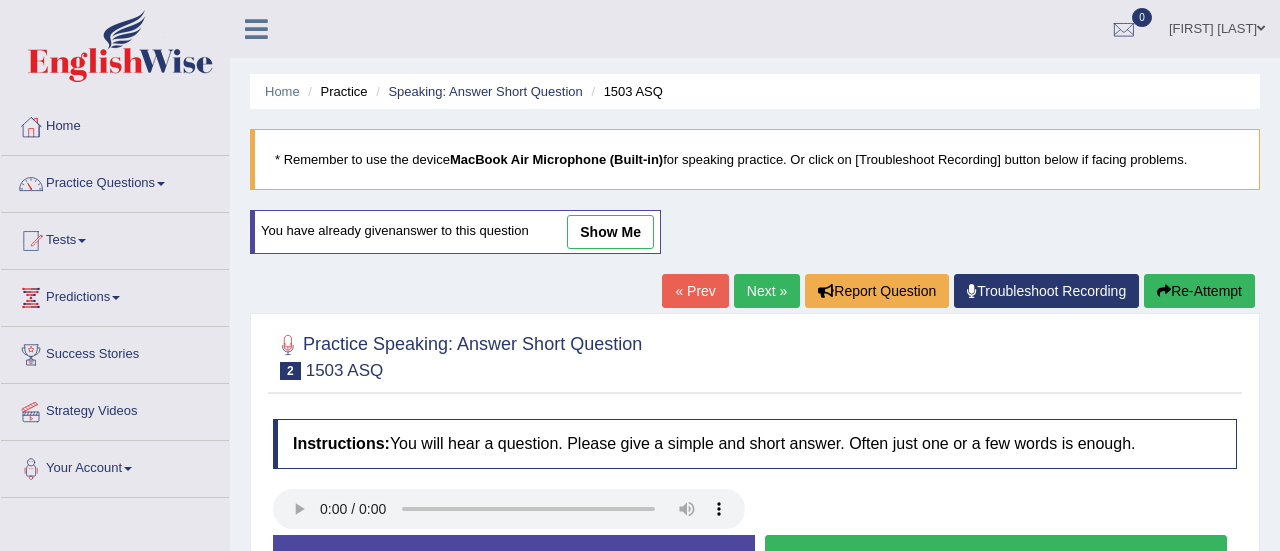 scroll, scrollTop: 0, scrollLeft: 0, axis: both 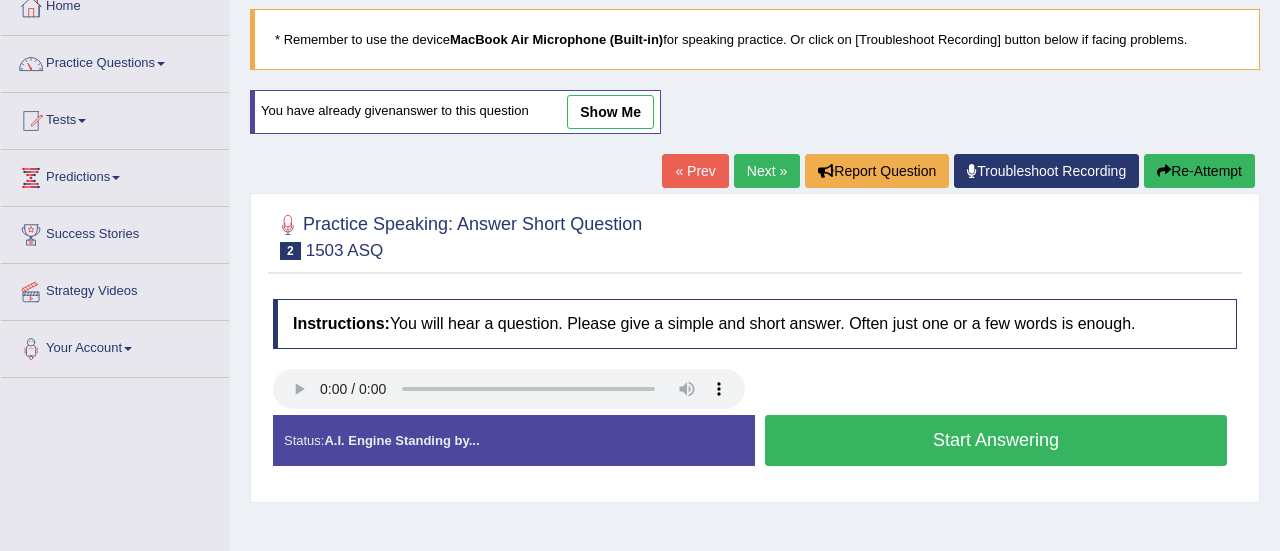 click on "Start Answering" at bounding box center (996, 440) 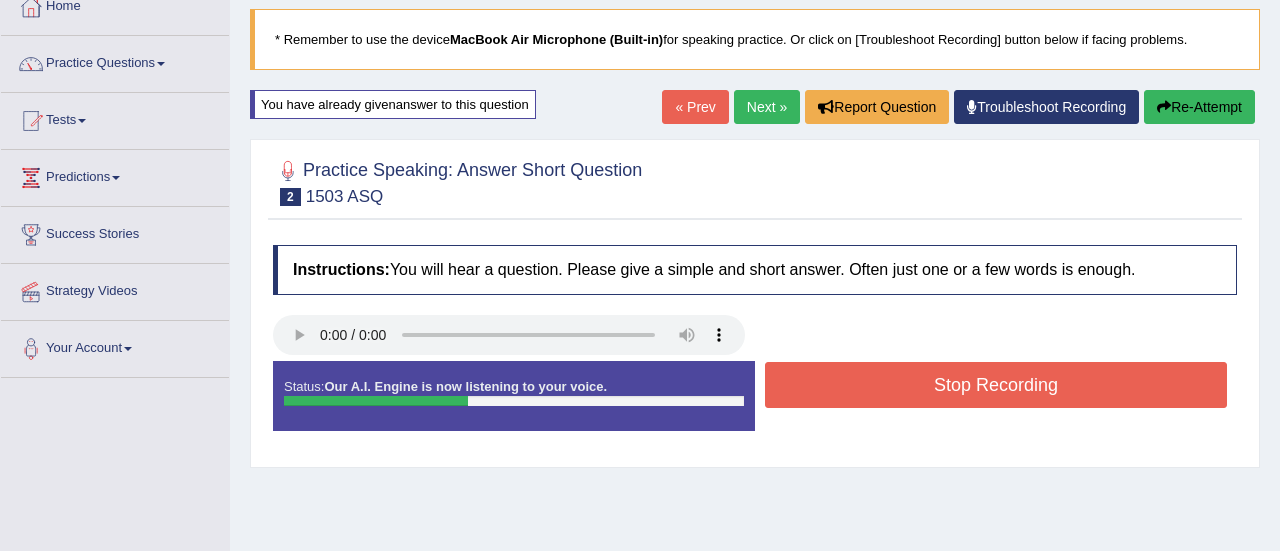 click on "Stop Recording" at bounding box center (996, 385) 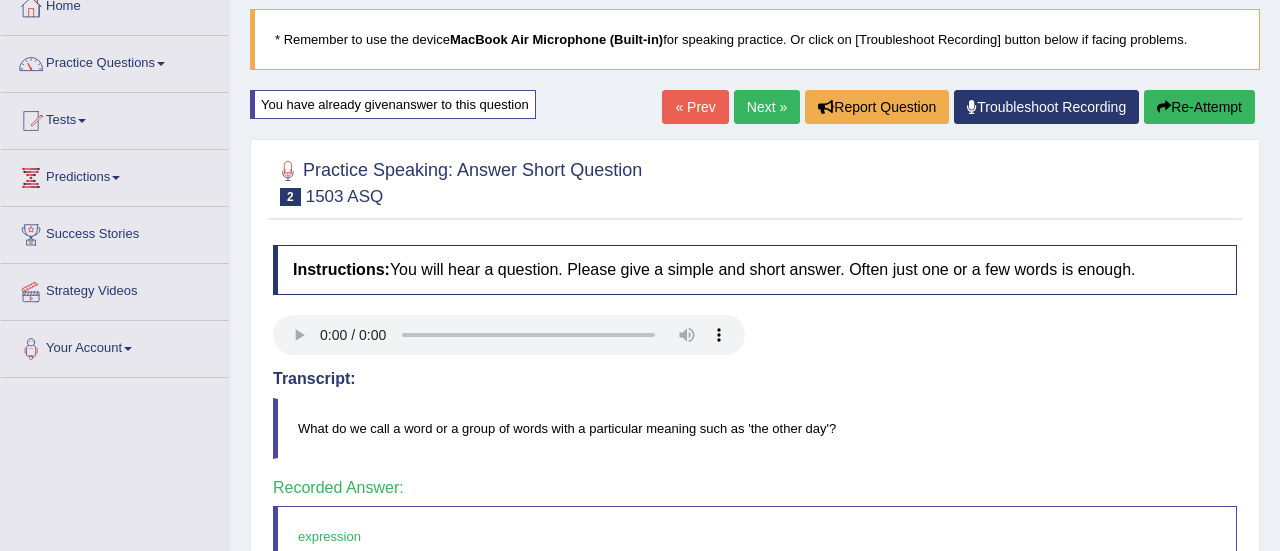 click on "Next »" at bounding box center [767, 107] 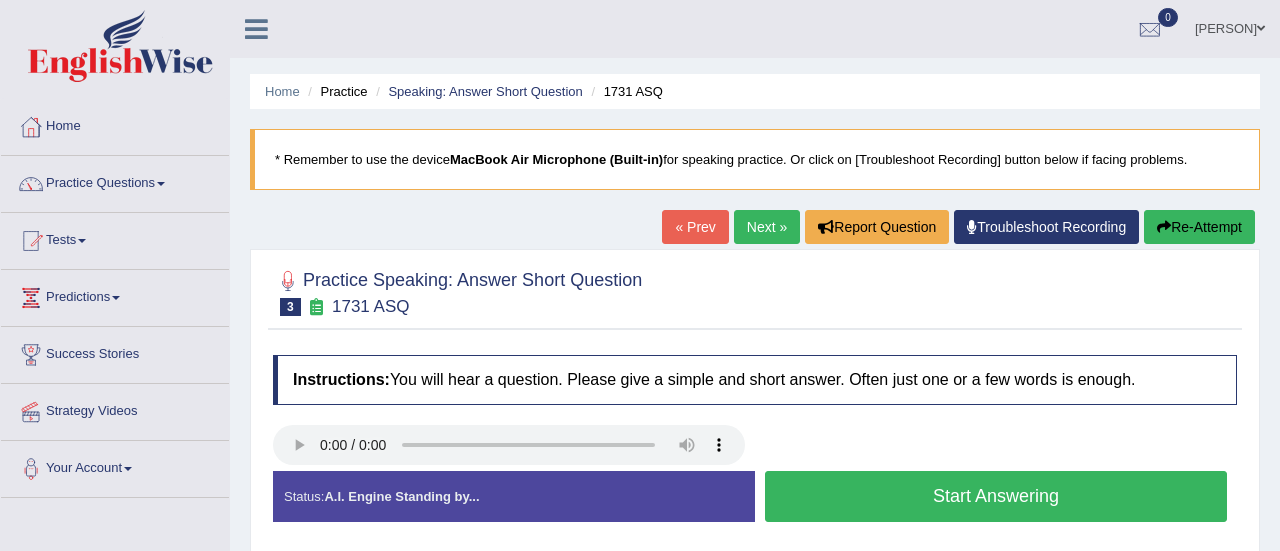 scroll, scrollTop: 0, scrollLeft: 0, axis: both 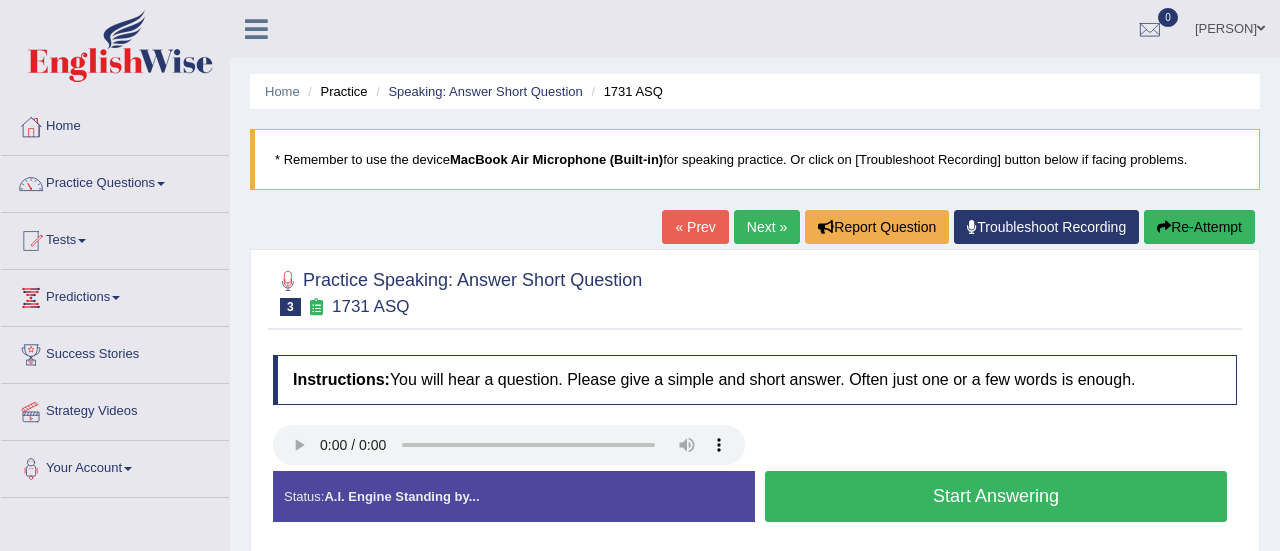 click on "Start Answering" at bounding box center [996, 496] 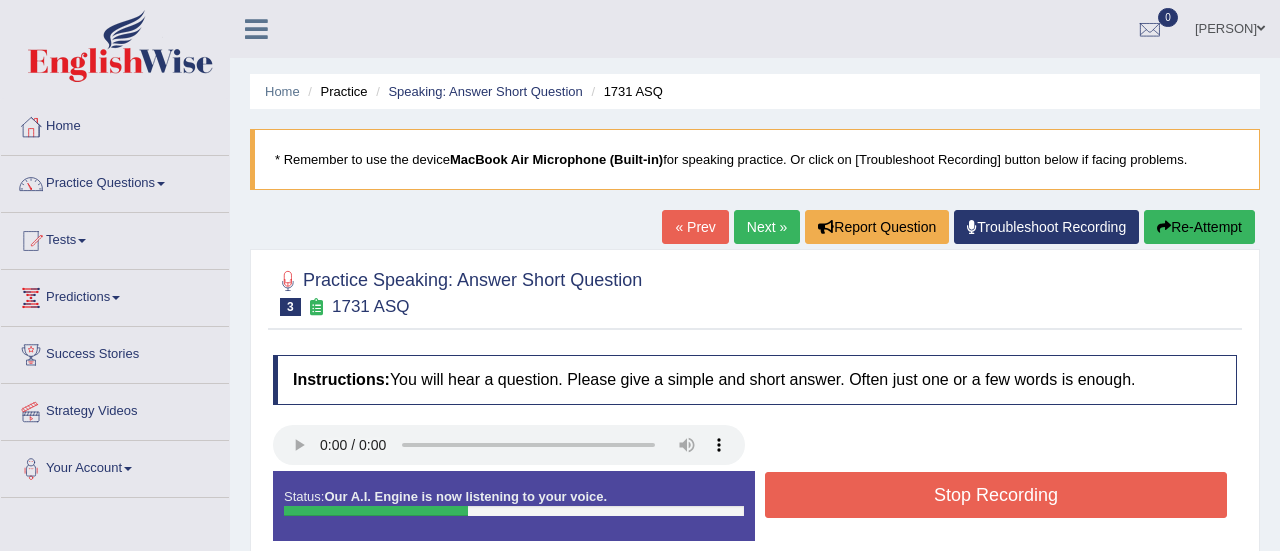 click on "Stop Recording" at bounding box center [996, 495] 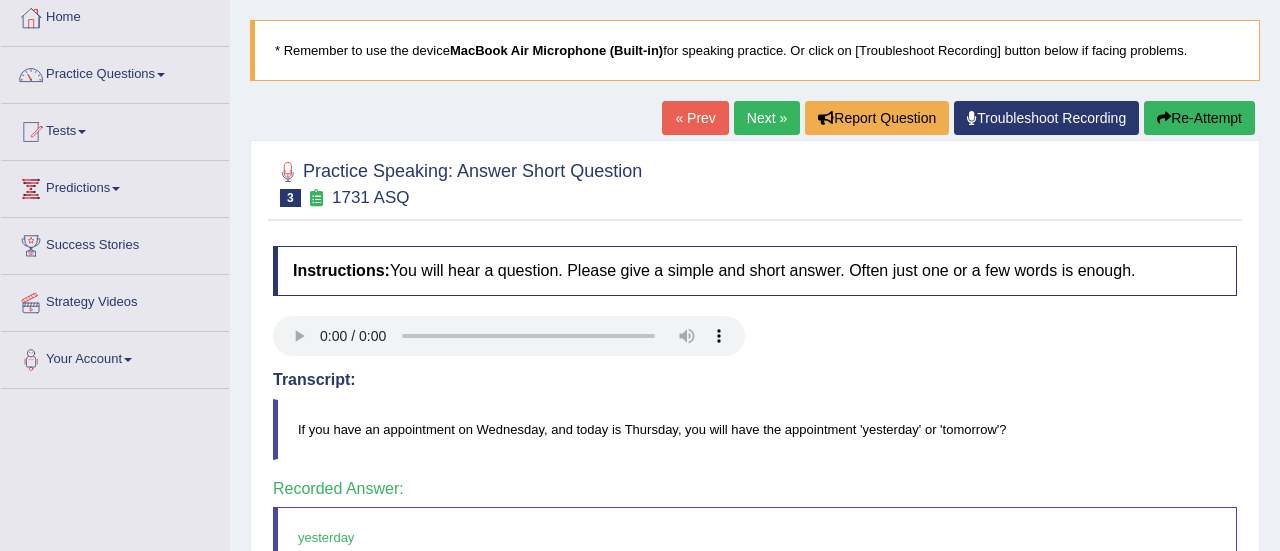 scroll, scrollTop: 80, scrollLeft: 0, axis: vertical 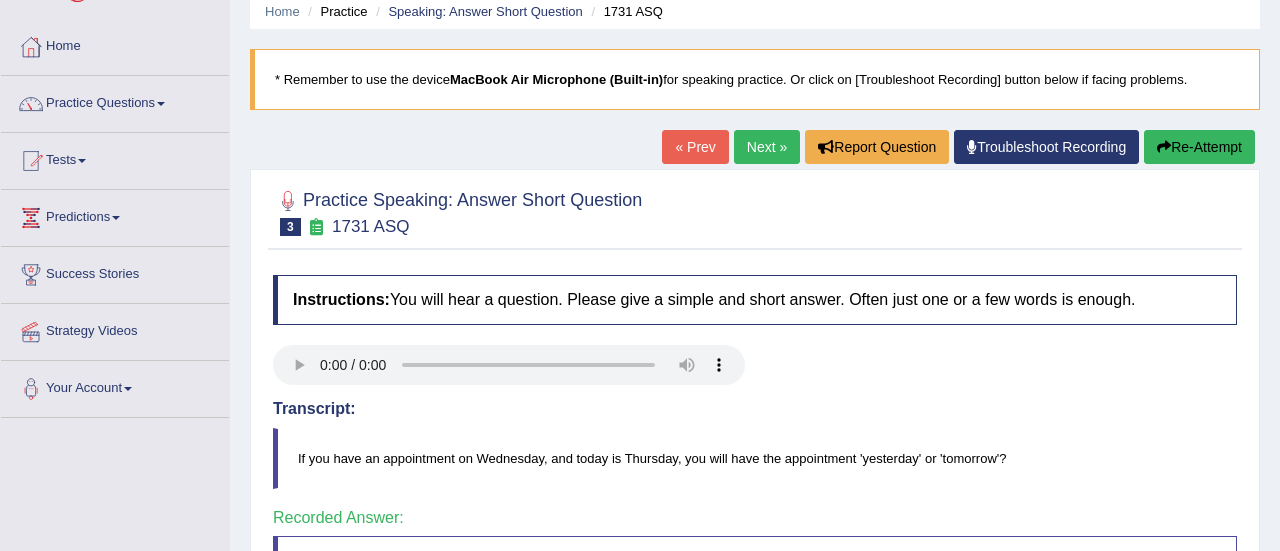 click on "Next »" at bounding box center (767, 147) 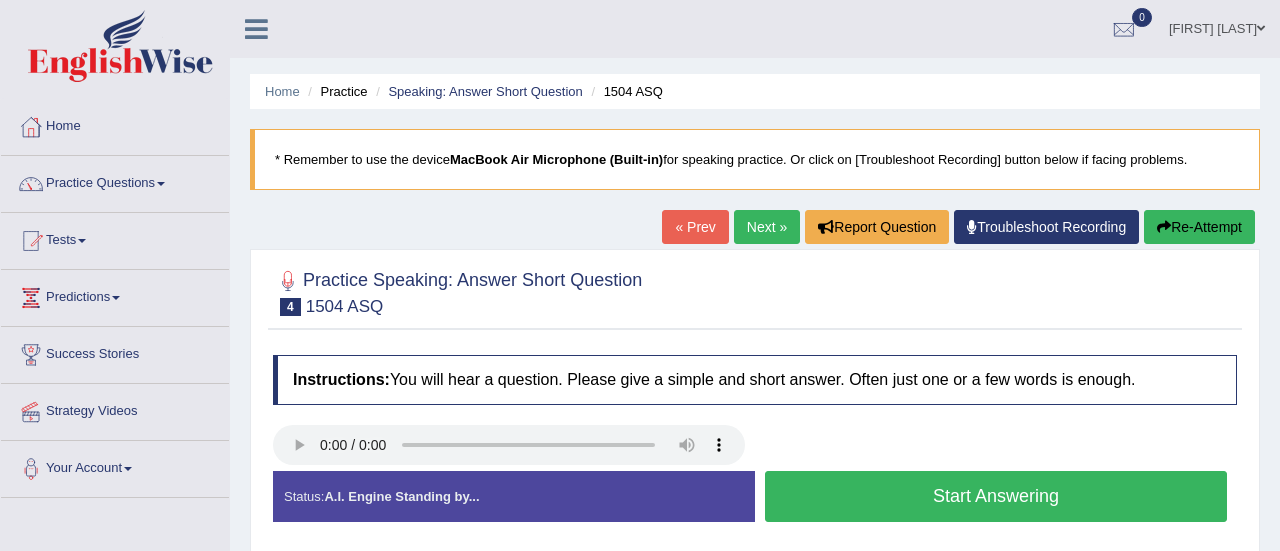 scroll, scrollTop: 0, scrollLeft: 0, axis: both 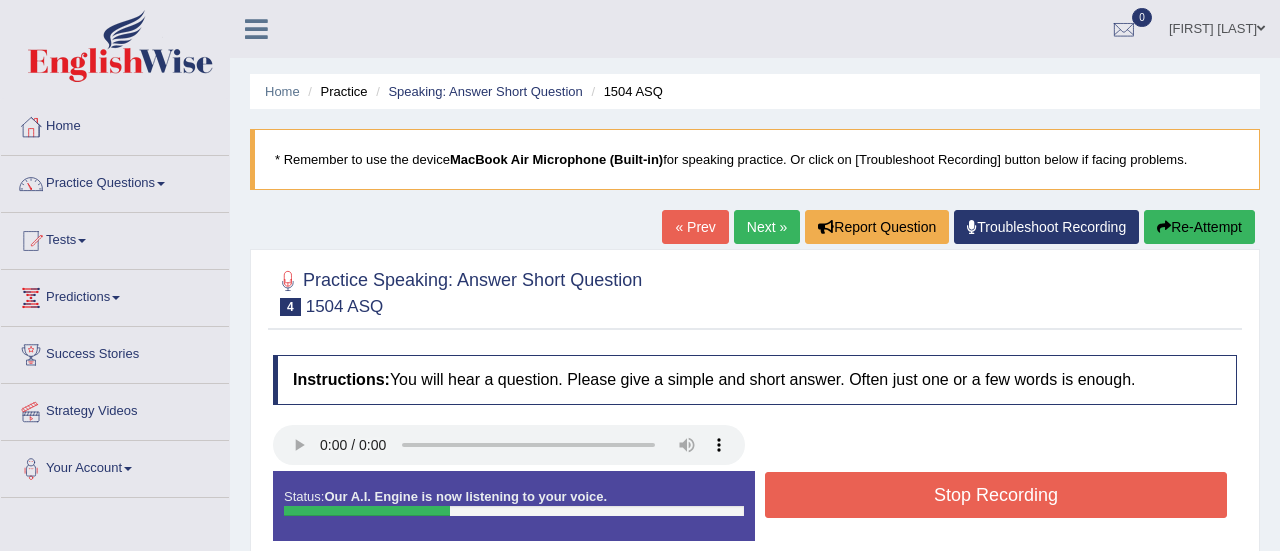 click on "Stop Recording" at bounding box center (996, 495) 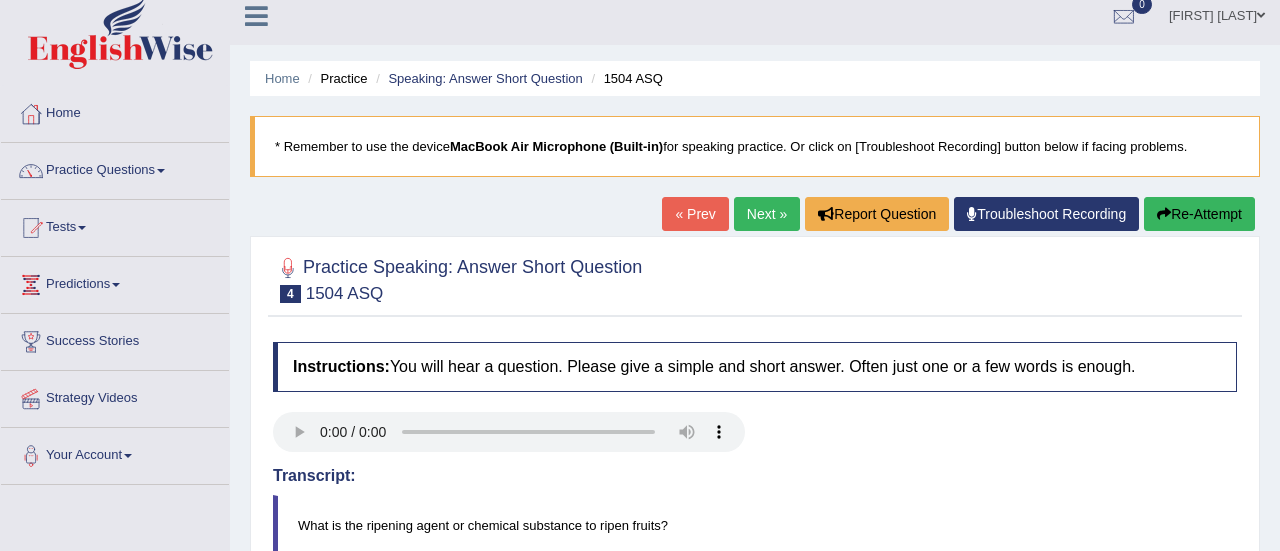 scroll, scrollTop: 0, scrollLeft: 0, axis: both 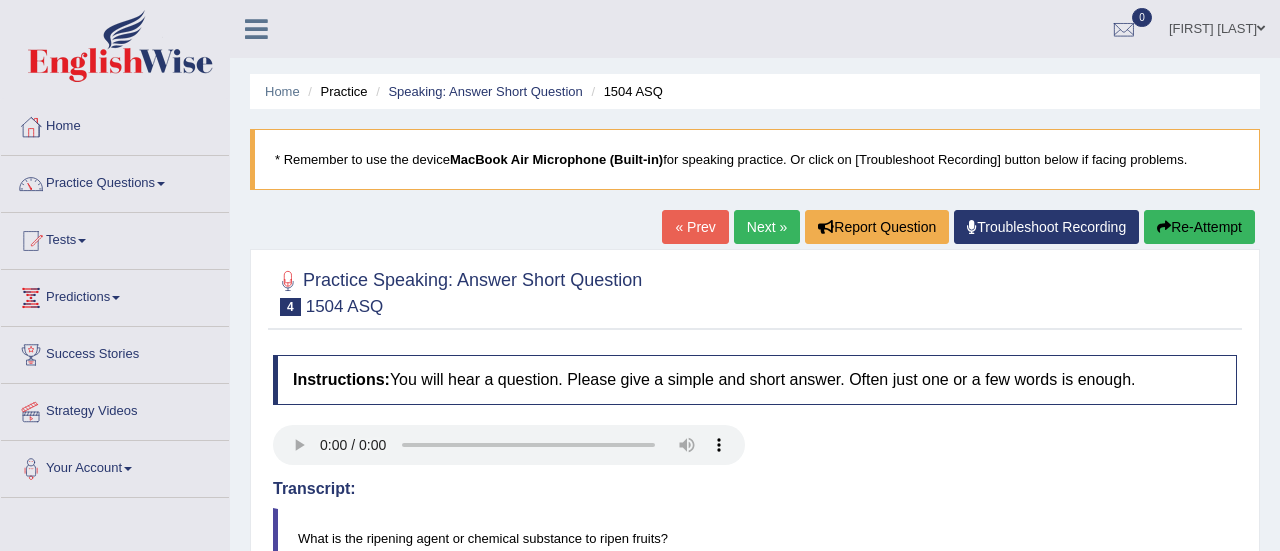 click on "Re-Attempt" at bounding box center (1199, 227) 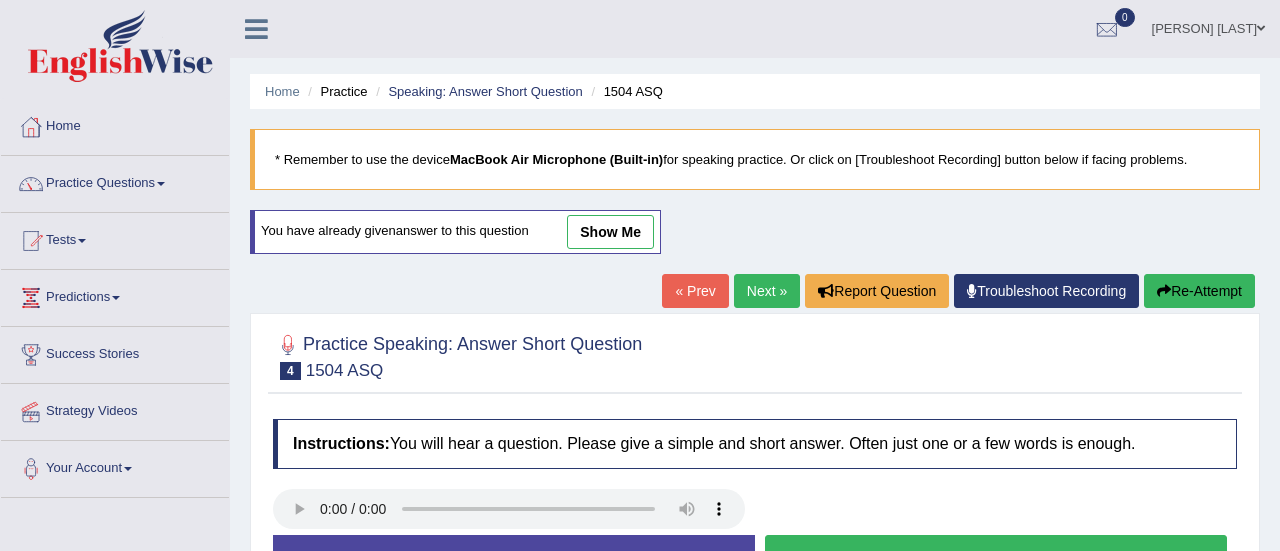 scroll, scrollTop: 0, scrollLeft: 0, axis: both 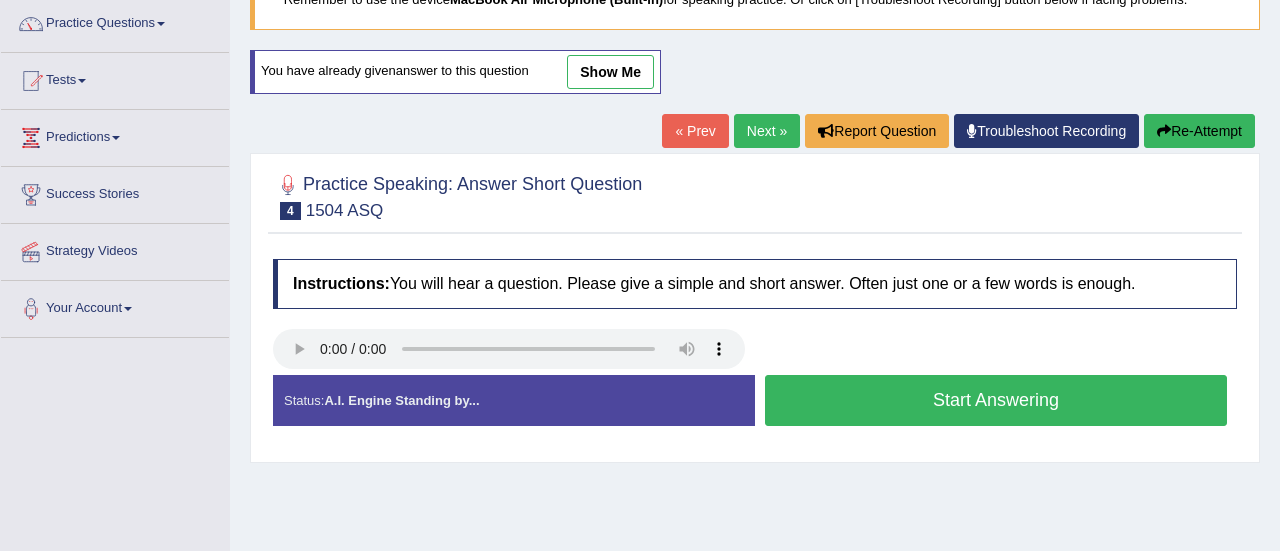 click on "Start Answering" at bounding box center [996, 400] 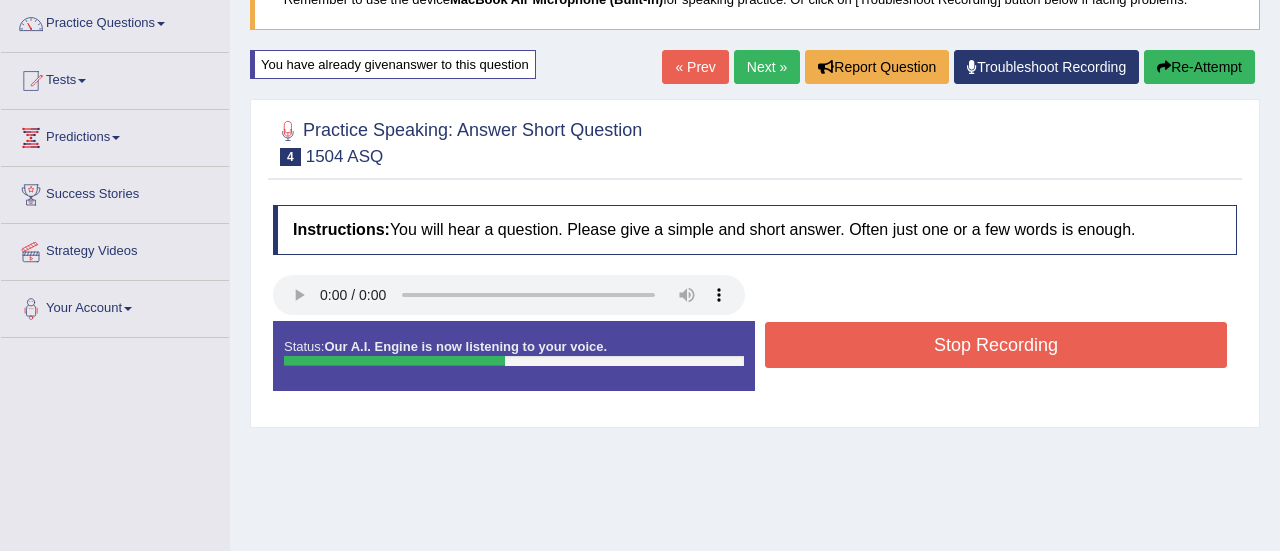click on "Stop Recording" at bounding box center [996, 345] 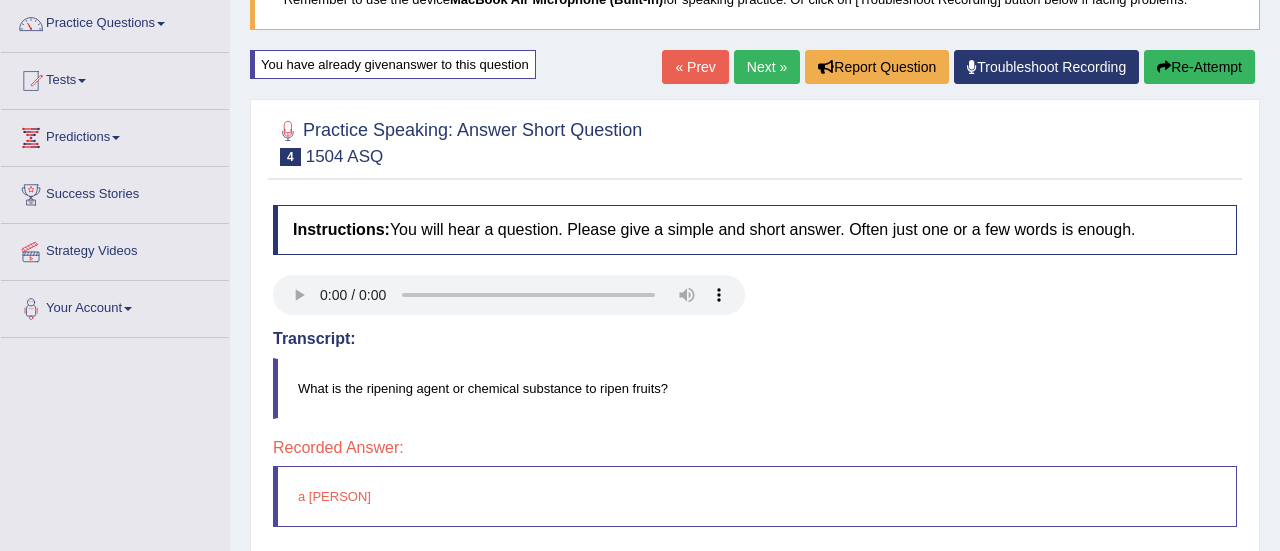 click on "Next »" at bounding box center [767, 67] 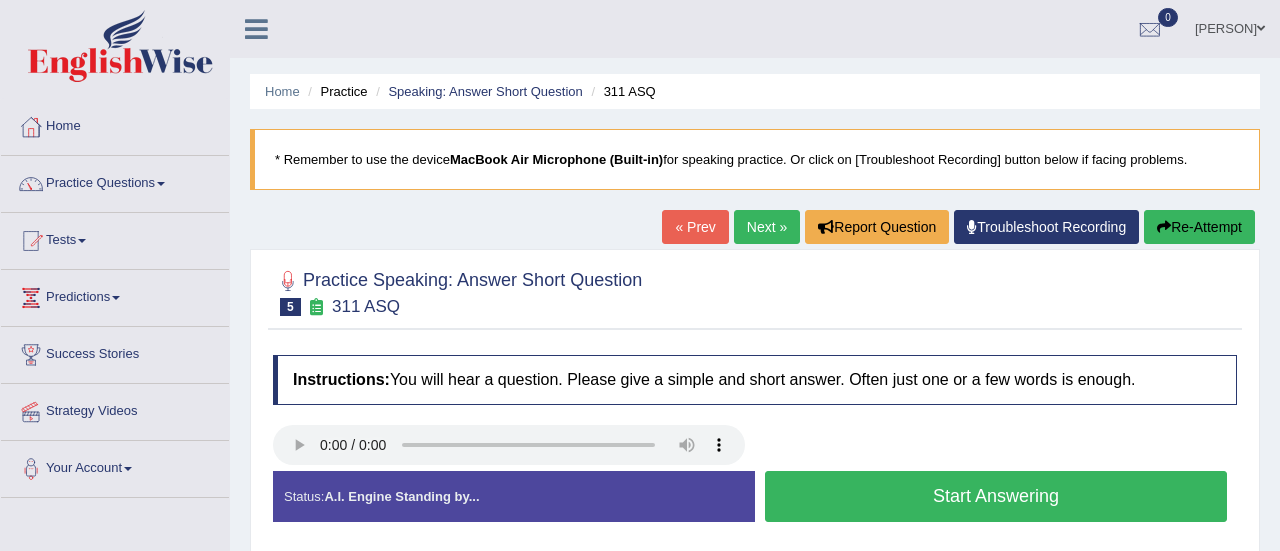 scroll, scrollTop: 0, scrollLeft: 0, axis: both 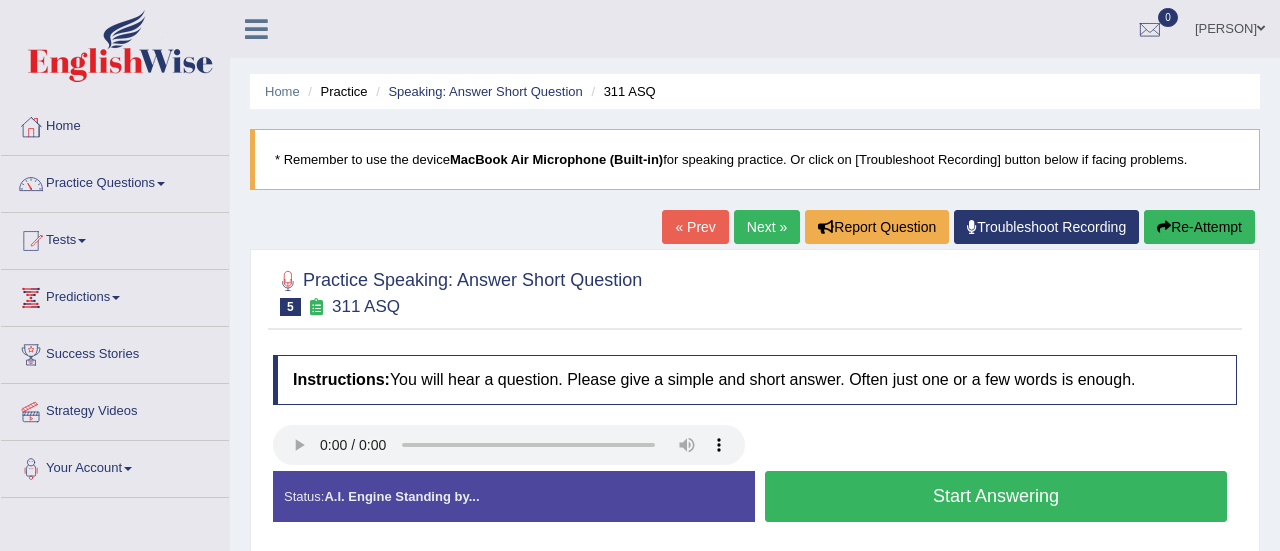 click on "Start Answering" at bounding box center (996, 496) 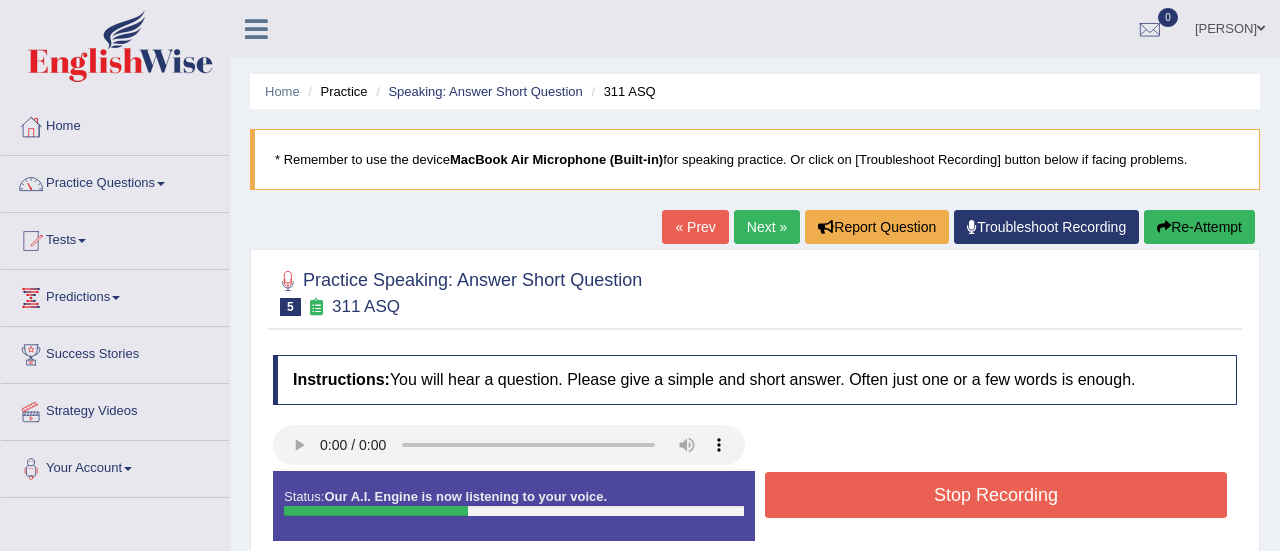 click on "Stop Recording" at bounding box center (996, 495) 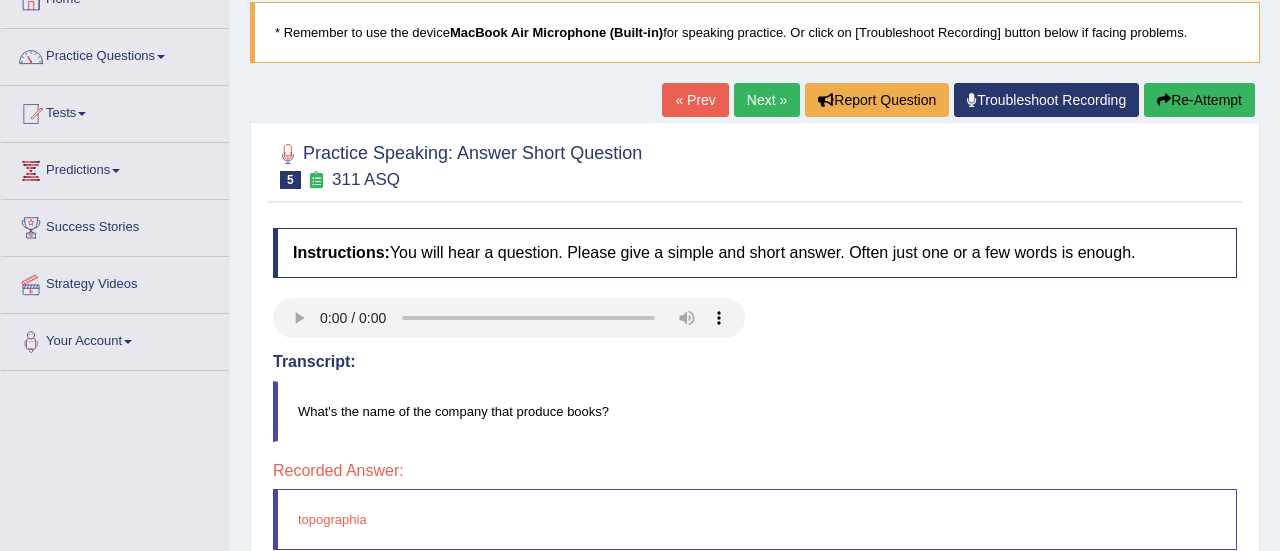 scroll, scrollTop: 120, scrollLeft: 0, axis: vertical 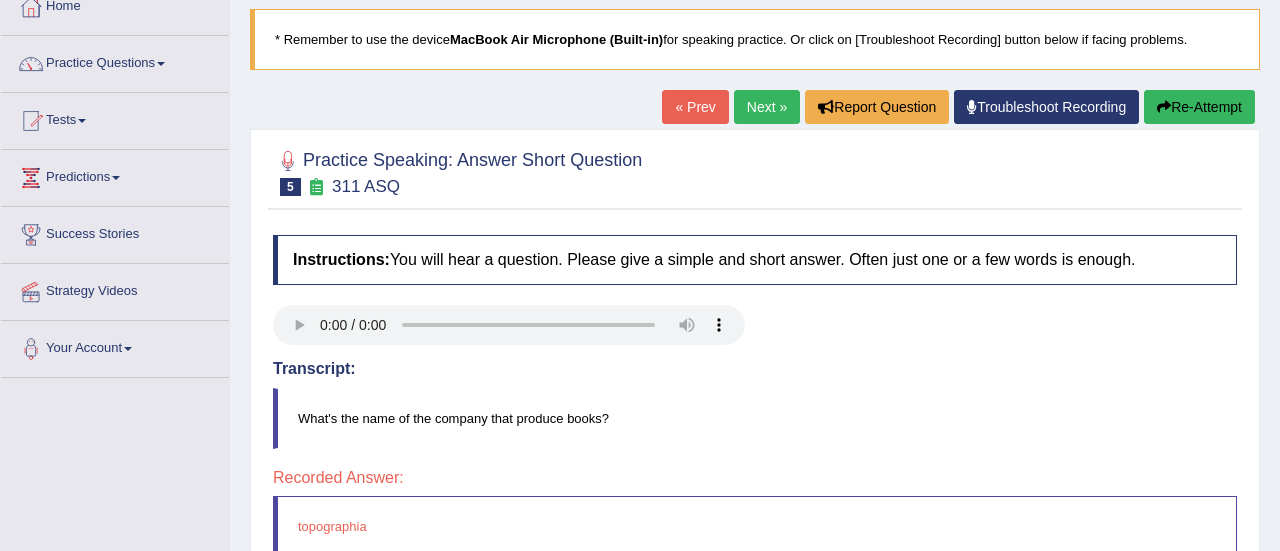 click on "Re-Attempt" at bounding box center (1199, 107) 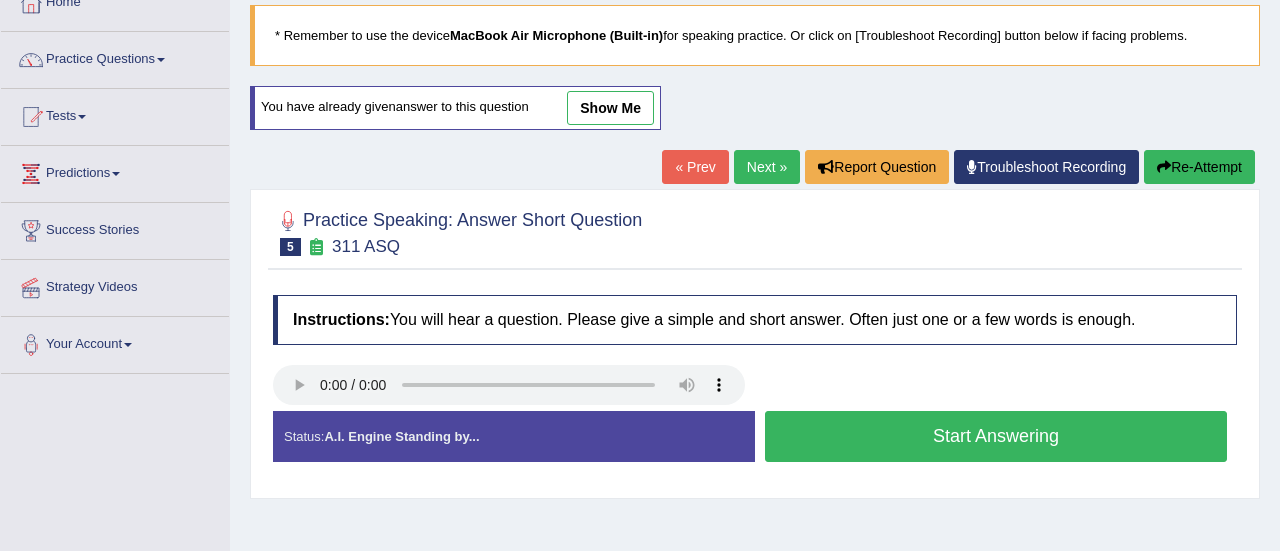 scroll, scrollTop: 120, scrollLeft: 0, axis: vertical 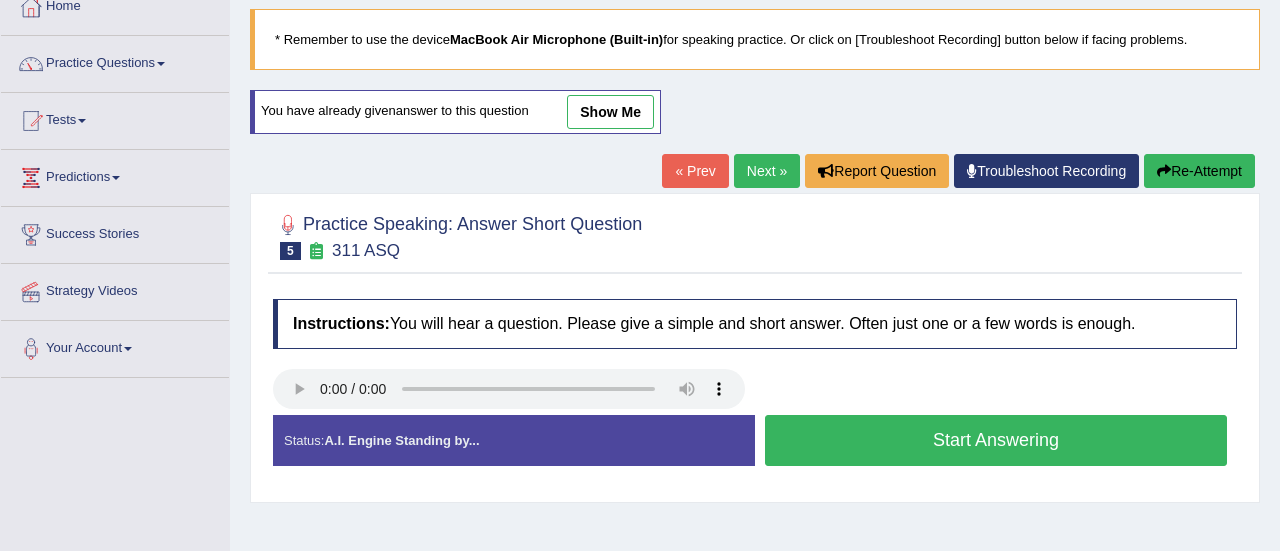 click on "Start Answering" at bounding box center [996, 440] 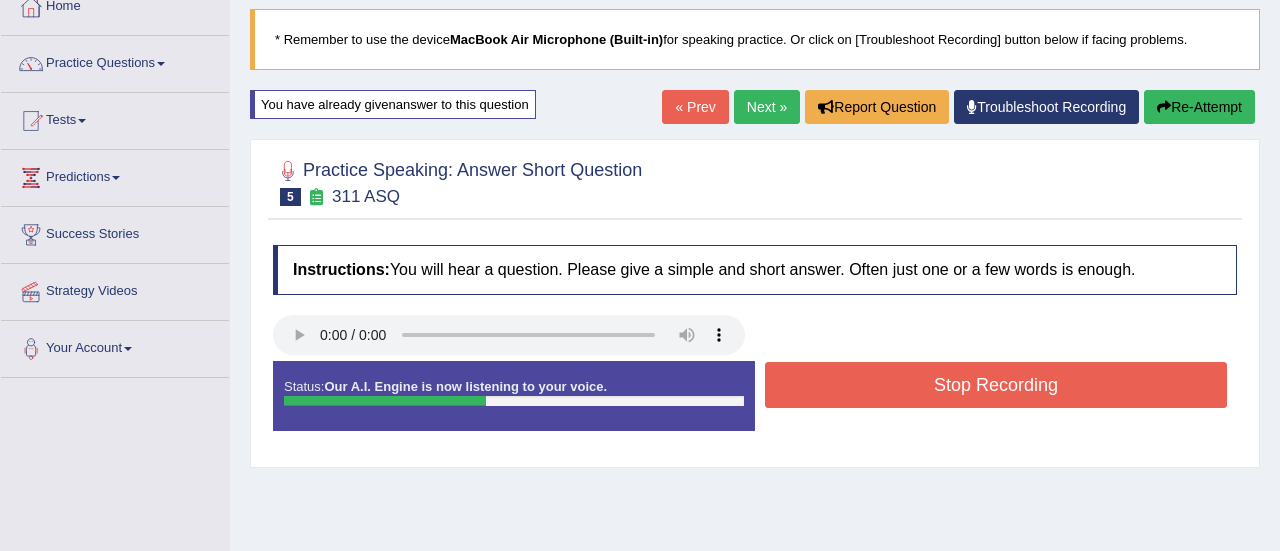 click on "Stop Recording" at bounding box center (996, 385) 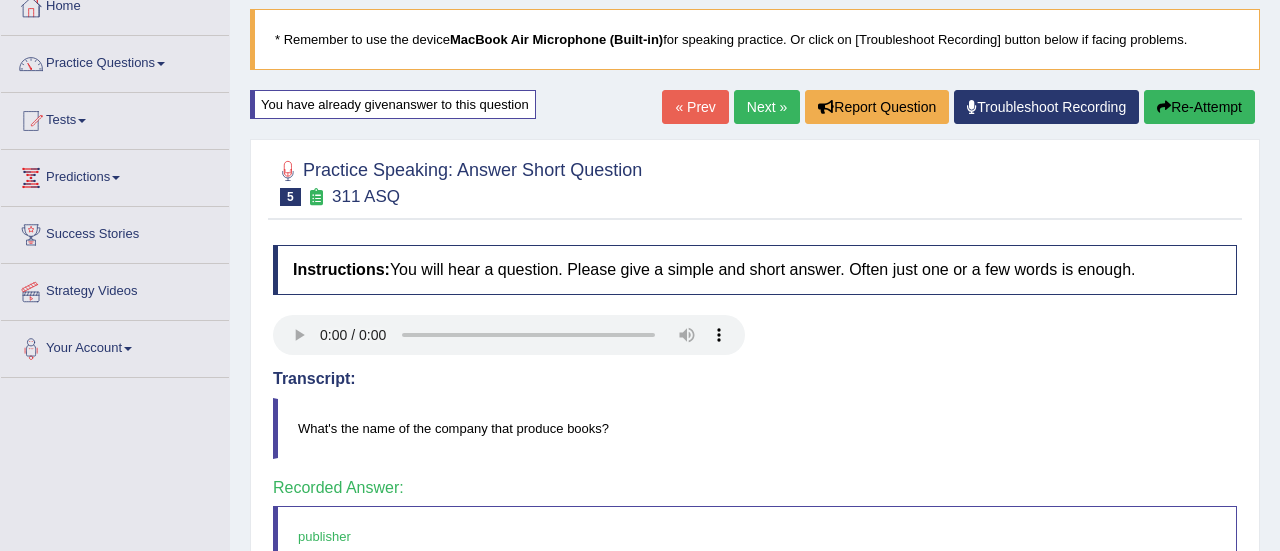 click on "Next »" at bounding box center [767, 107] 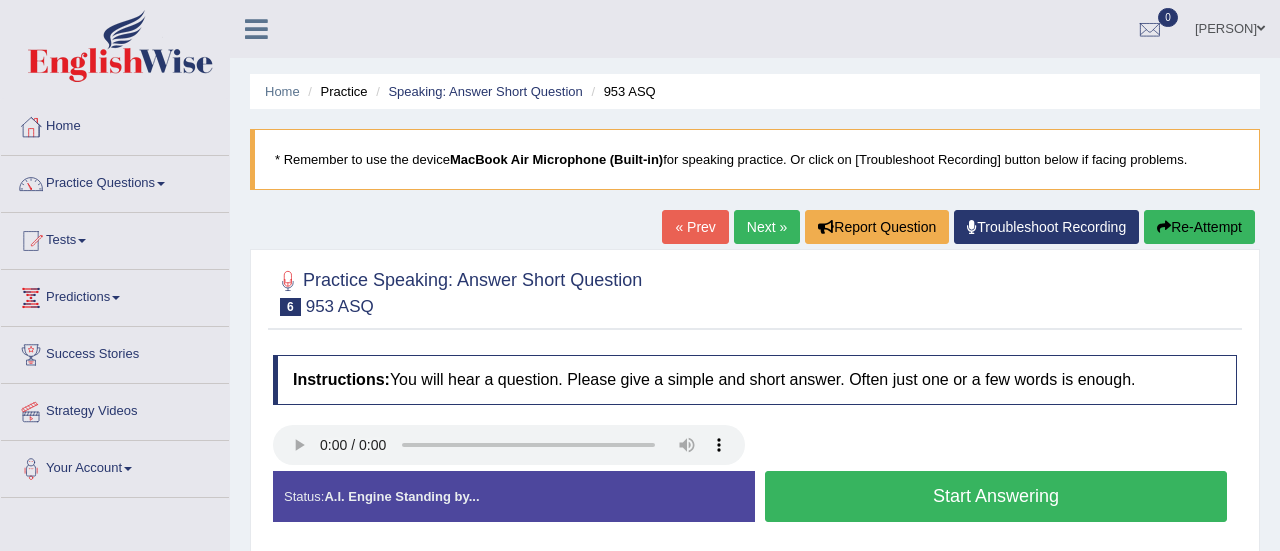 scroll, scrollTop: 0, scrollLeft: 0, axis: both 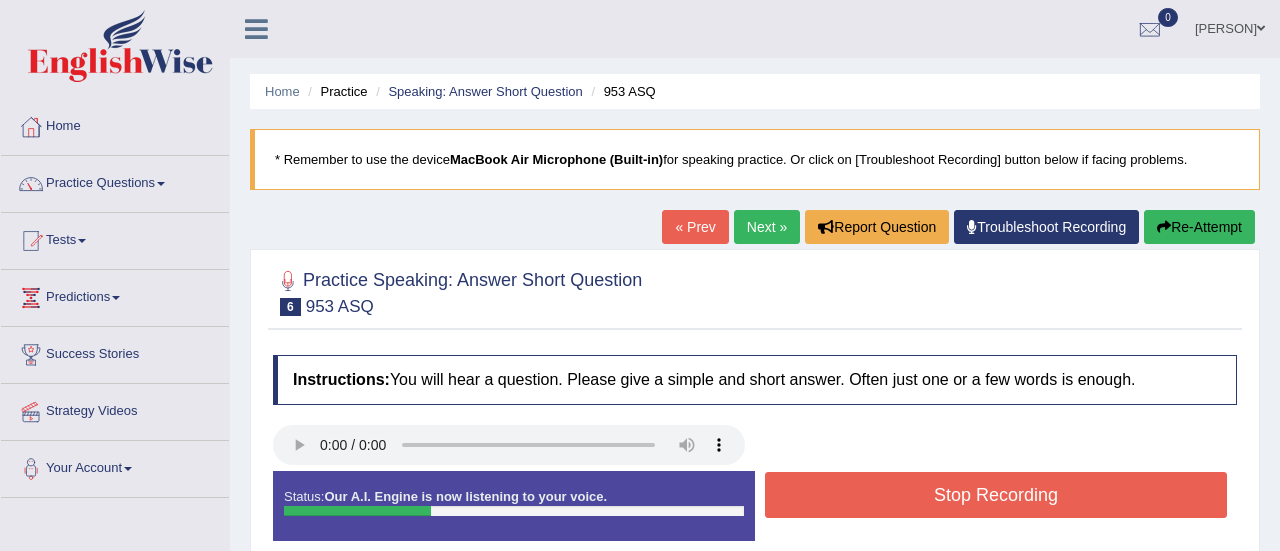click on "Stop Recording" at bounding box center (996, 495) 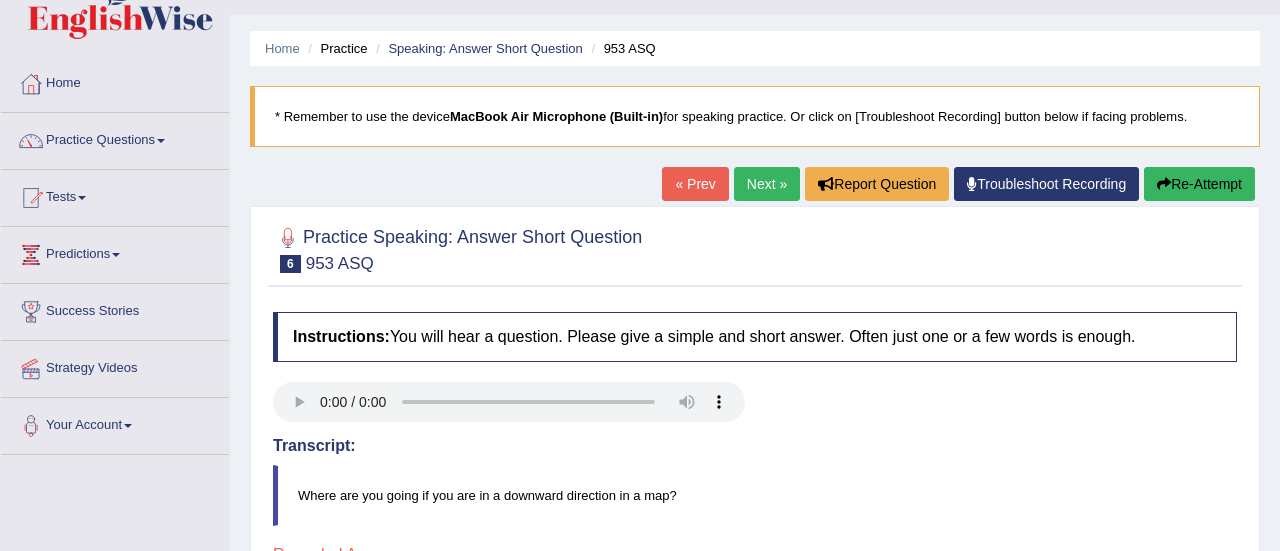 scroll, scrollTop: 40, scrollLeft: 0, axis: vertical 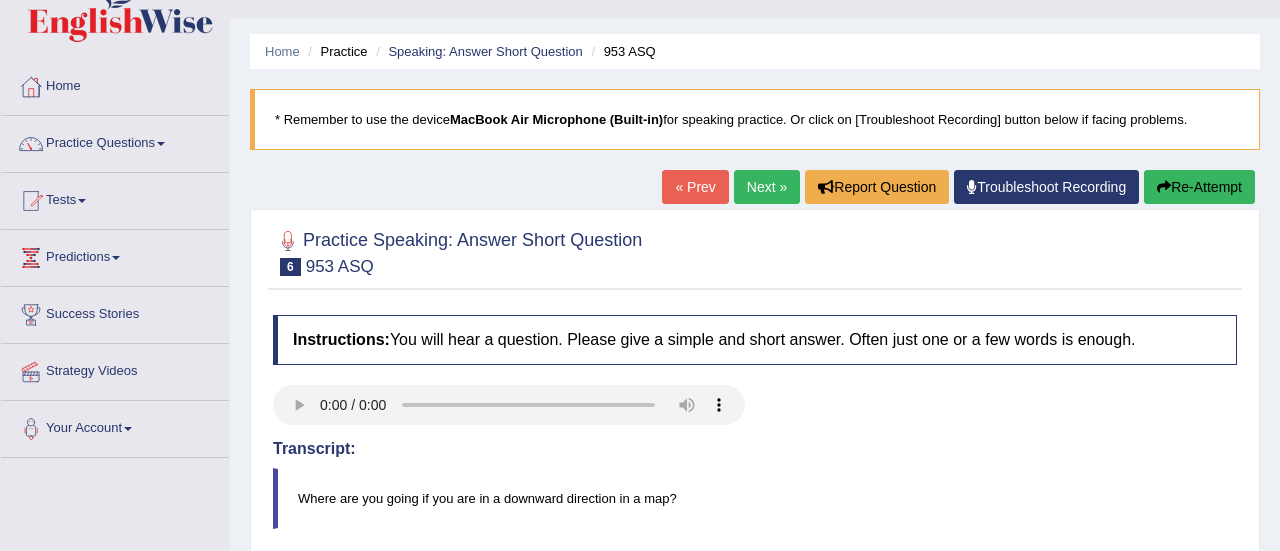 click on "Re-Attempt" at bounding box center [1199, 187] 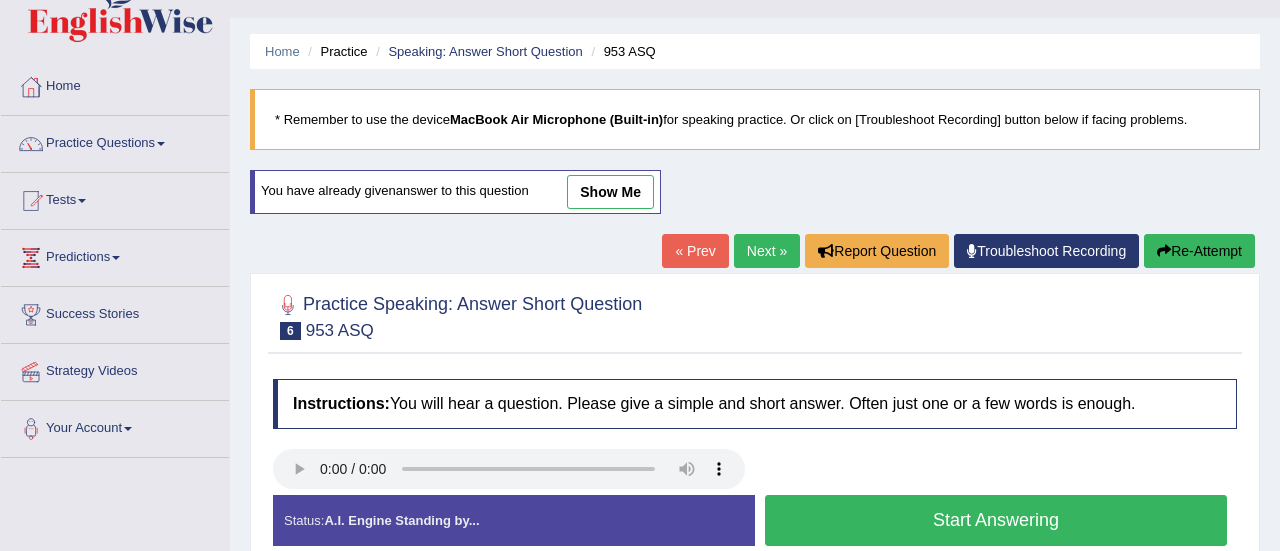 scroll, scrollTop: 40, scrollLeft: 0, axis: vertical 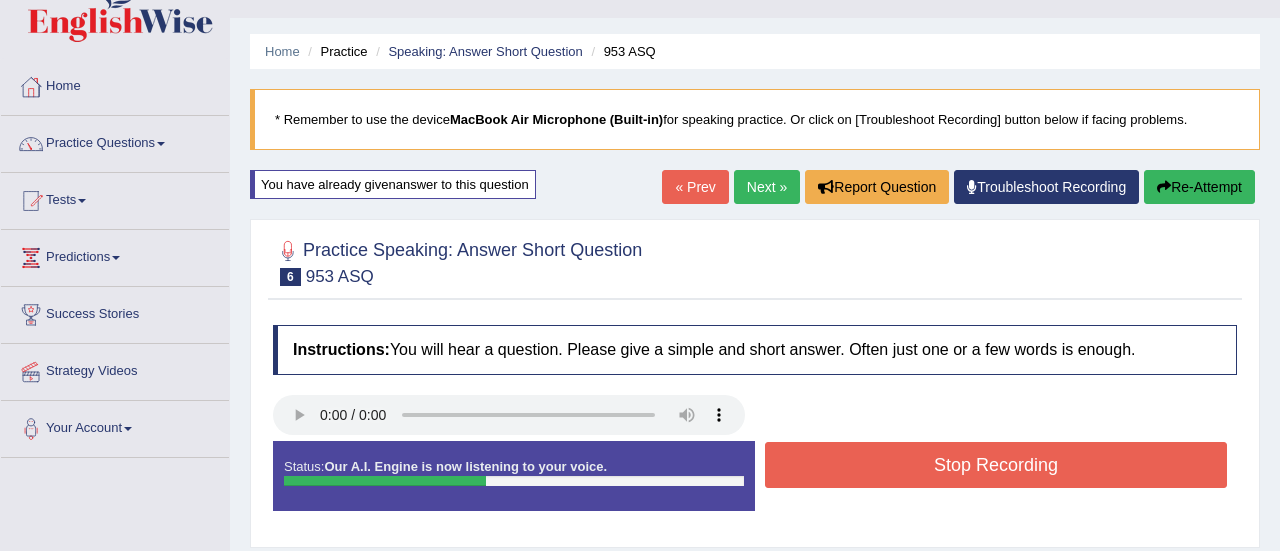 click on "Stop Recording" at bounding box center [996, 465] 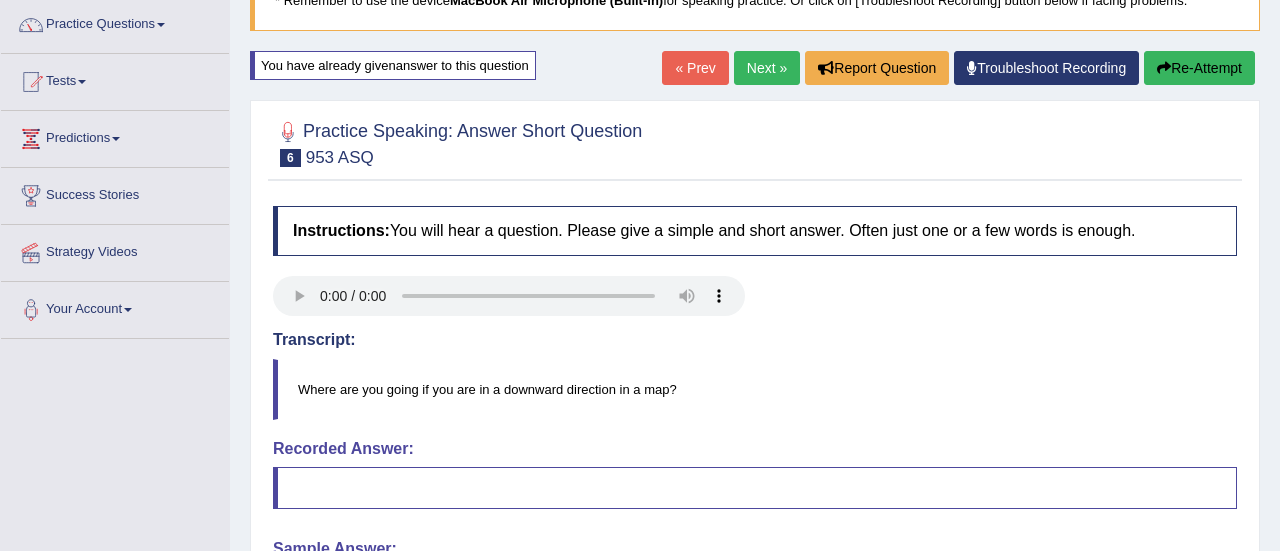 scroll, scrollTop: 160, scrollLeft: 0, axis: vertical 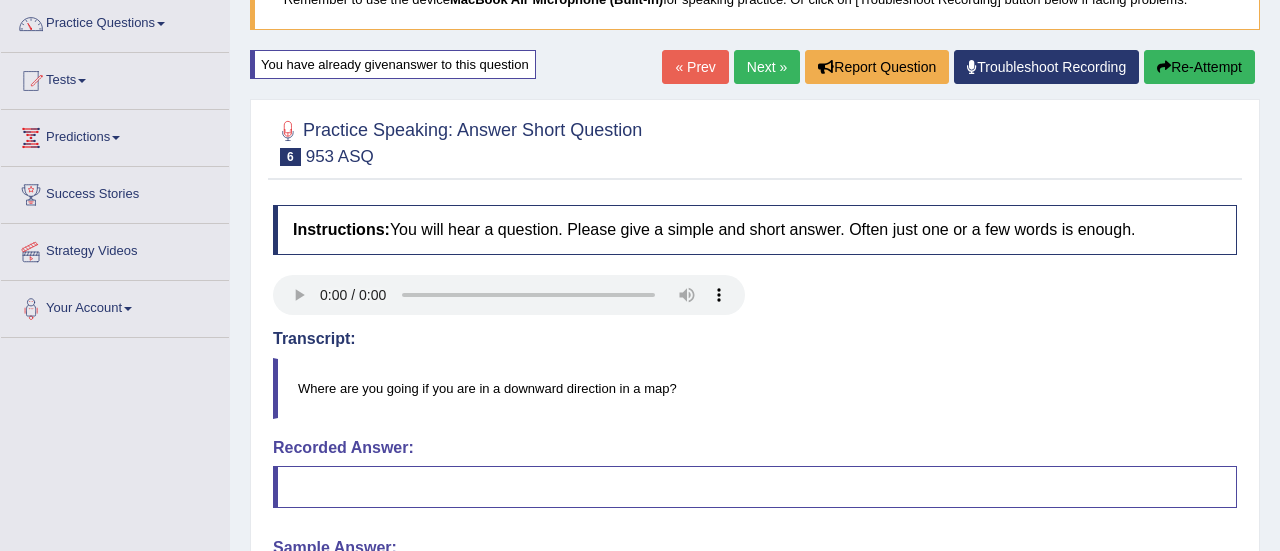 click on "Next »" at bounding box center [767, 67] 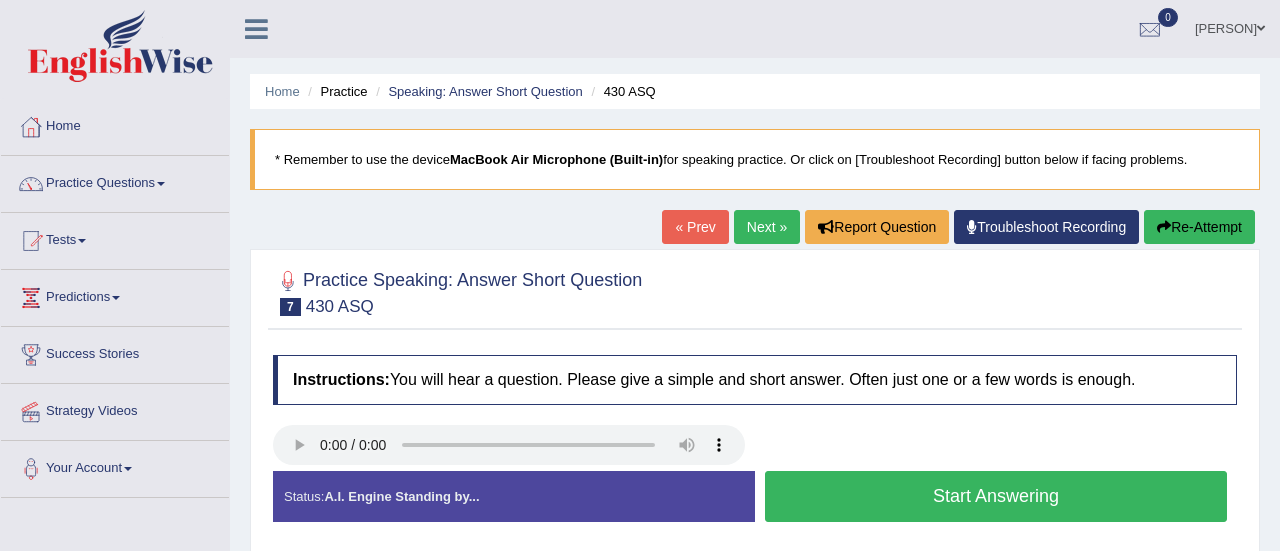 scroll, scrollTop: 0, scrollLeft: 0, axis: both 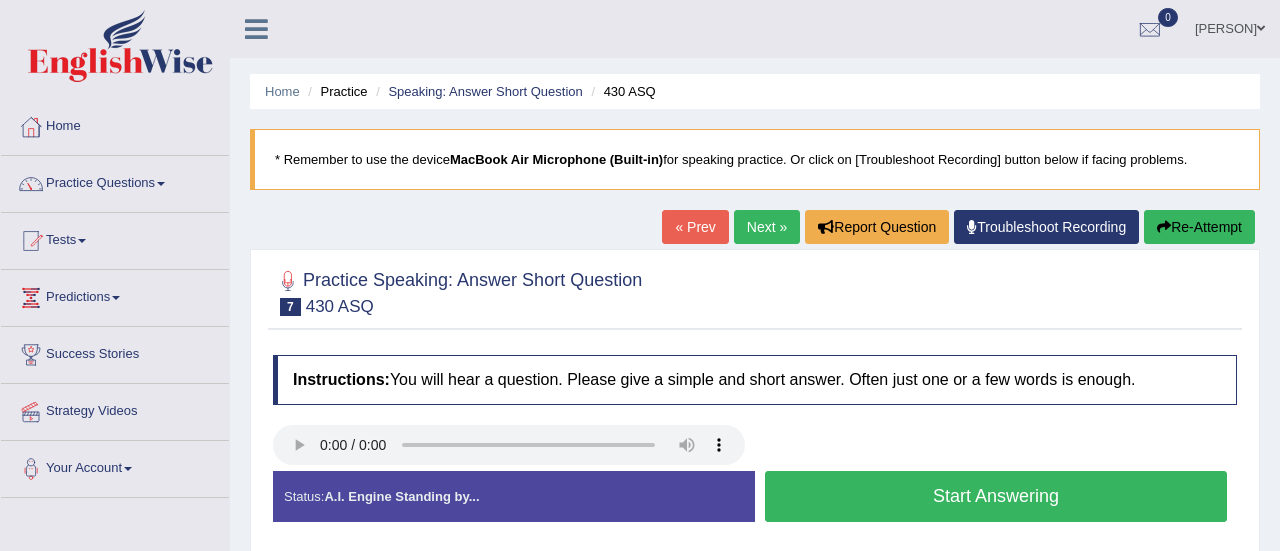 click on "Start Answering" at bounding box center [996, 496] 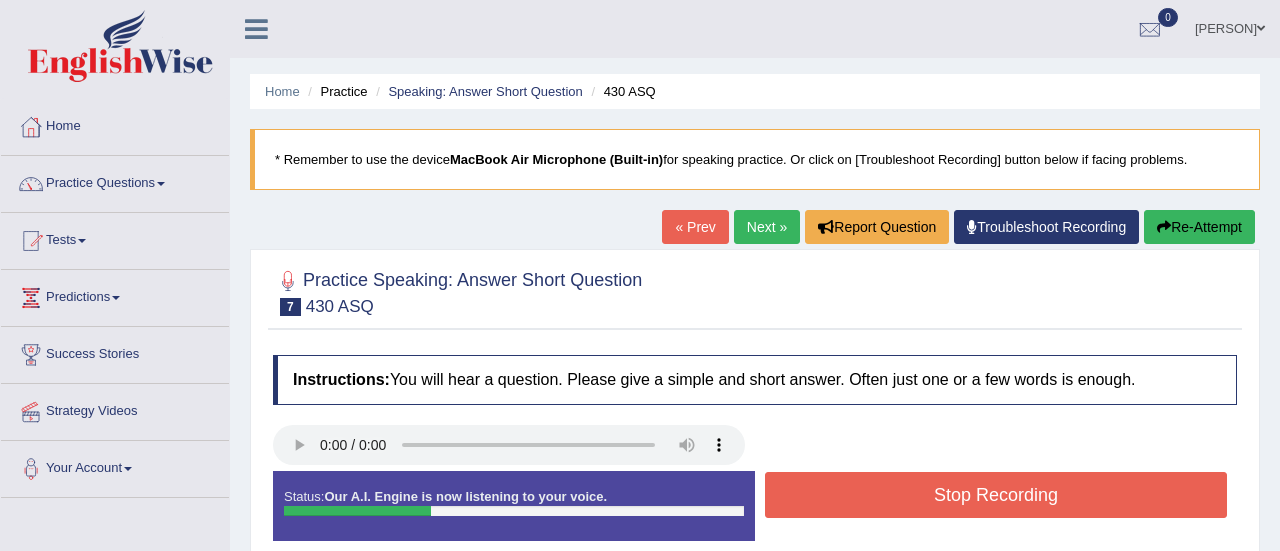 click on "Stop Recording" at bounding box center (996, 495) 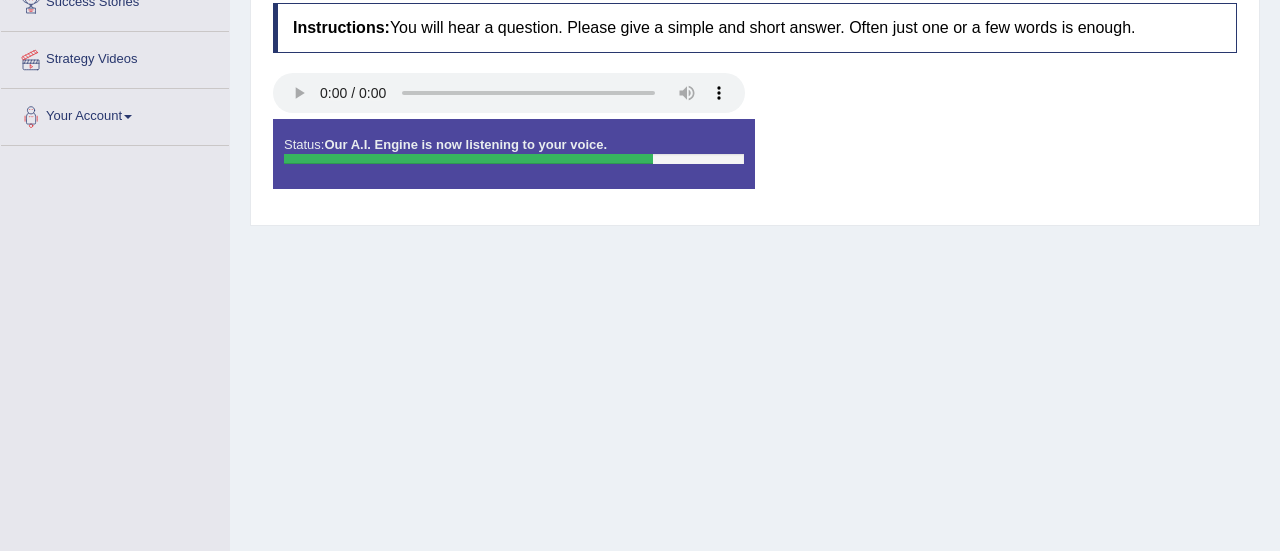 scroll, scrollTop: 360, scrollLeft: 0, axis: vertical 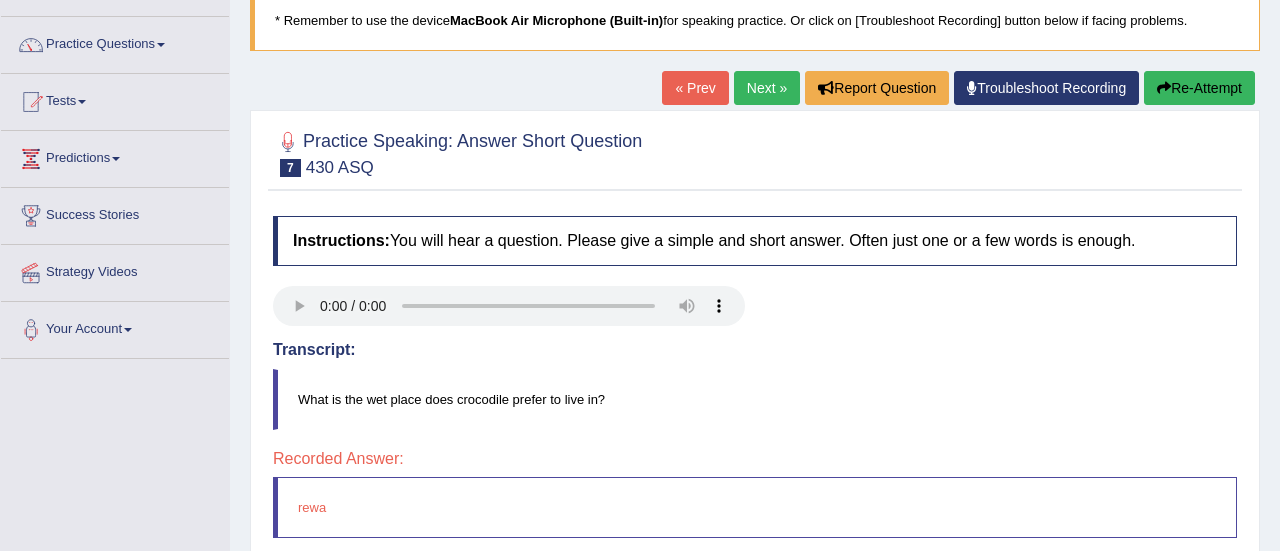 click on "Re-Attempt" at bounding box center [1199, 88] 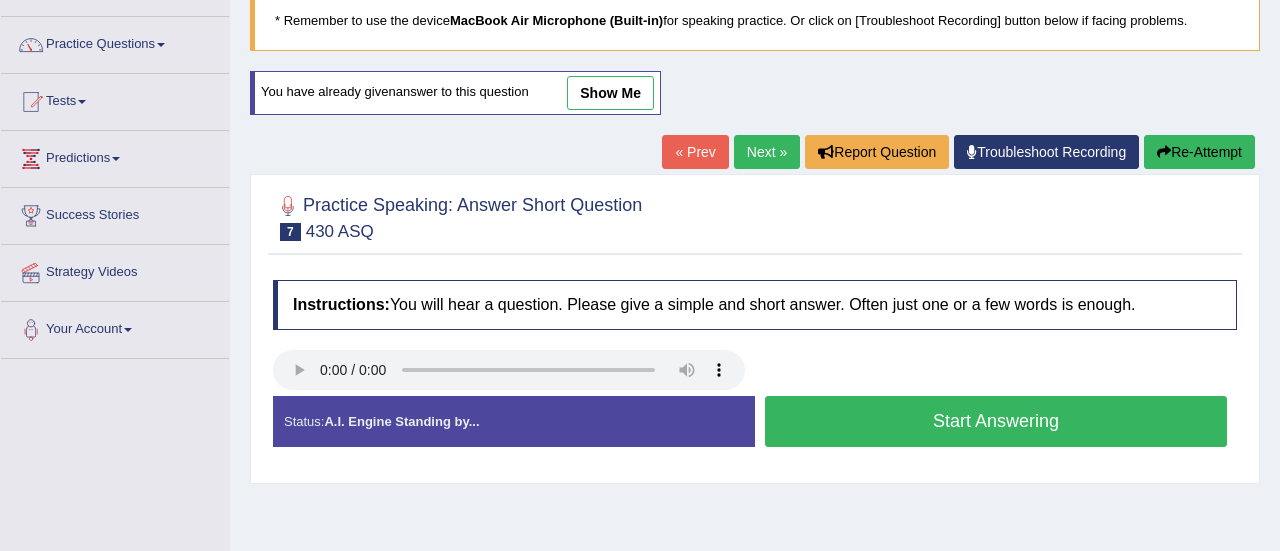 scroll, scrollTop: 139, scrollLeft: 0, axis: vertical 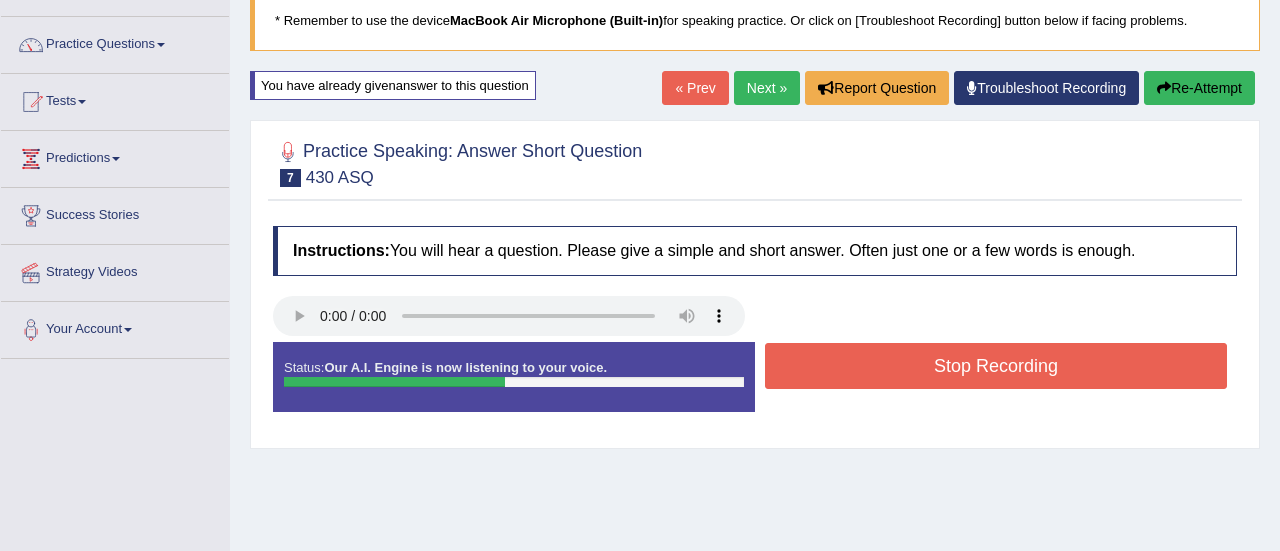 click on "Stop Recording" at bounding box center [996, 366] 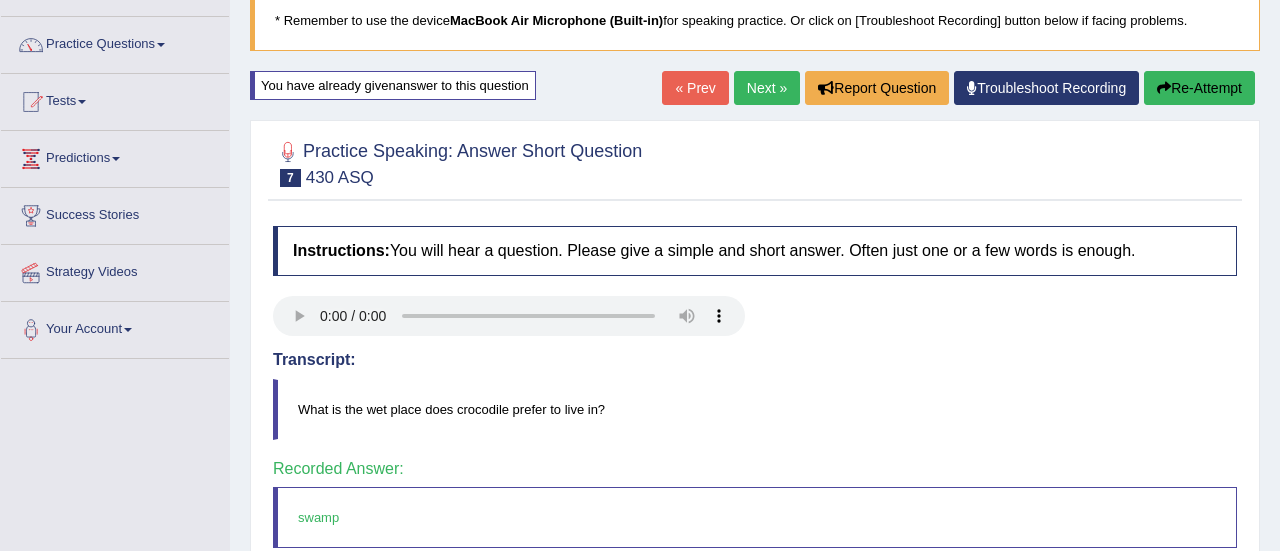 click on "Next »" at bounding box center (767, 88) 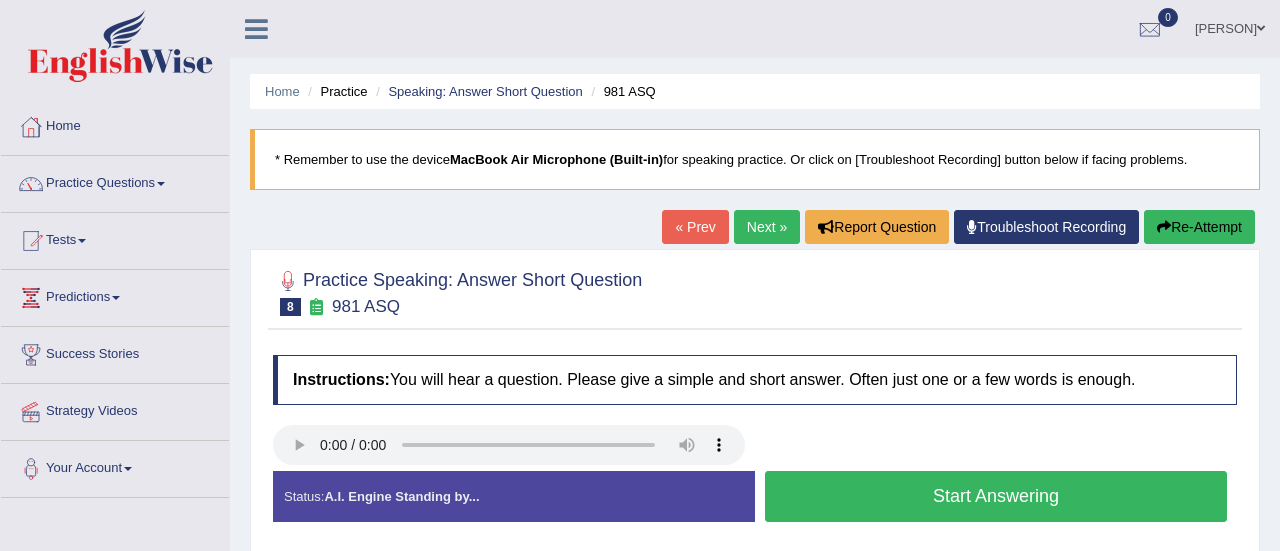 scroll, scrollTop: 0, scrollLeft: 0, axis: both 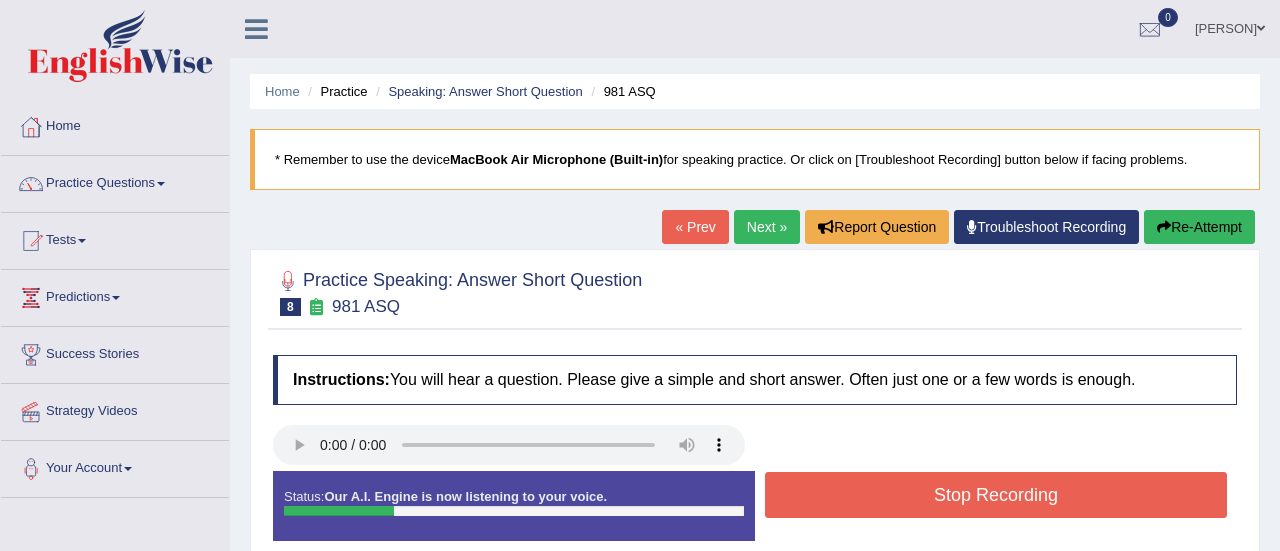 click on "Stop Recording" at bounding box center [996, 495] 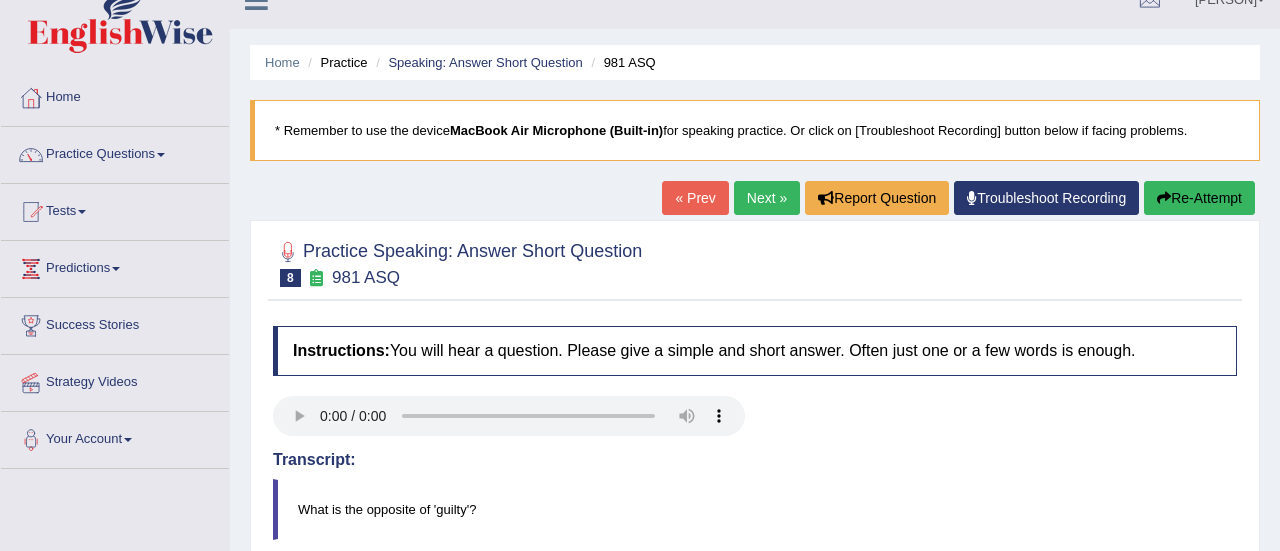 scroll, scrollTop: 0, scrollLeft: 0, axis: both 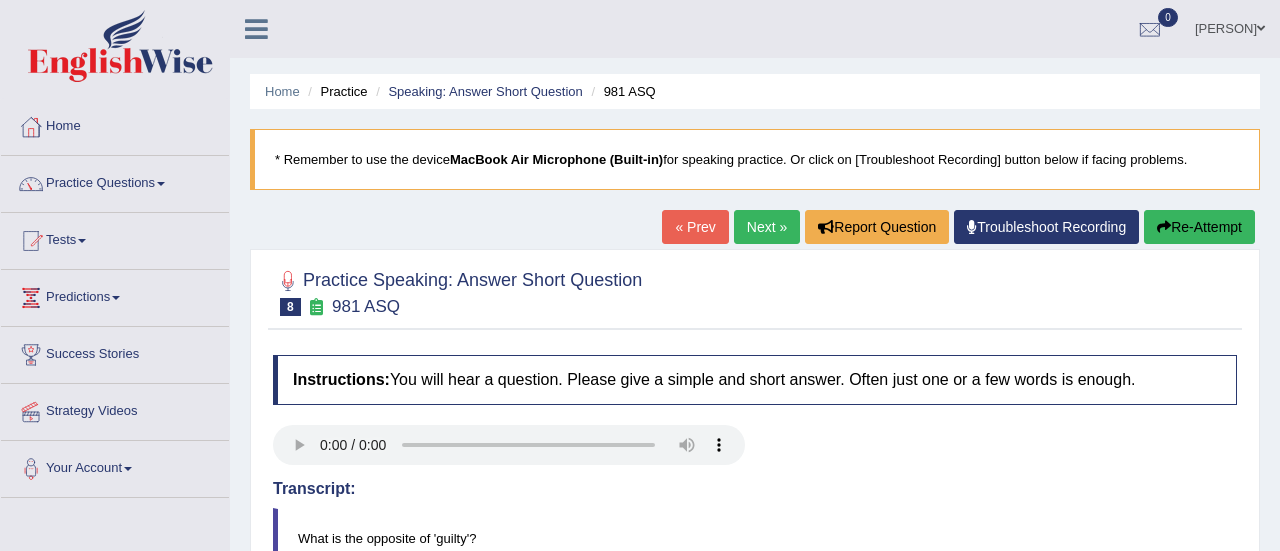 click on "Re-Attempt" at bounding box center (1199, 227) 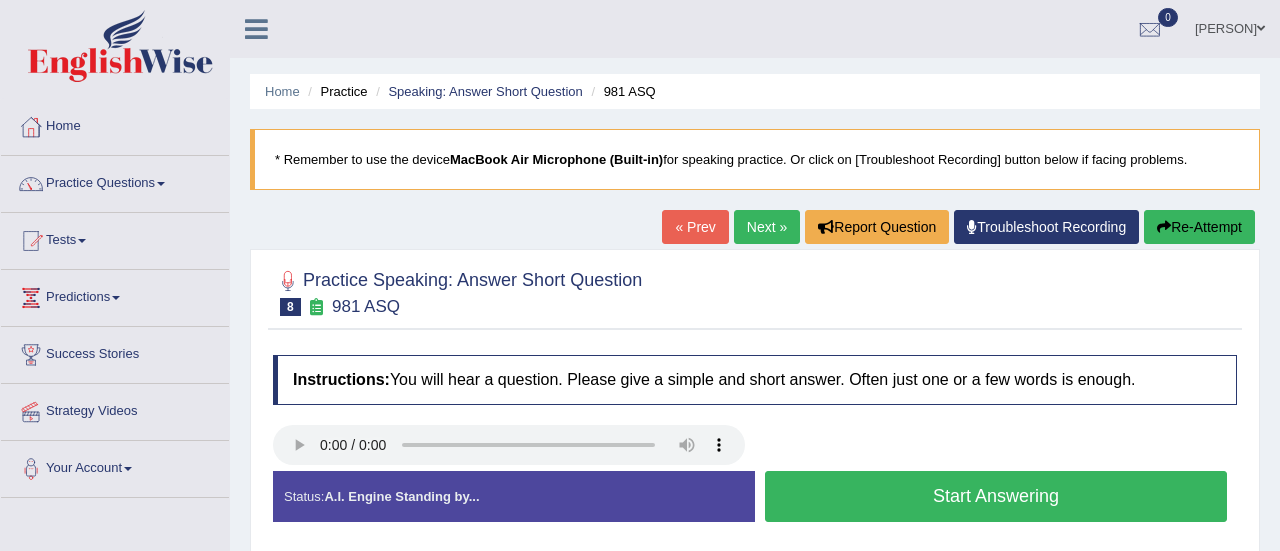 scroll, scrollTop: 0, scrollLeft: 0, axis: both 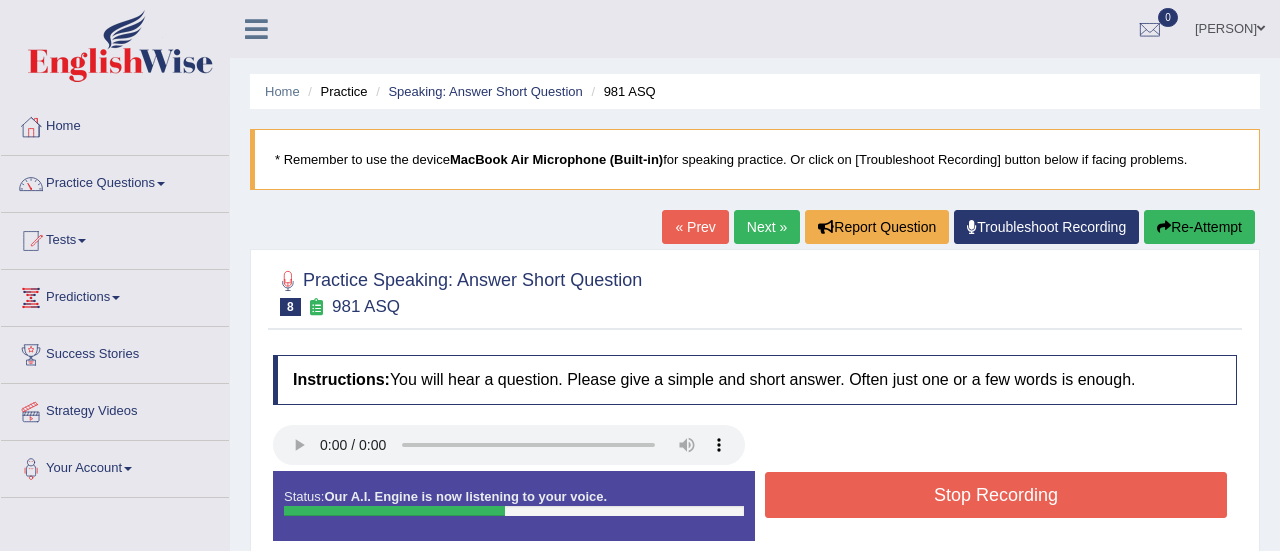 click on "Stop Recording" at bounding box center (996, 495) 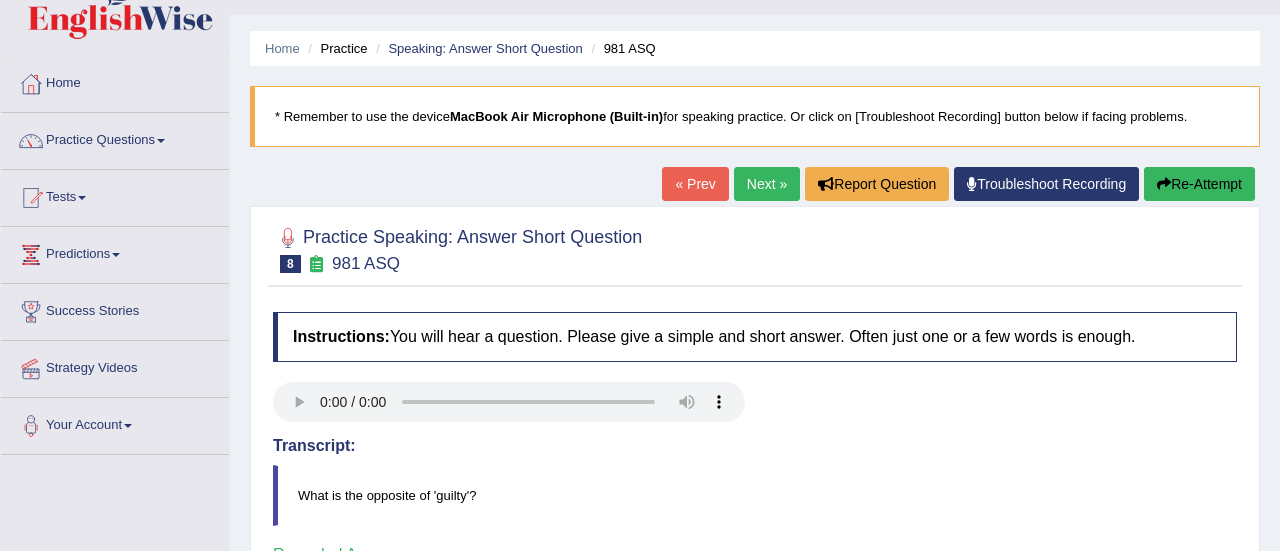 scroll, scrollTop: 40, scrollLeft: 0, axis: vertical 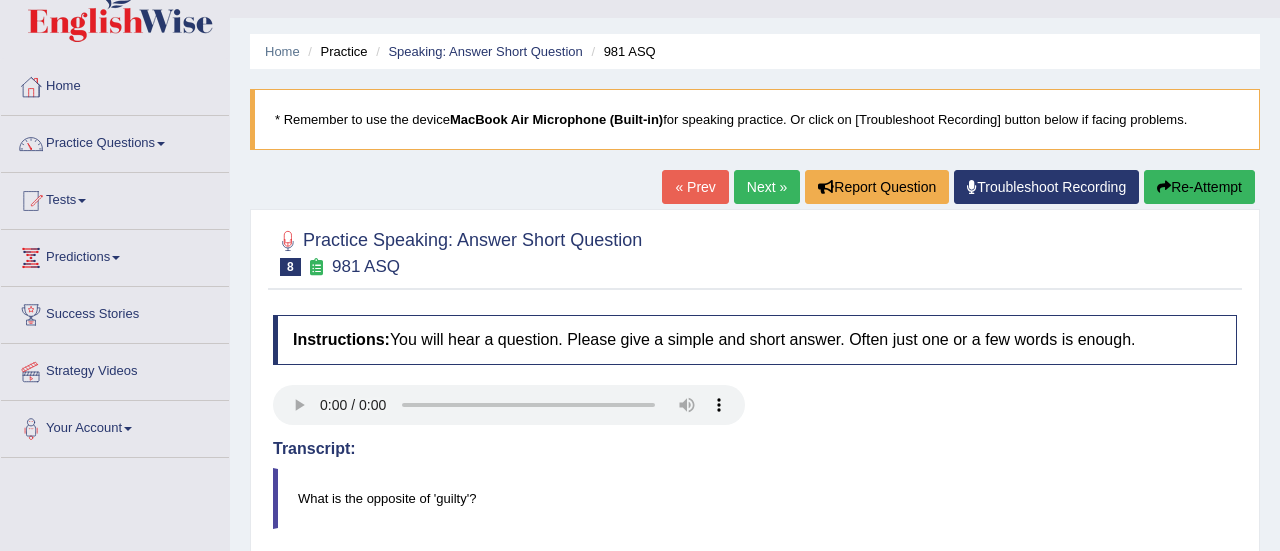 click on "Next »" at bounding box center (767, 187) 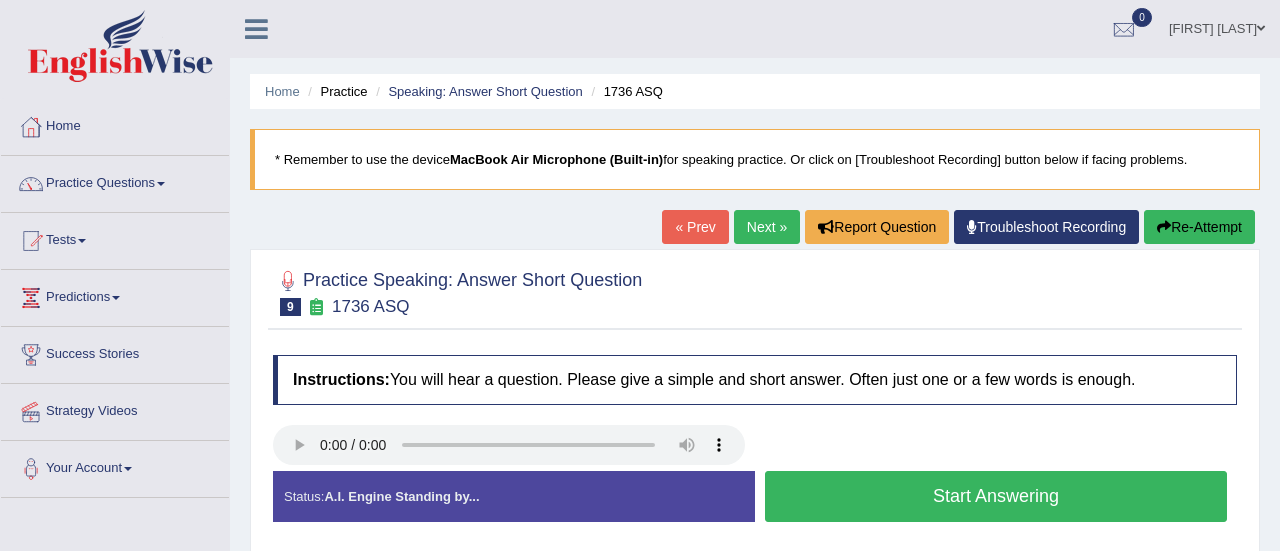 scroll, scrollTop: 0, scrollLeft: 0, axis: both 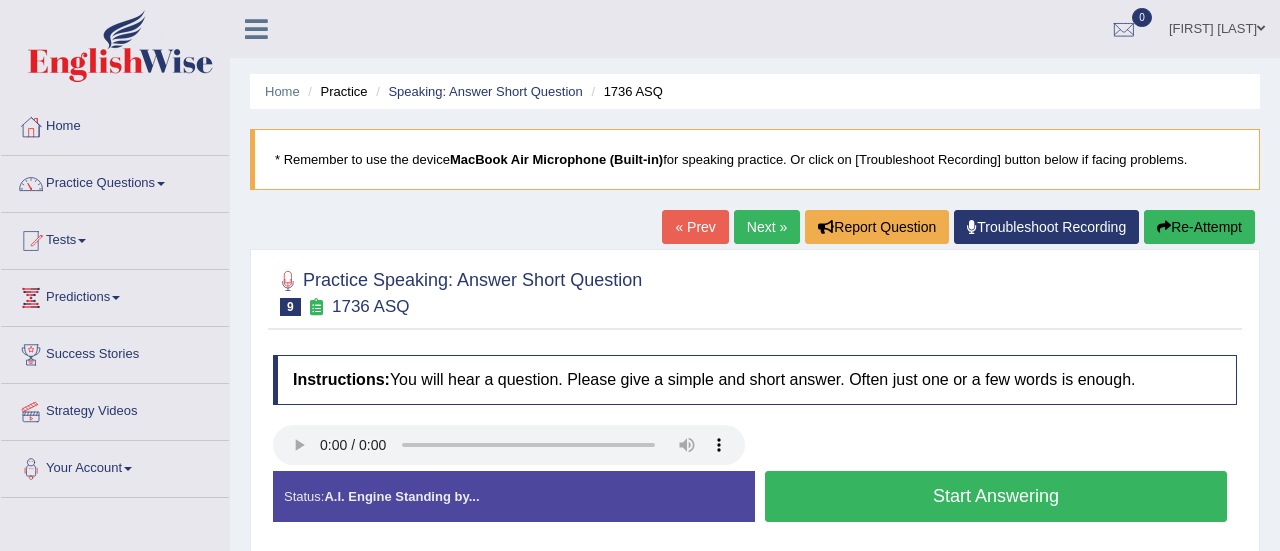 click on "Start Answering" at bounding box center [996, 496] 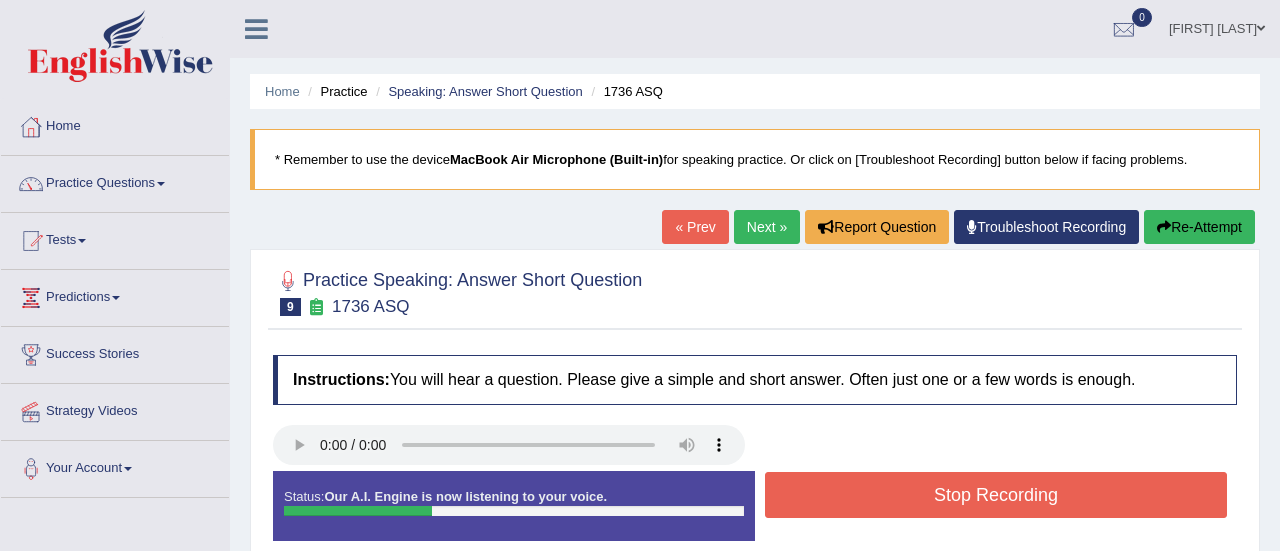 click on "Stop Recording" at bounding box center [996, 495] 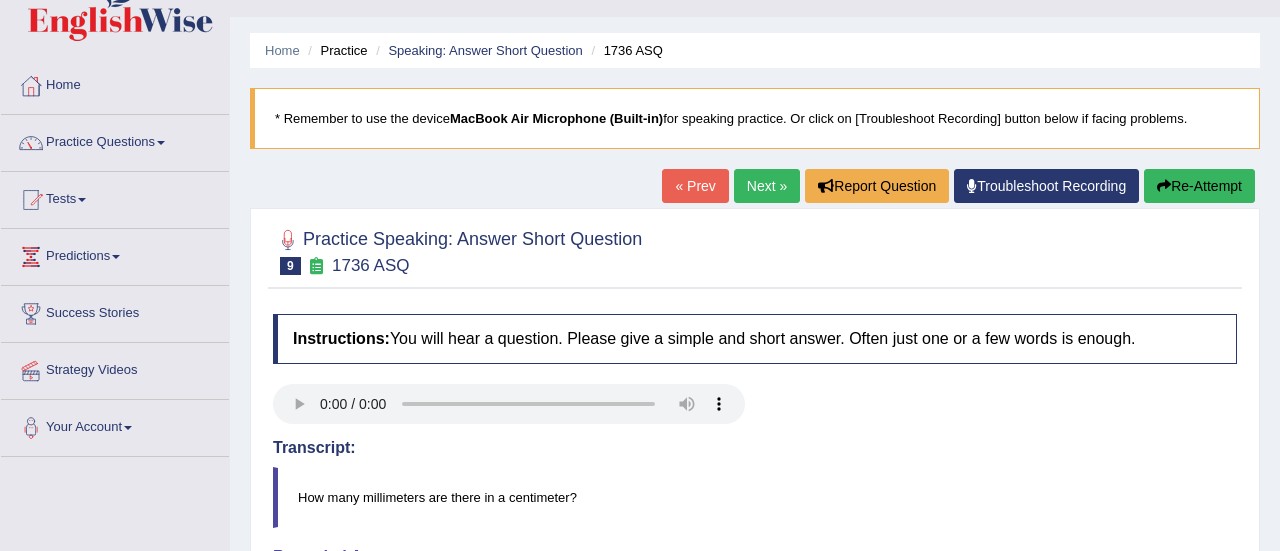 scroll, scrollTop: 40, scrollLeft: 0, axis: vertical 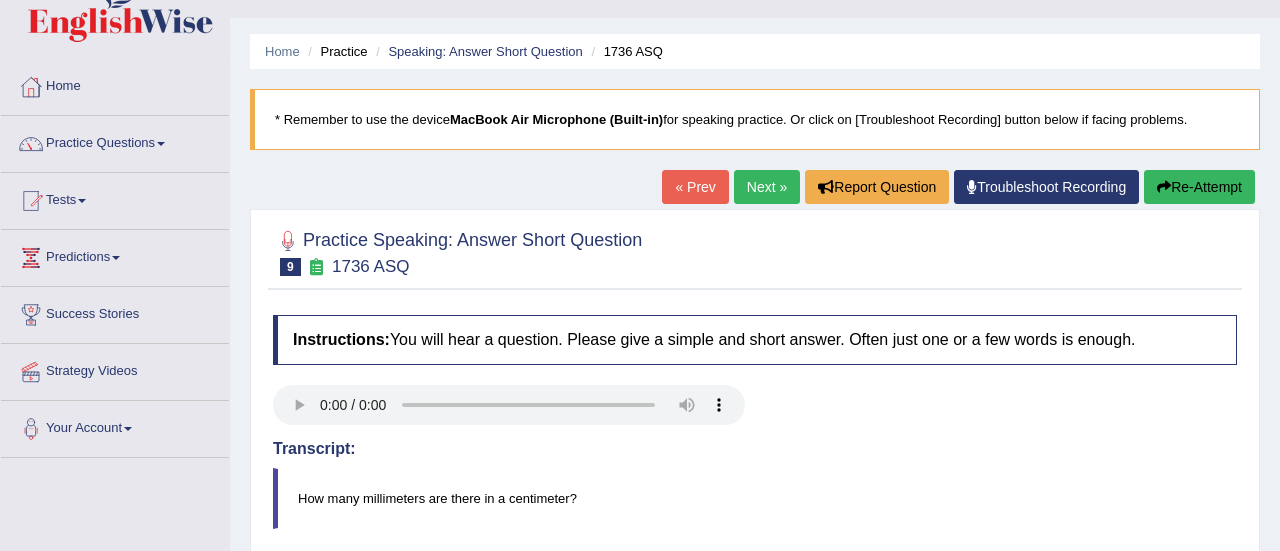 click at bounding box center [1164, 187] 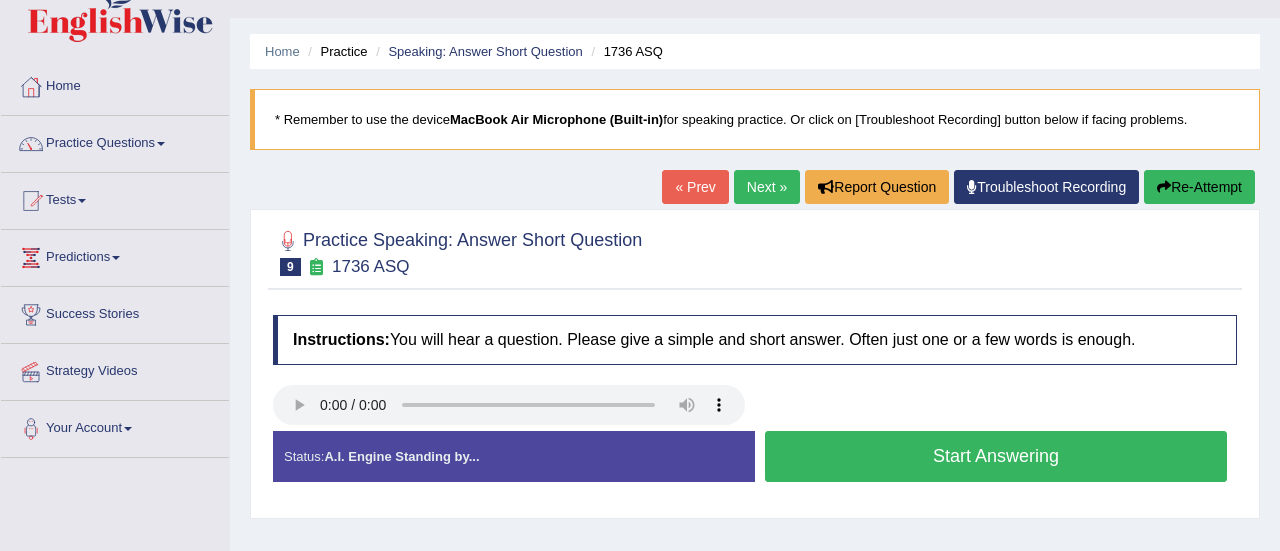 scroll, scrollTop: 40, scrollLeft: 0, axis: vertical 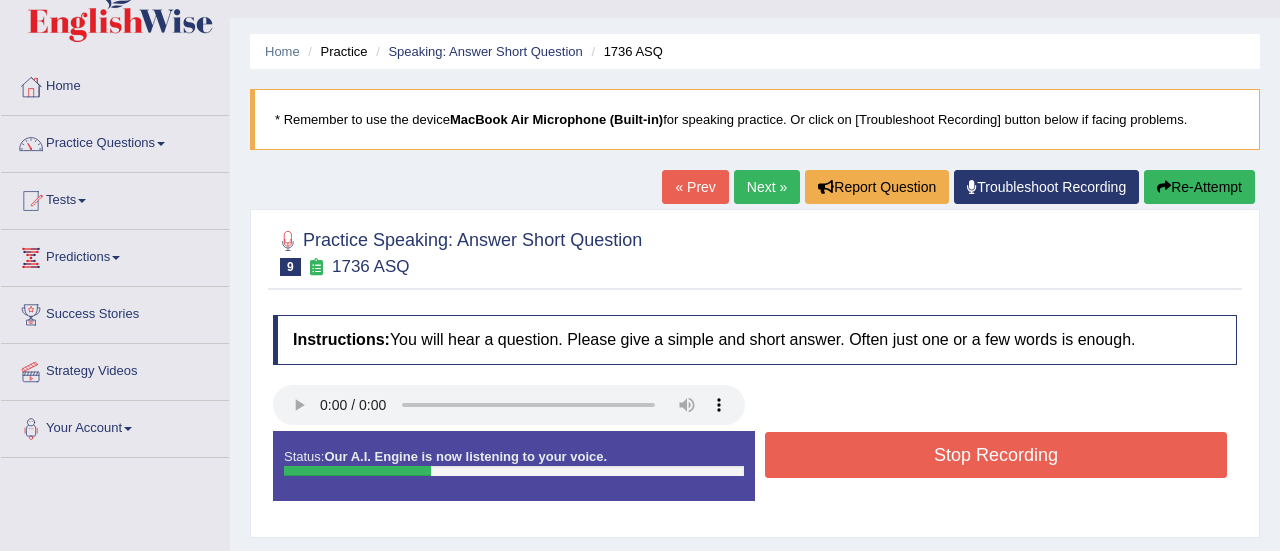 click on "Stop Recording" at bounding box center (996, 455) 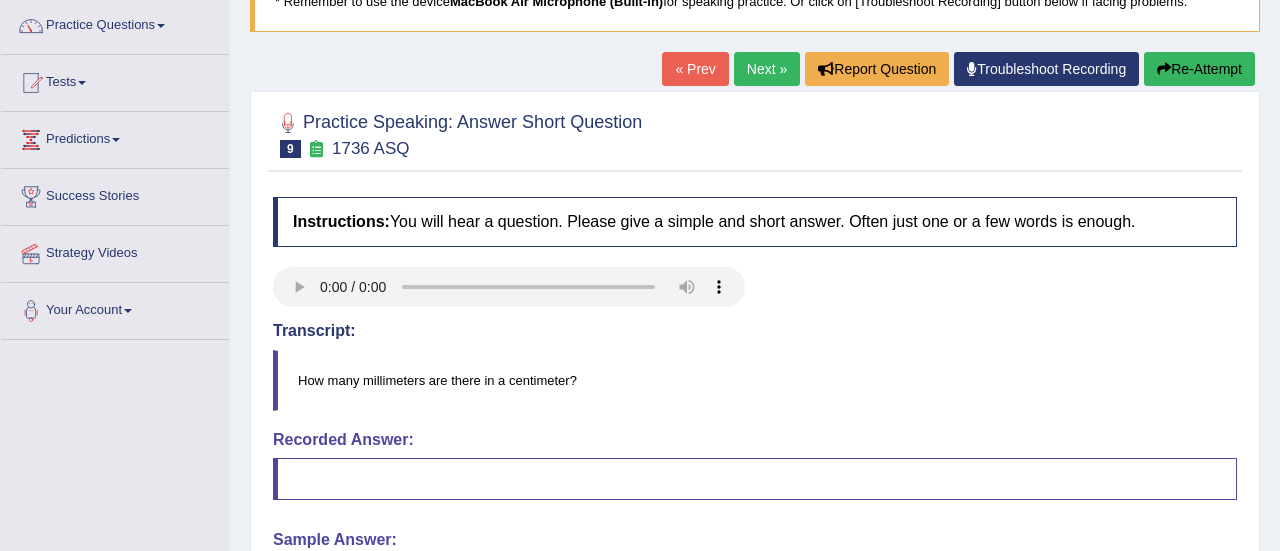 scroll, scrollTop: 120, scrollLeft: 0, axis: vertical 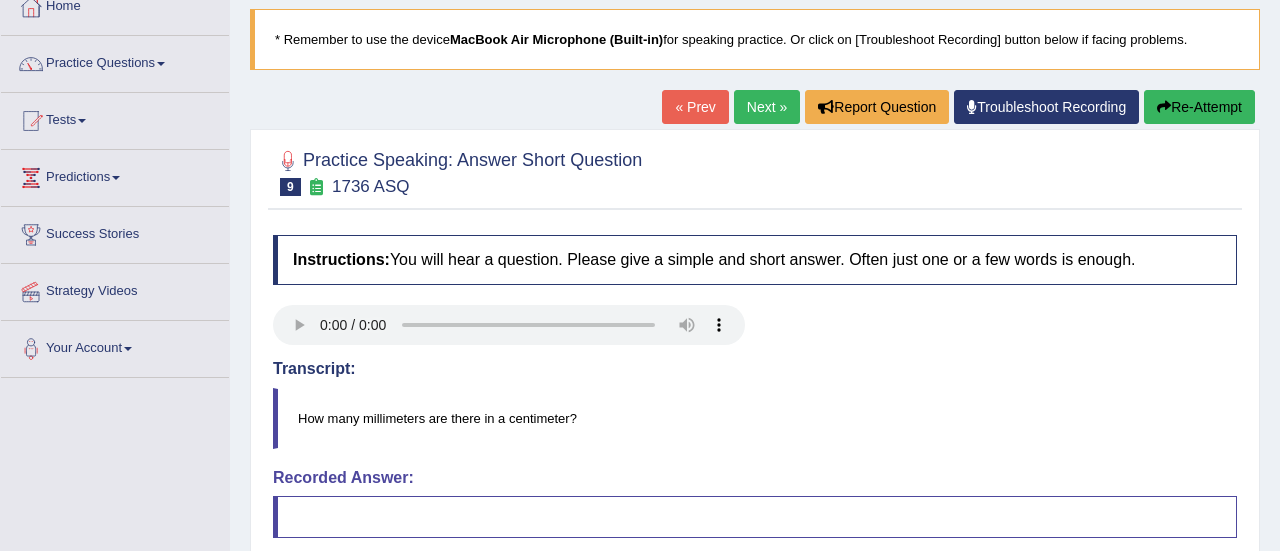 click on "Re-Attempt" at bounding box center (1199, 107) 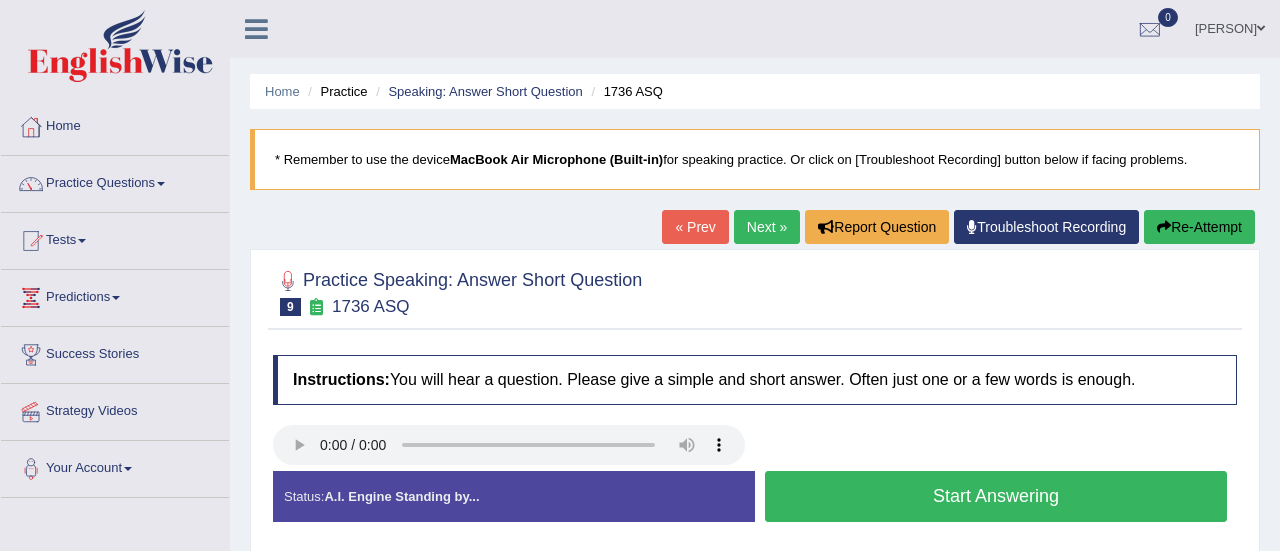 scroll, scrollTop: 120, scrollLeft: 0, axis: vertical 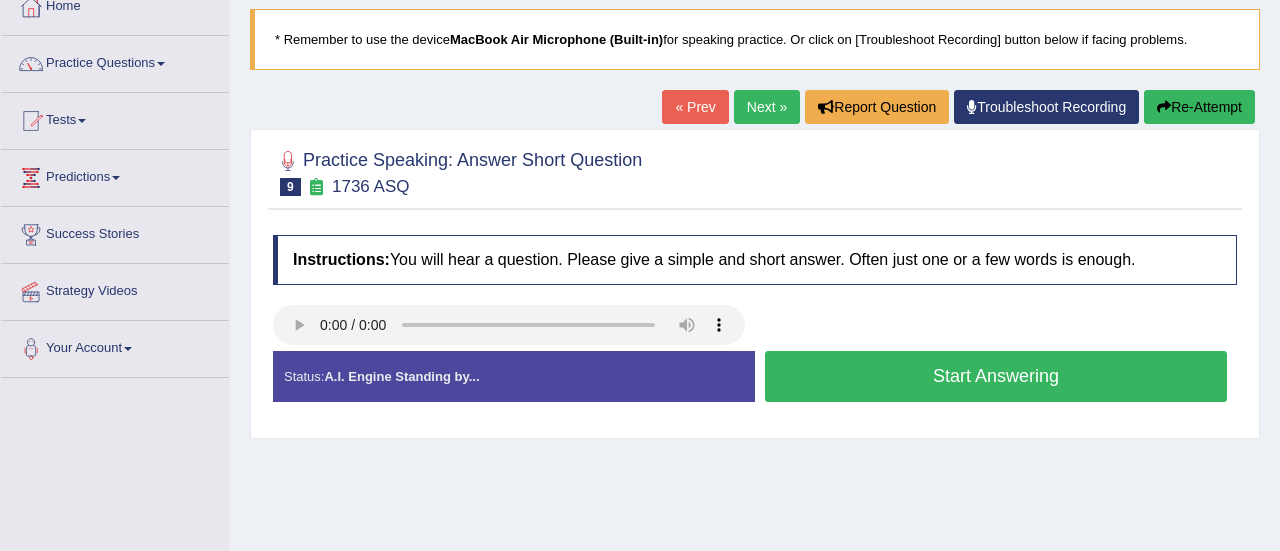 click on "Start Answering" at bounding box center (996, 376) 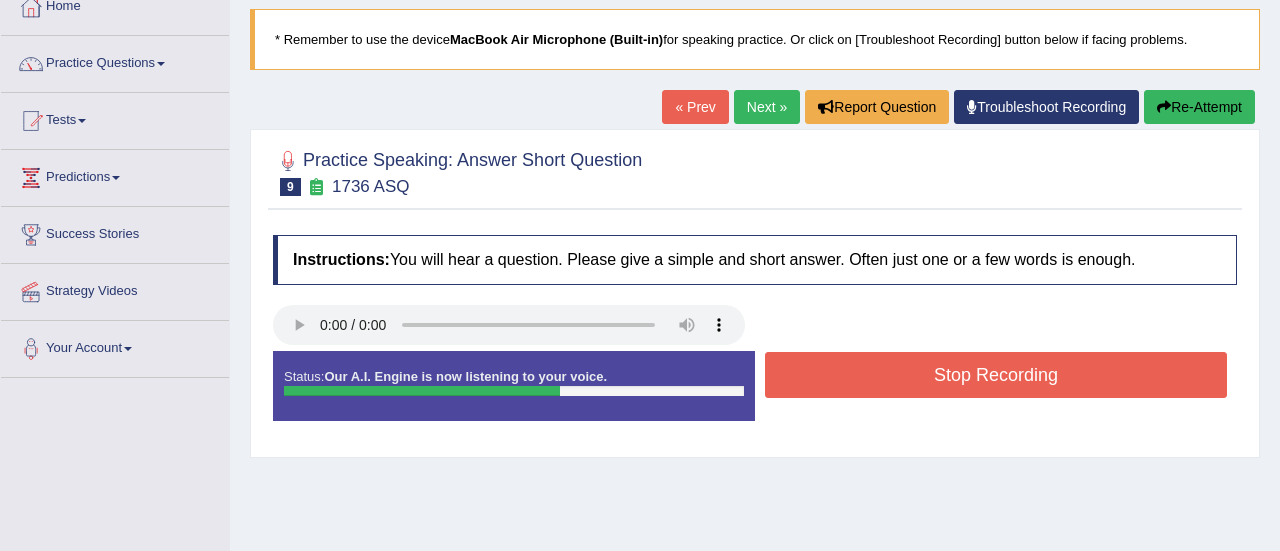 click on "Stop Recording" at bounding box center [996, 375] 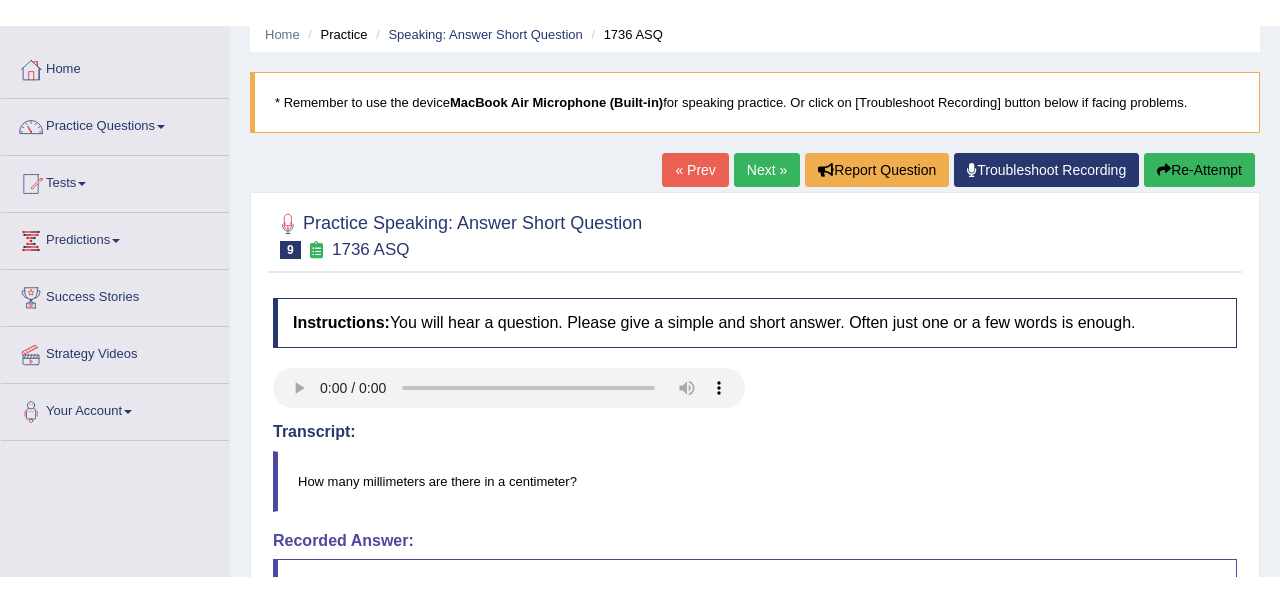scroll, scrollTop: 80, scrollLeft: 0, axis: vertical 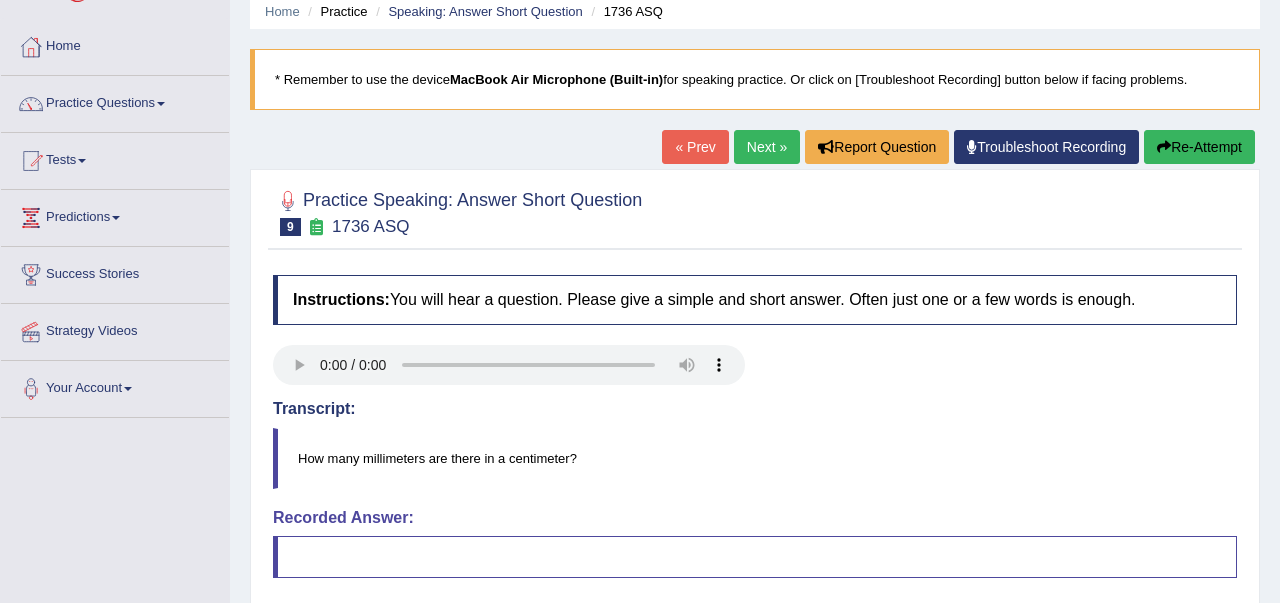click on "Troubleshoot Recording" at bounding box center (1046, 147) 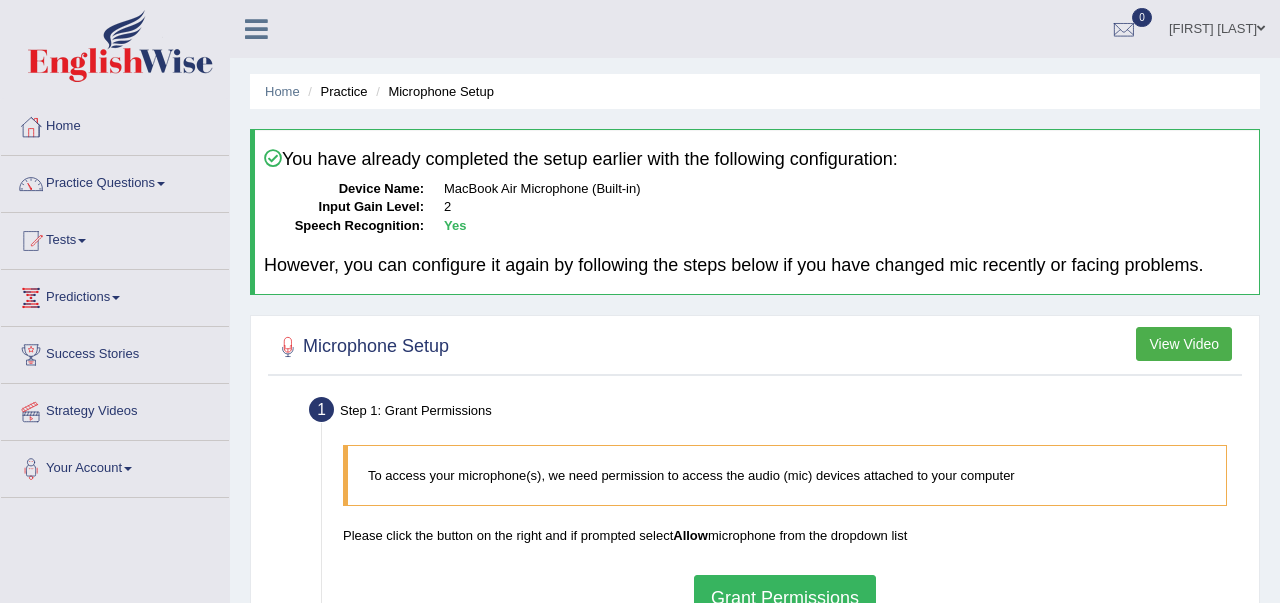 scroll, scrollTop: 0, scrollLeft: 0, axis: both 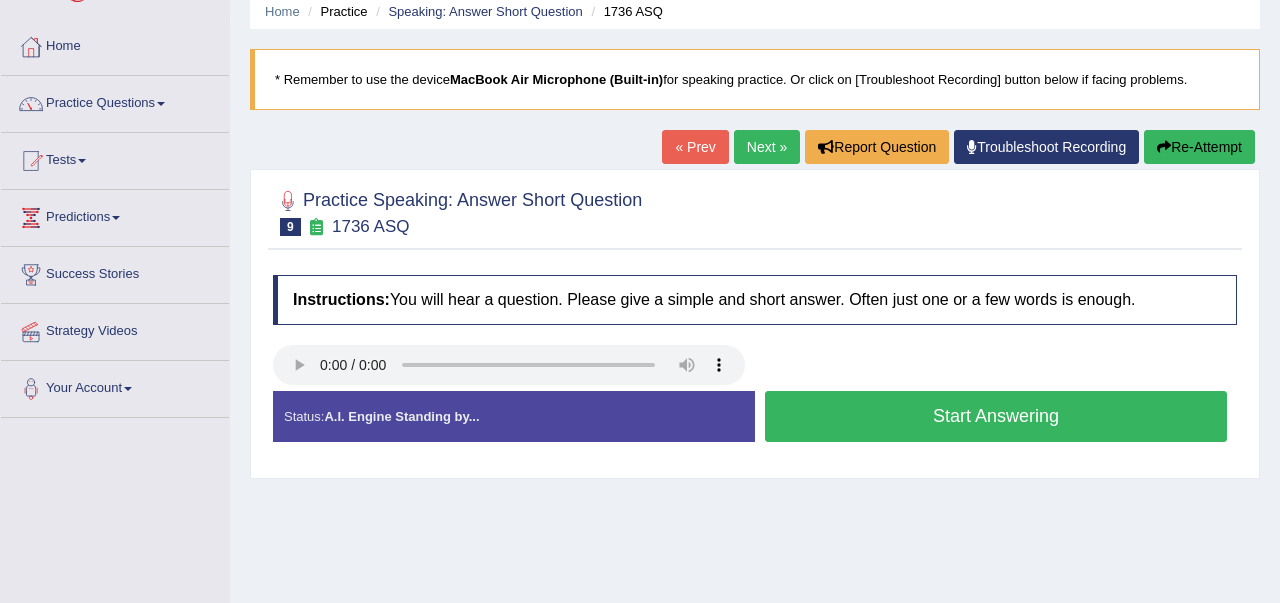 click on "Start Answering" at bounding box center (996, 416) 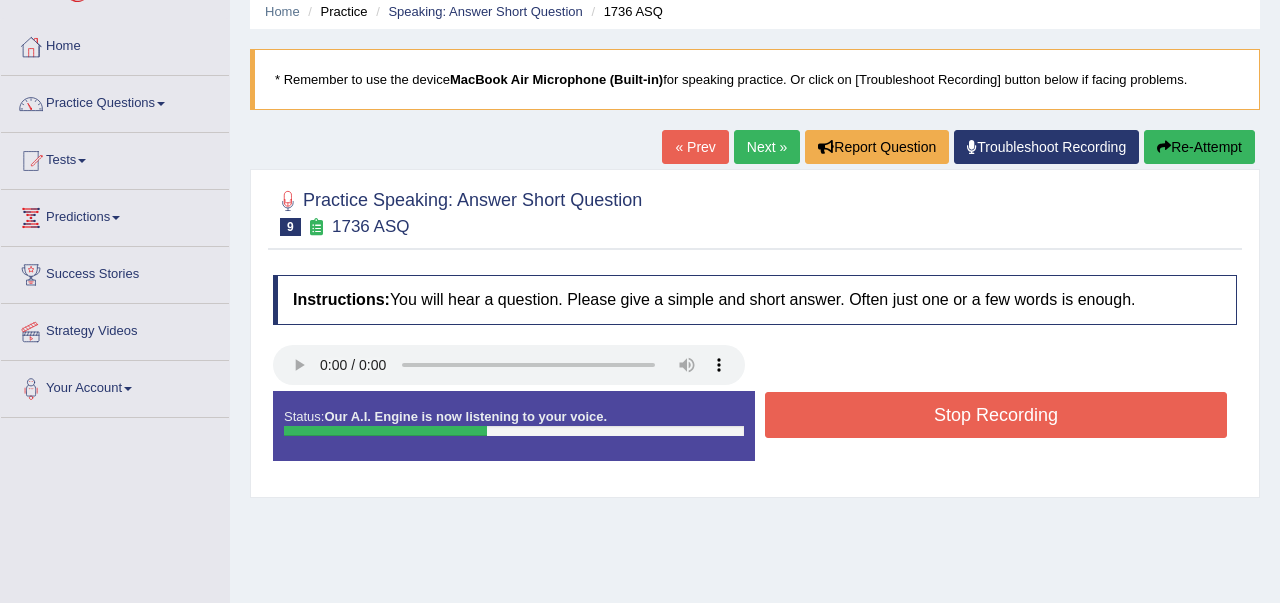 click on "Stop Recording" at bounding box center (996, 415) 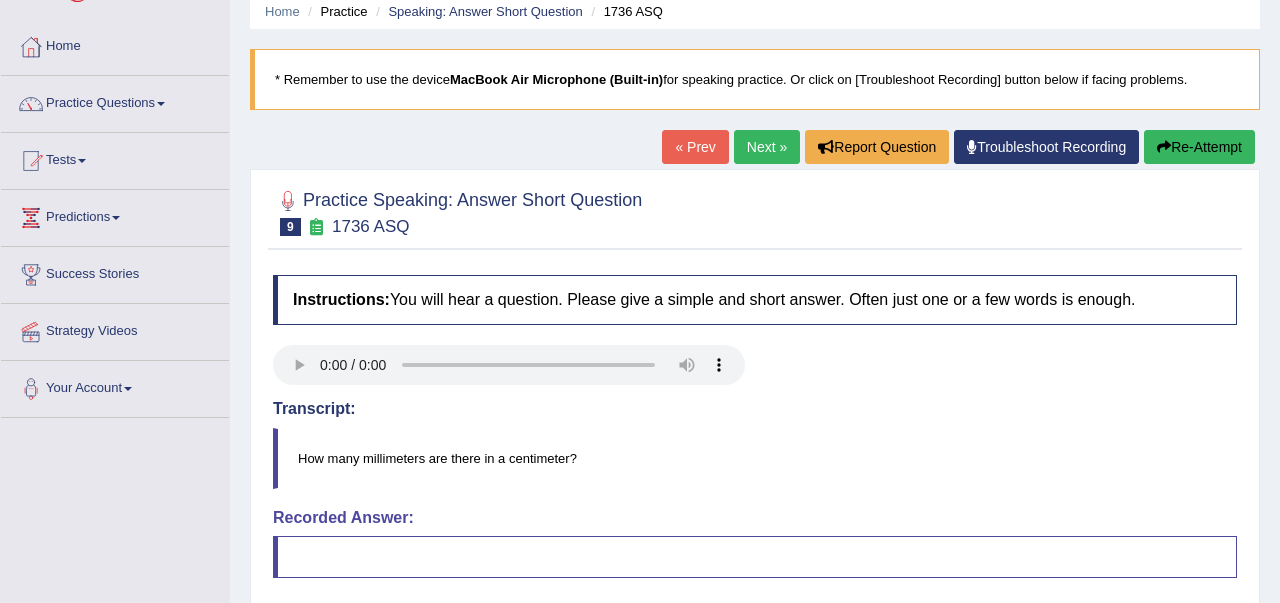 click on "Next »" at bounding box center (767, 147) 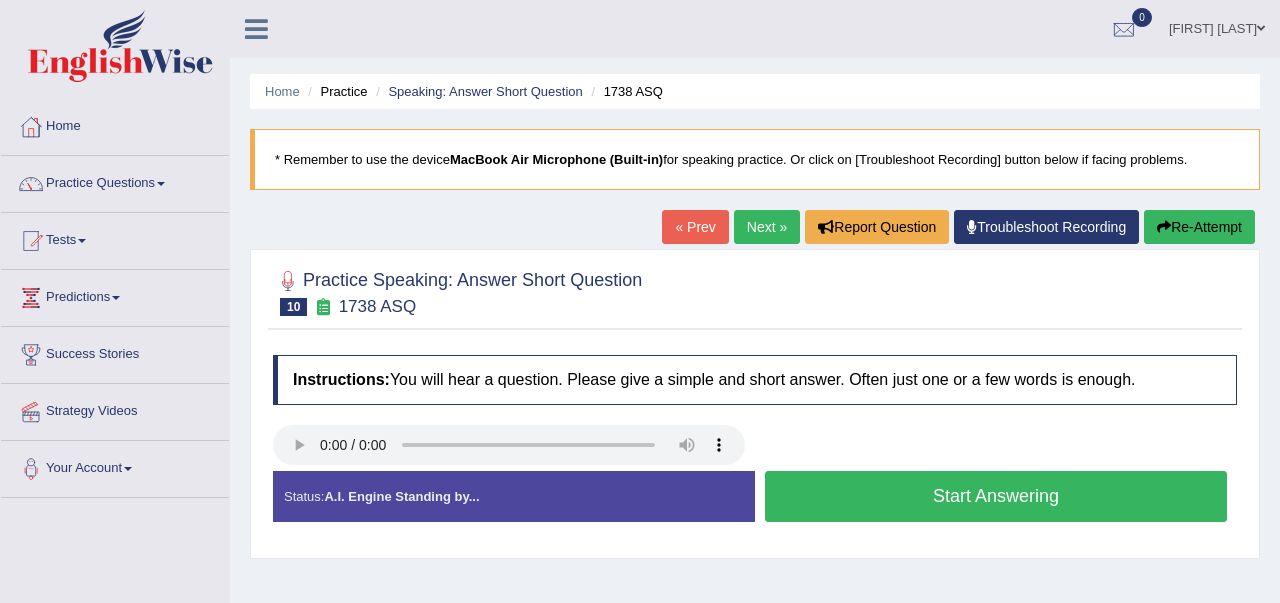 scroll, scrollTop: 0, scrollLeft: 0, axis: both 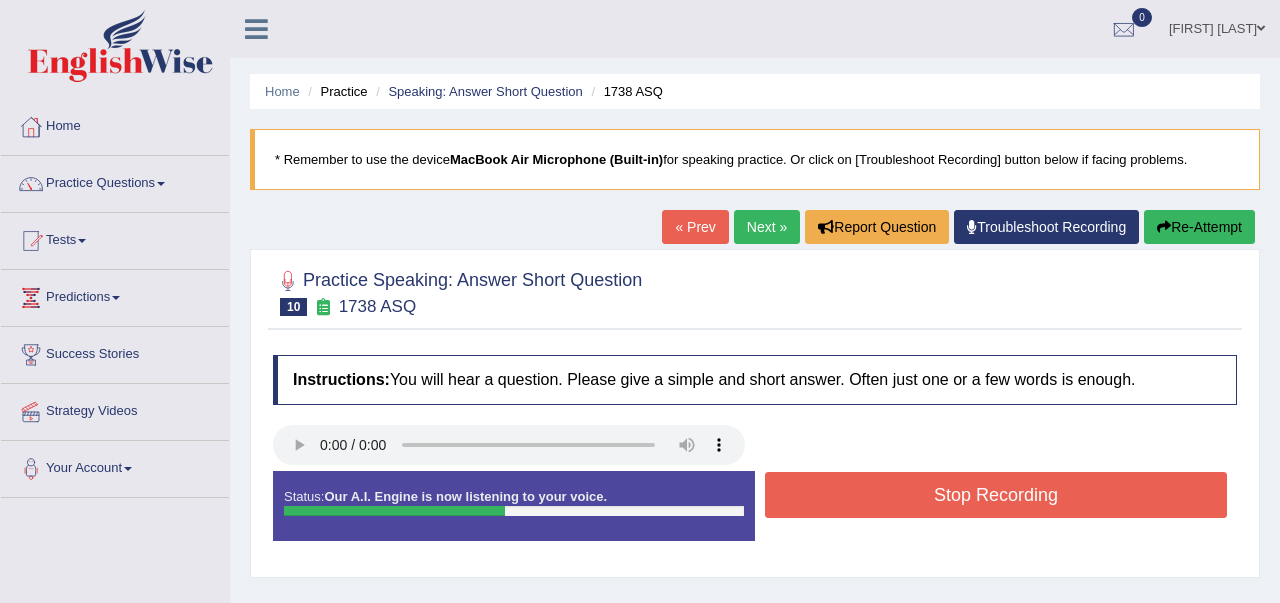 click on "Stop Recording" at bounding box center [996, 495] 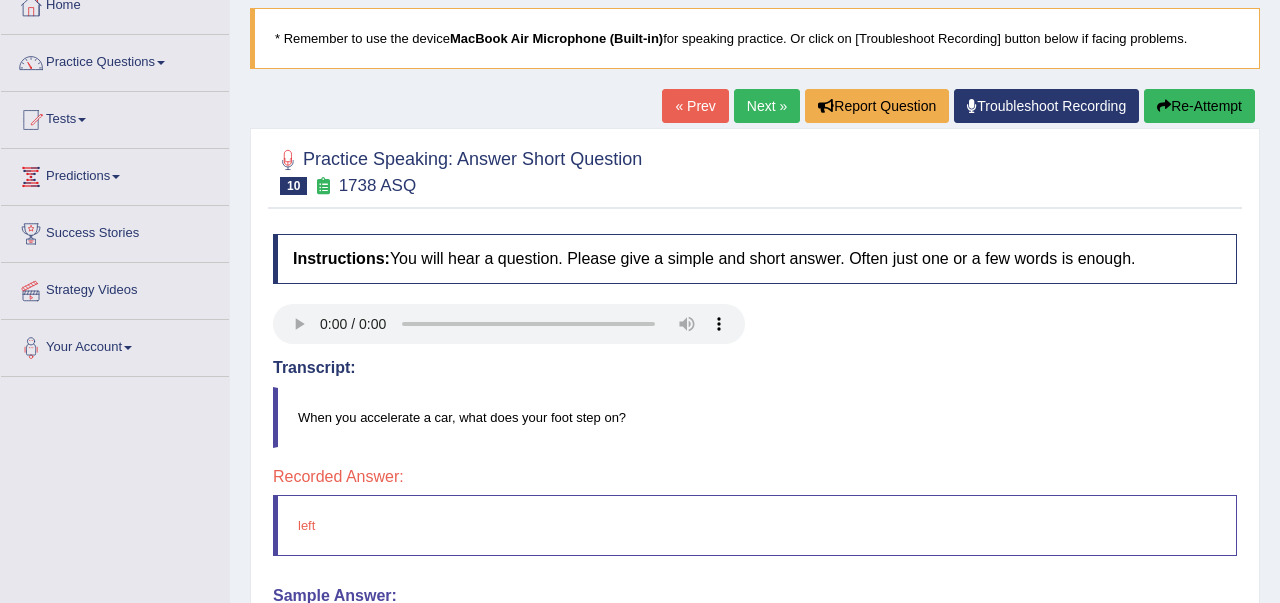 scroll, scrollTop: 120, scrollLeft: 0, axis: vertical 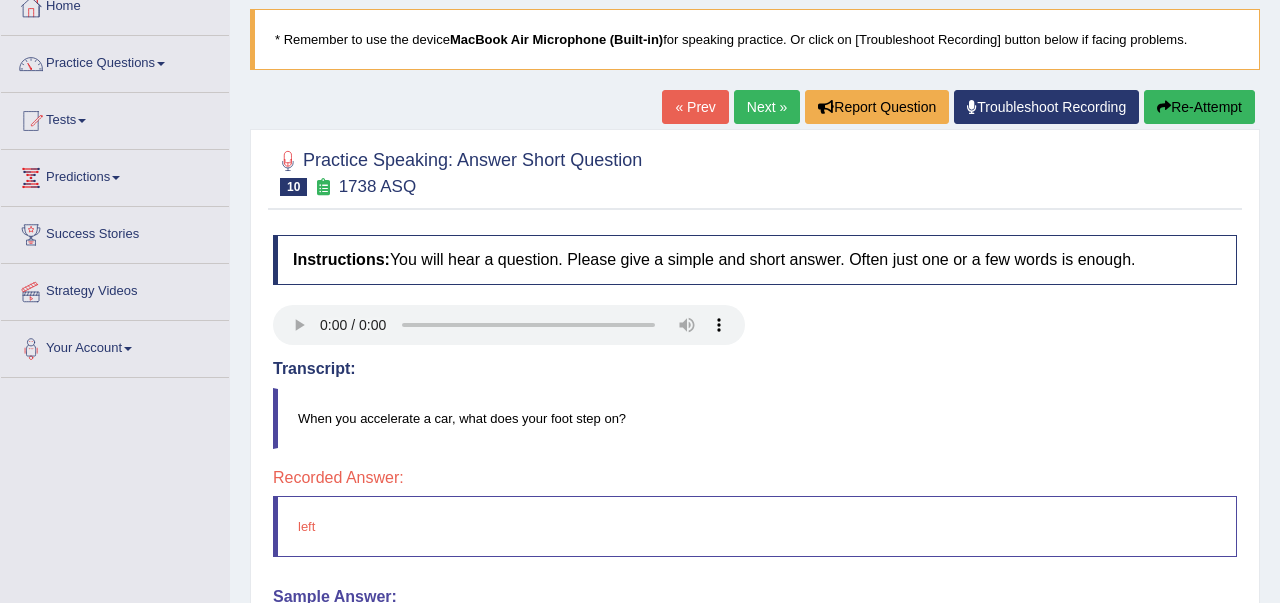 click on "Re-Attempt" at bounding box center [1199, 107] 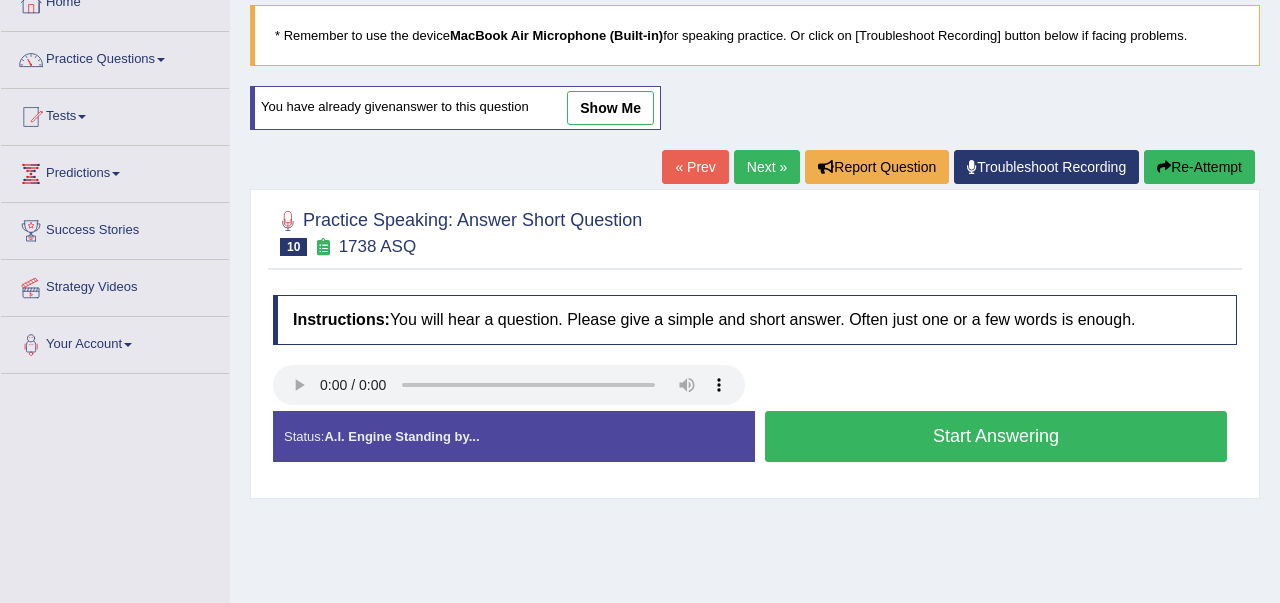 scroll, scrollTop: 120, scrollLeft: 0, axis: vertical 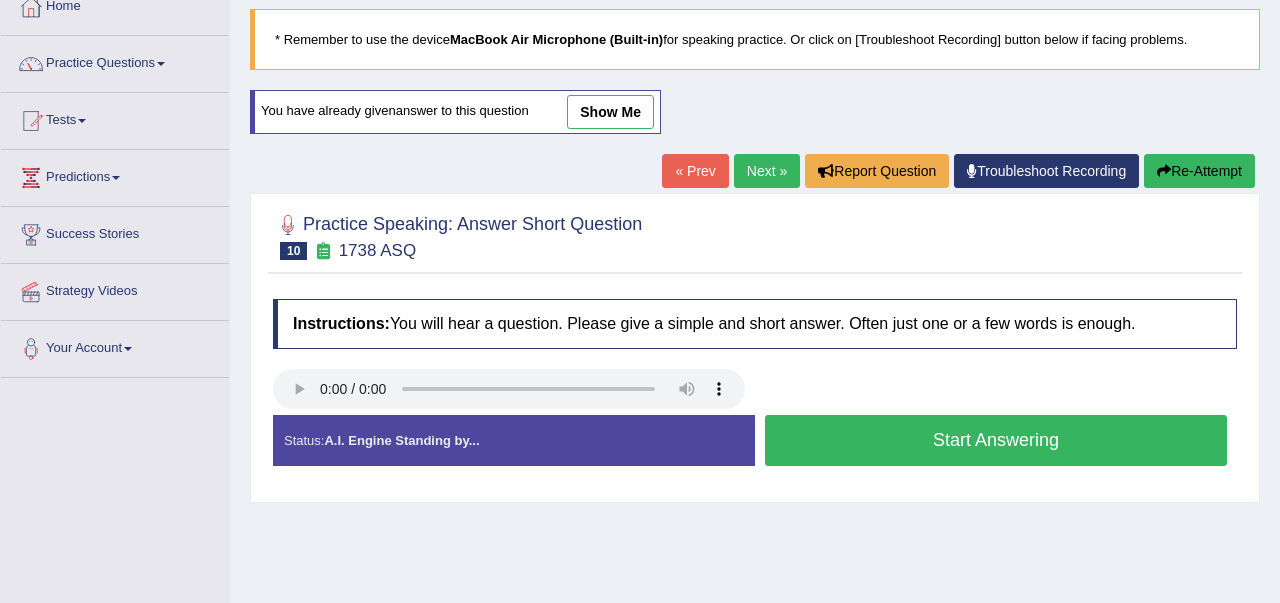 click on "Start Answering" at bounding box center (996, 440) 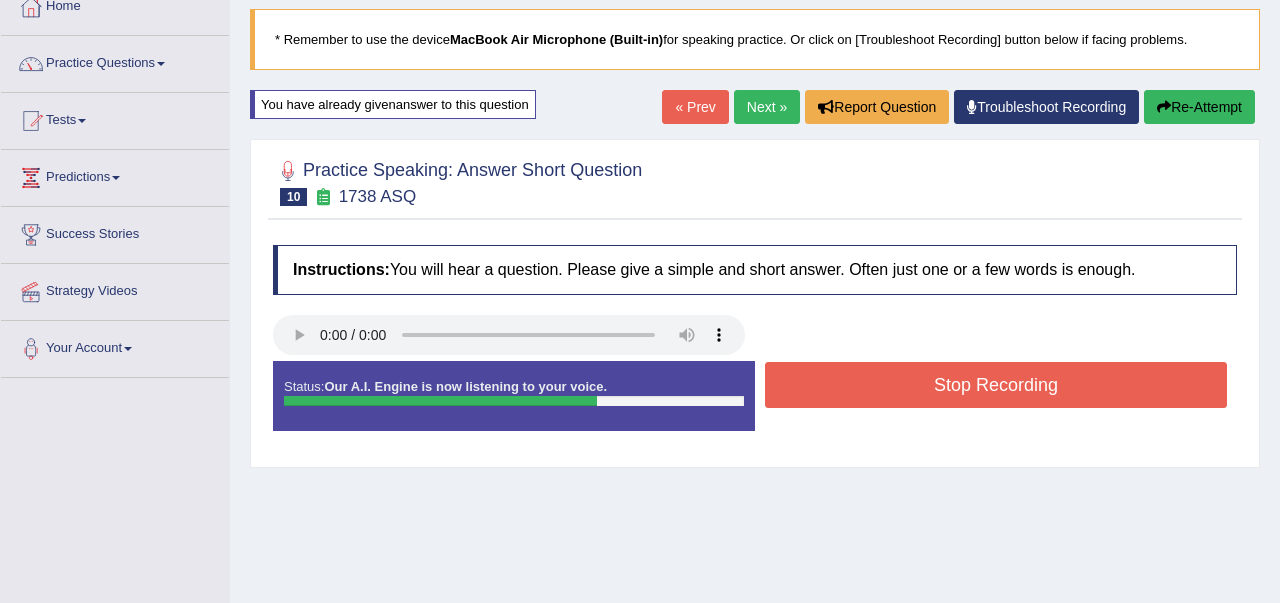 click on "Stop Recording" at bounding box center (996, 385) 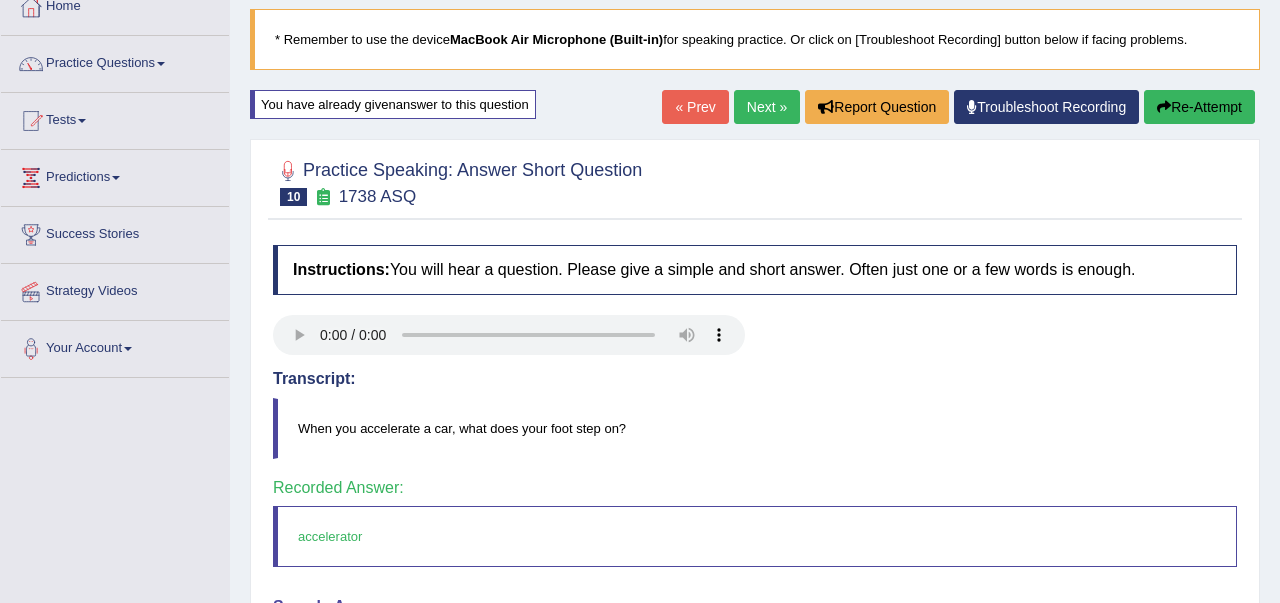 click on "Next »" at bounding box center (767, 107) 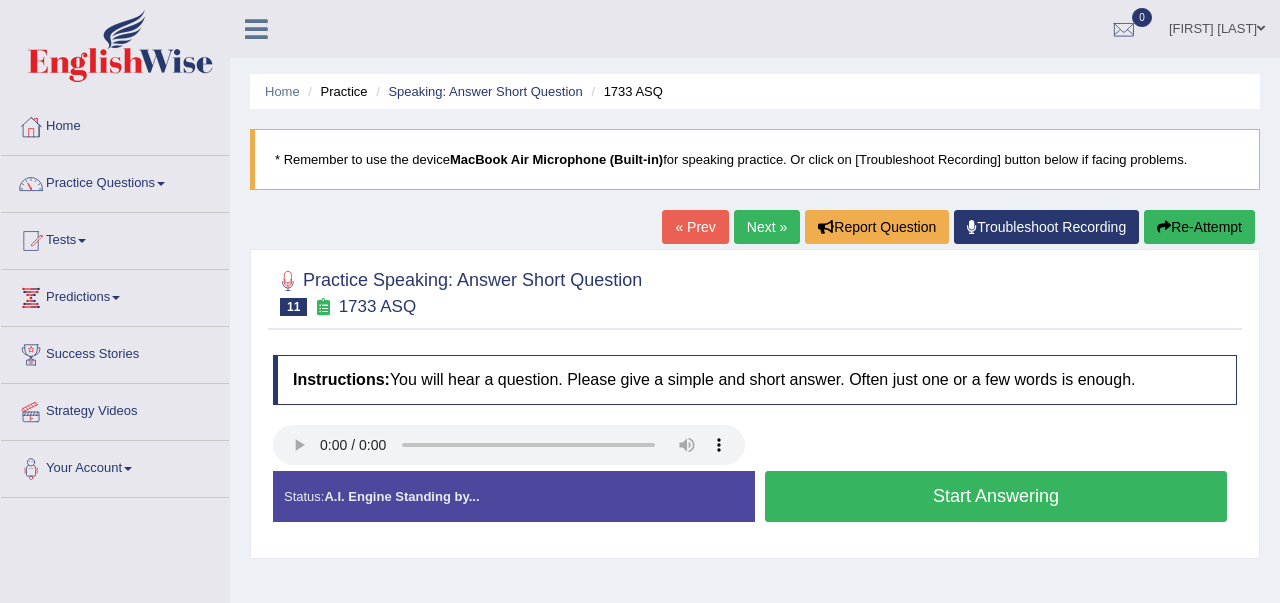 scroll, scrollTop: 0, scrollLeft: 0, axis: both 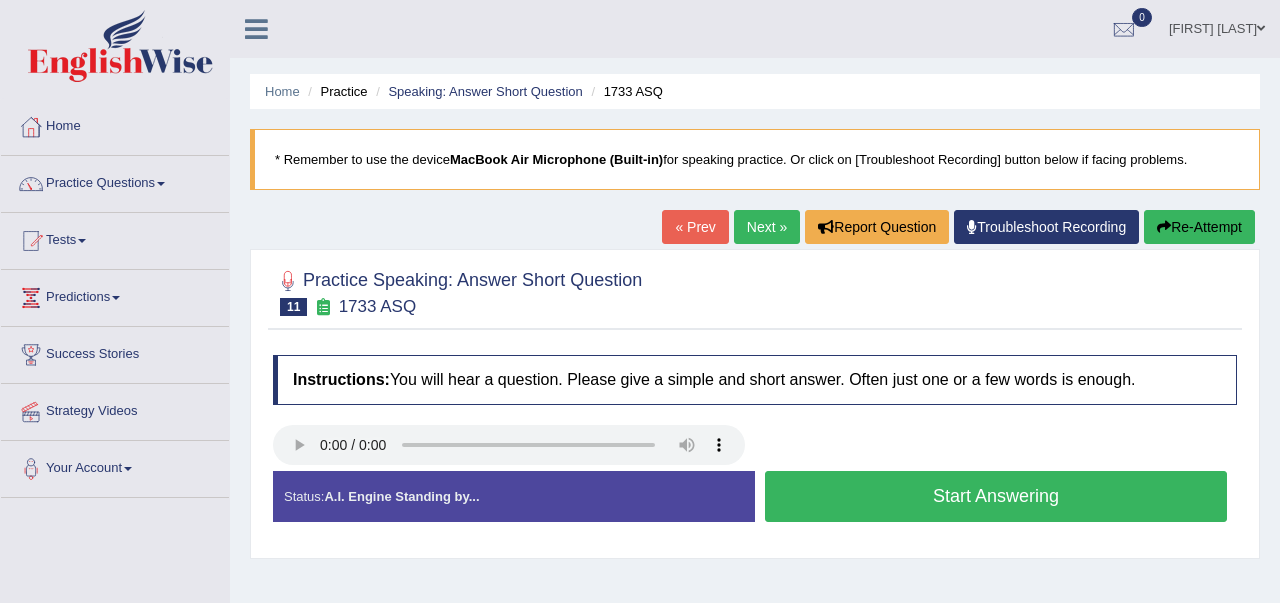 click on "Start Answering" at bounding box center [996, 496] 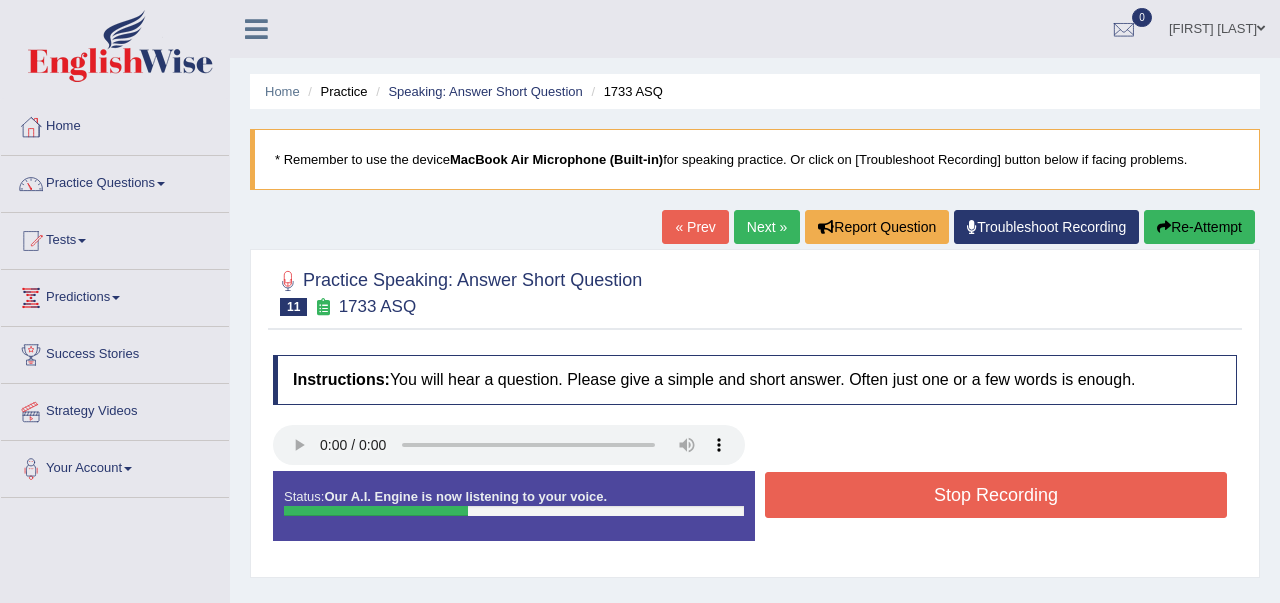 click on "Stop Recording" at bounding box center (996, 495) 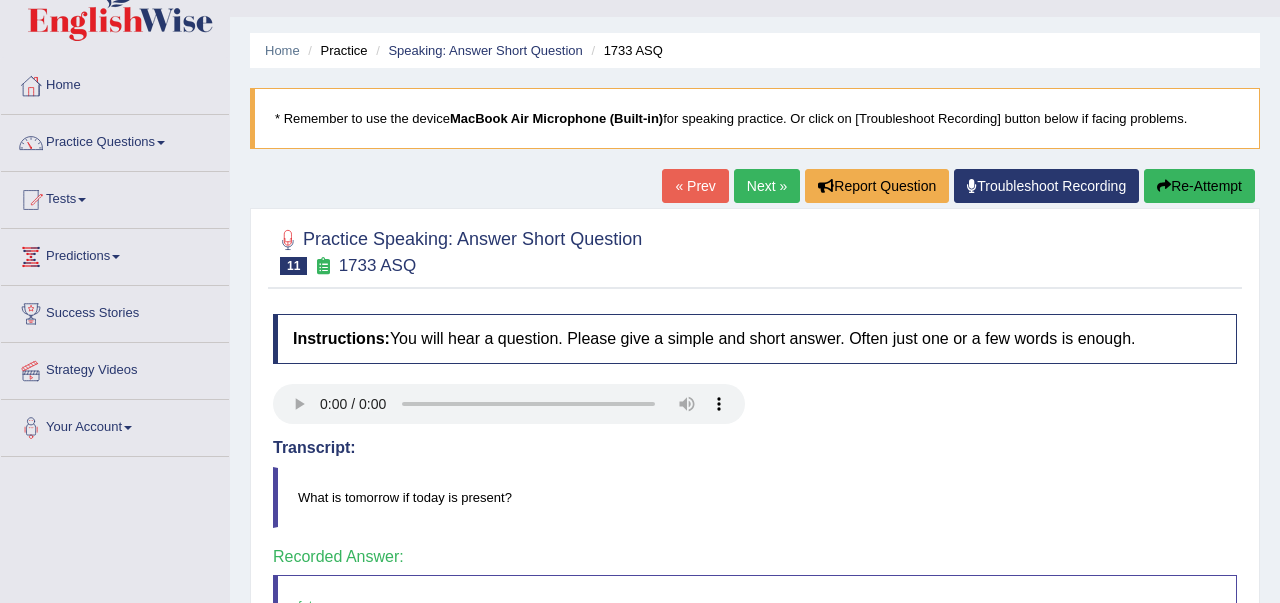 scroll, scrollTop: 40, scrollLeft: 0, axis: vertical 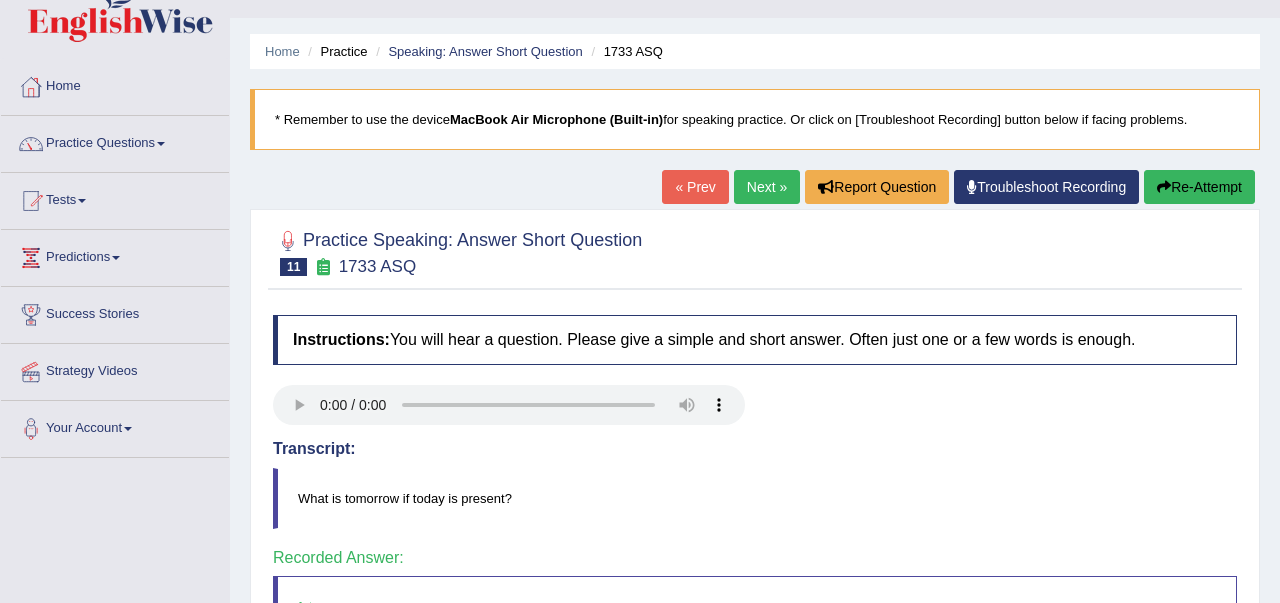 click on "Next »" at bounding box center (767, 187) 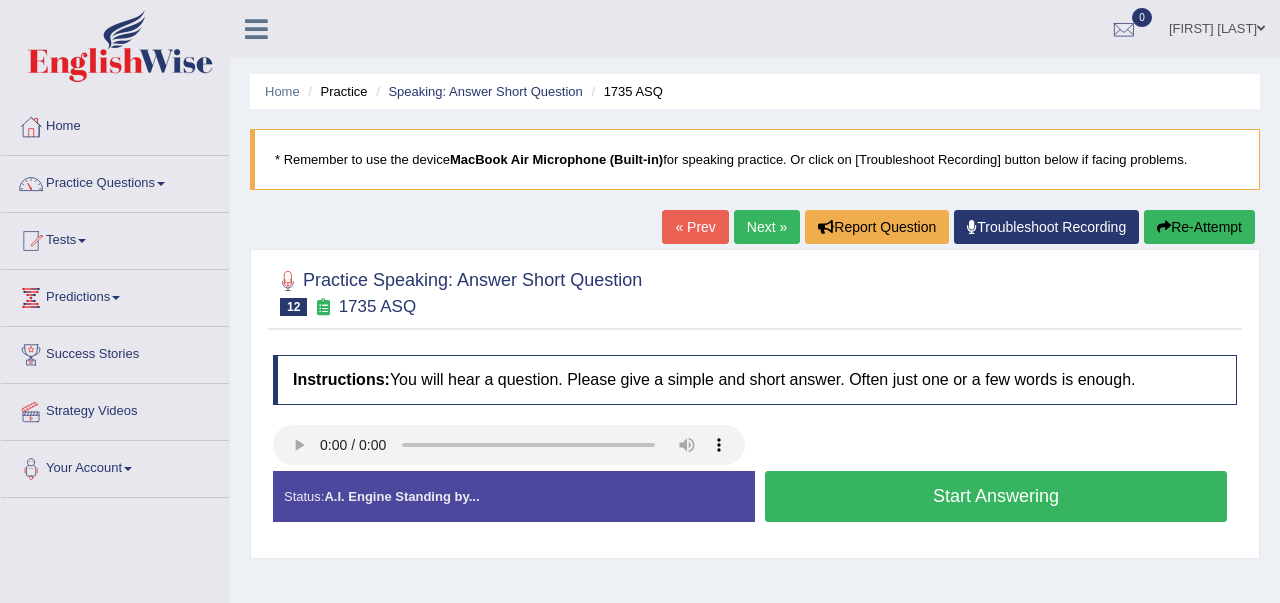 scroll, scrollTop: 0, scrollLeft: 0, axis: both 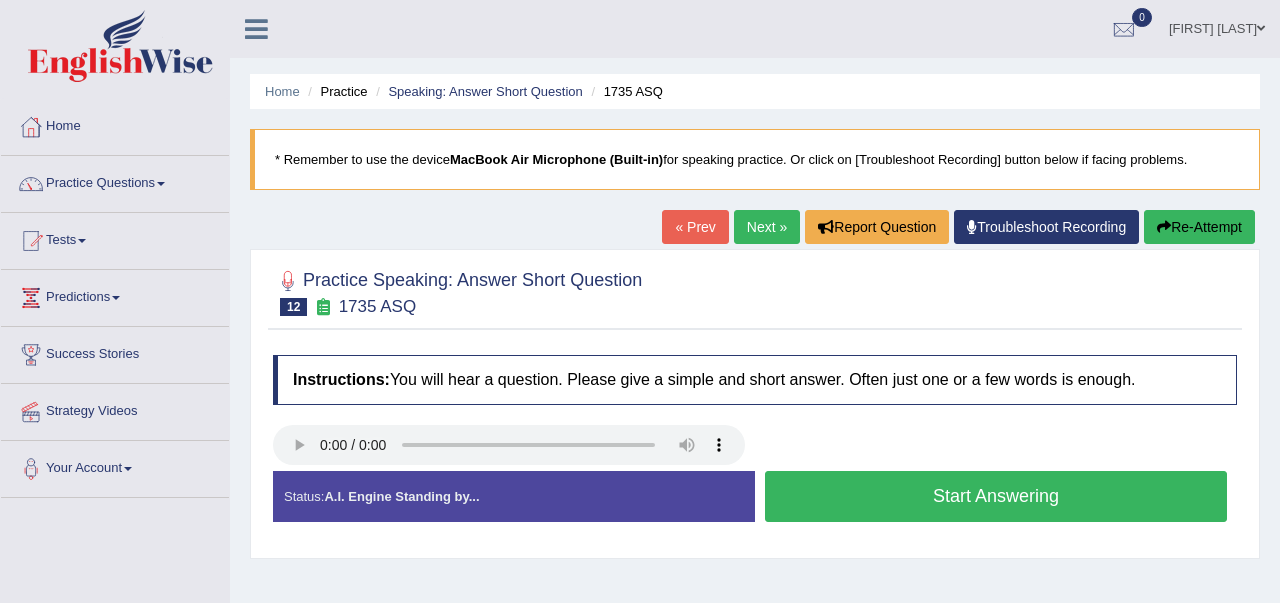 click on "Start Answering" at bounding box center [996, 496] 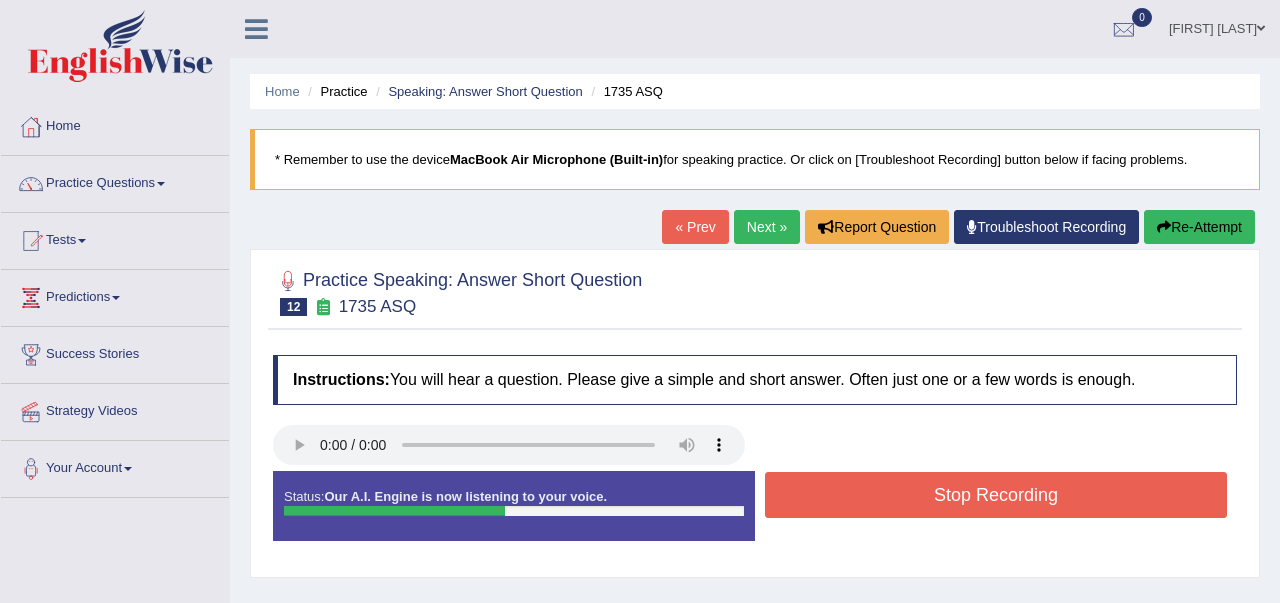 click on "Stop Recording" at bounding box center [996, 495] 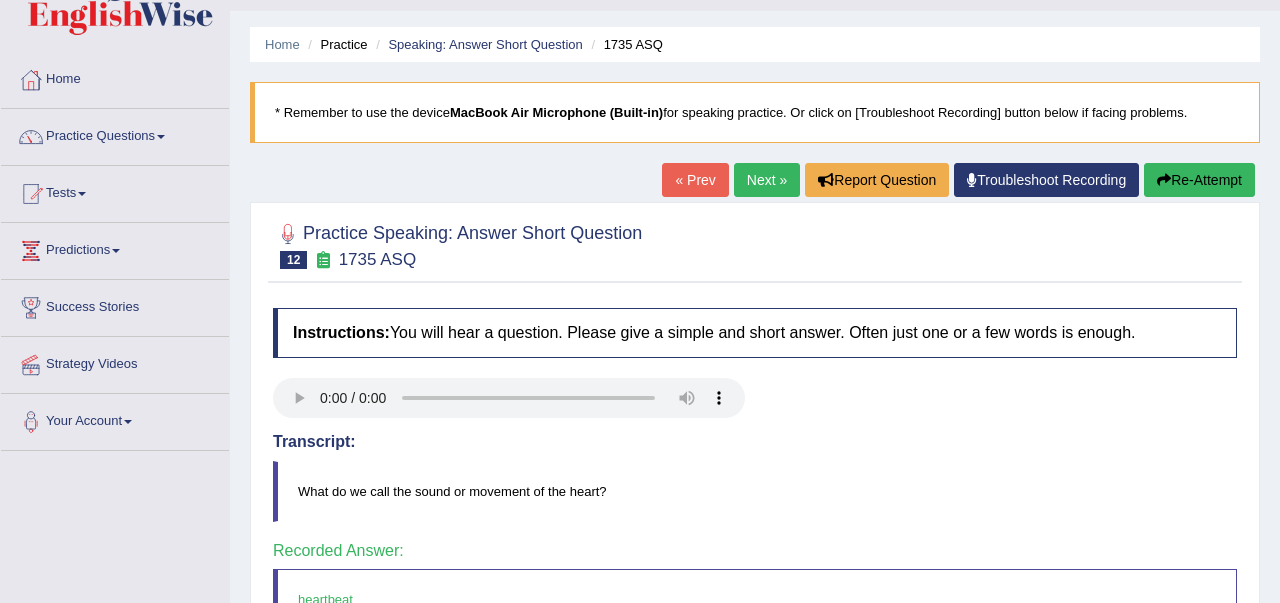 scroll, scrollTop: 40, scrollLeft: 0, axis: vertical 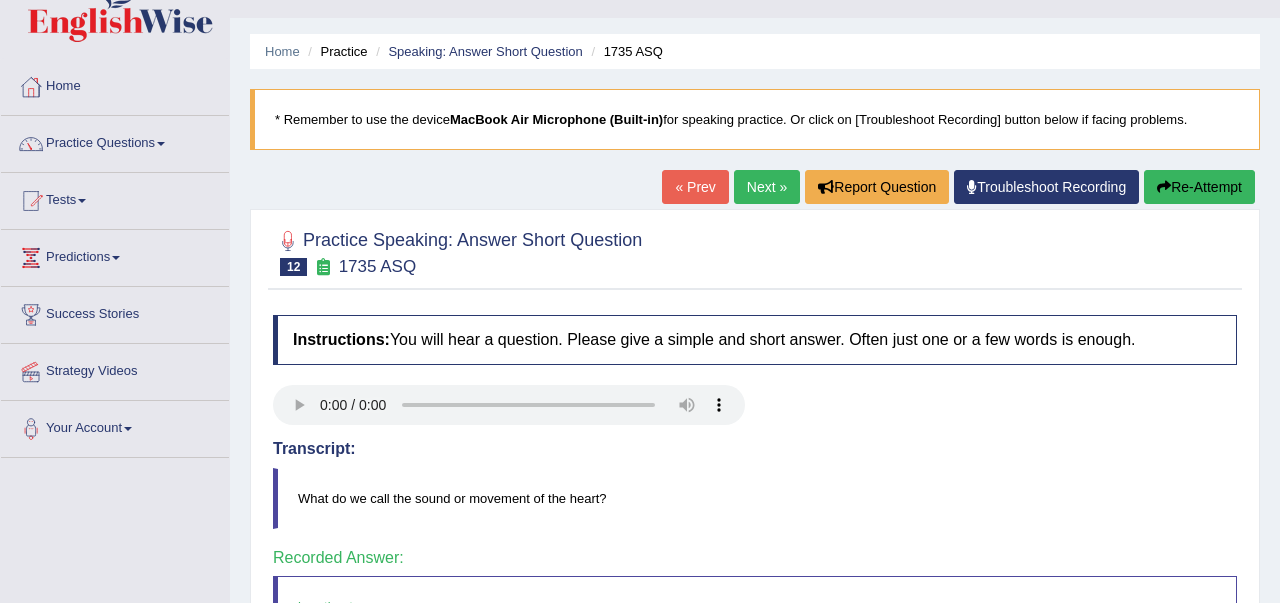 click on "Next »" at bounding box center [767, 187] 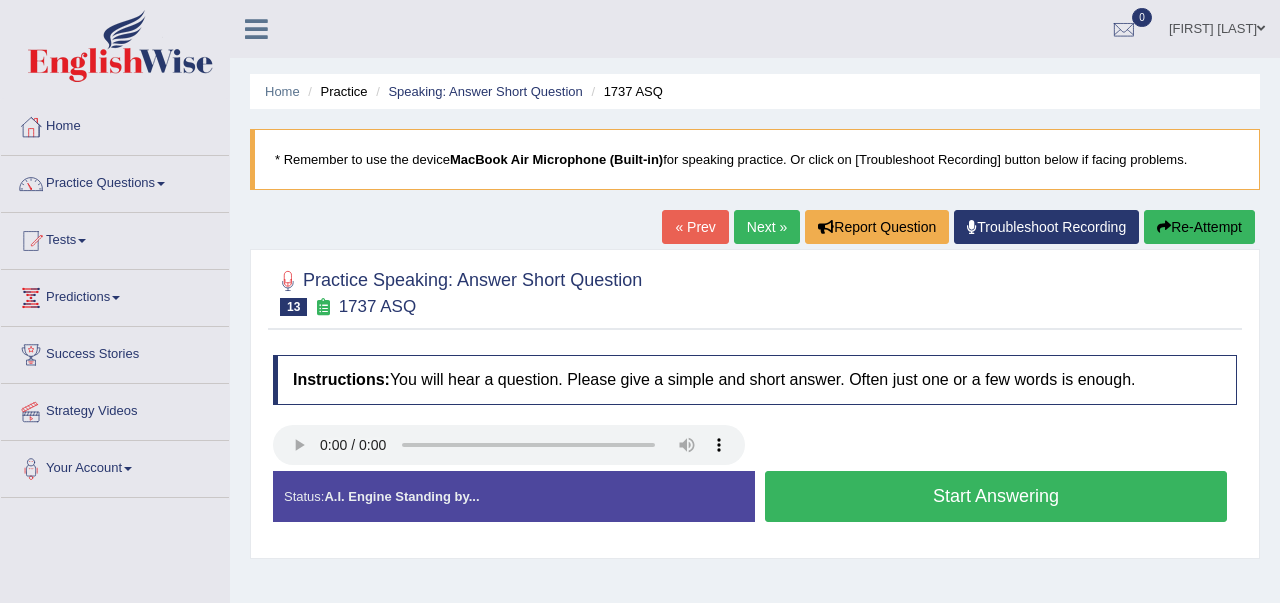scroll, scrollTop: 0, scrollLeft: 0, axis: both 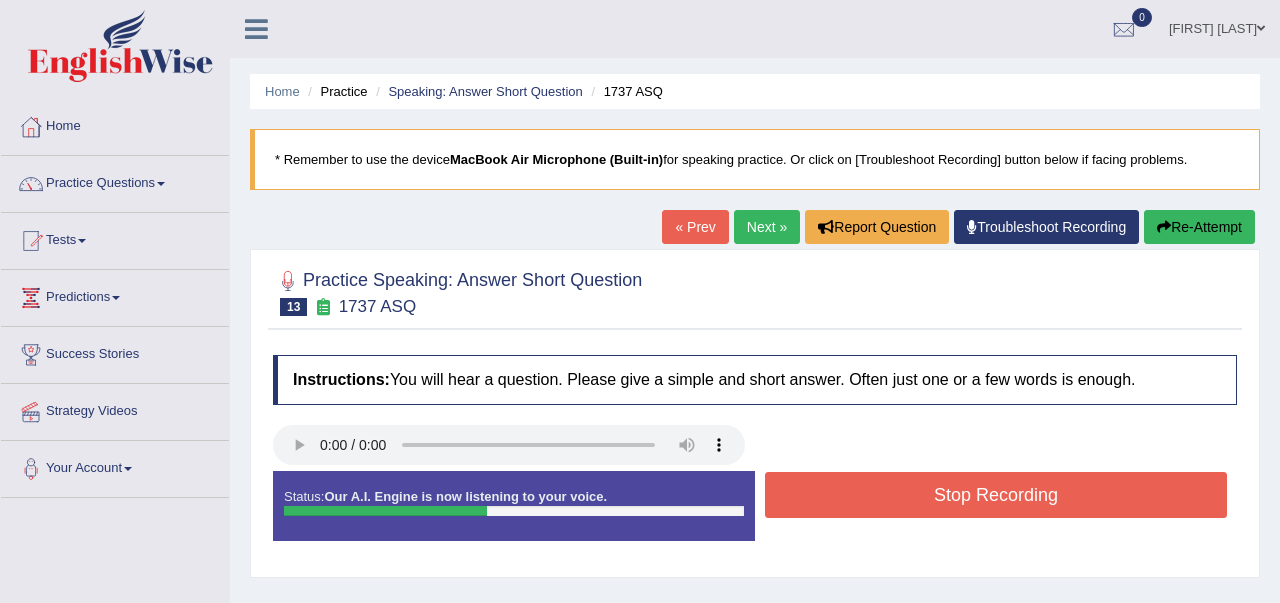 click on "Stop Recording" at bounding box center [996, 495] 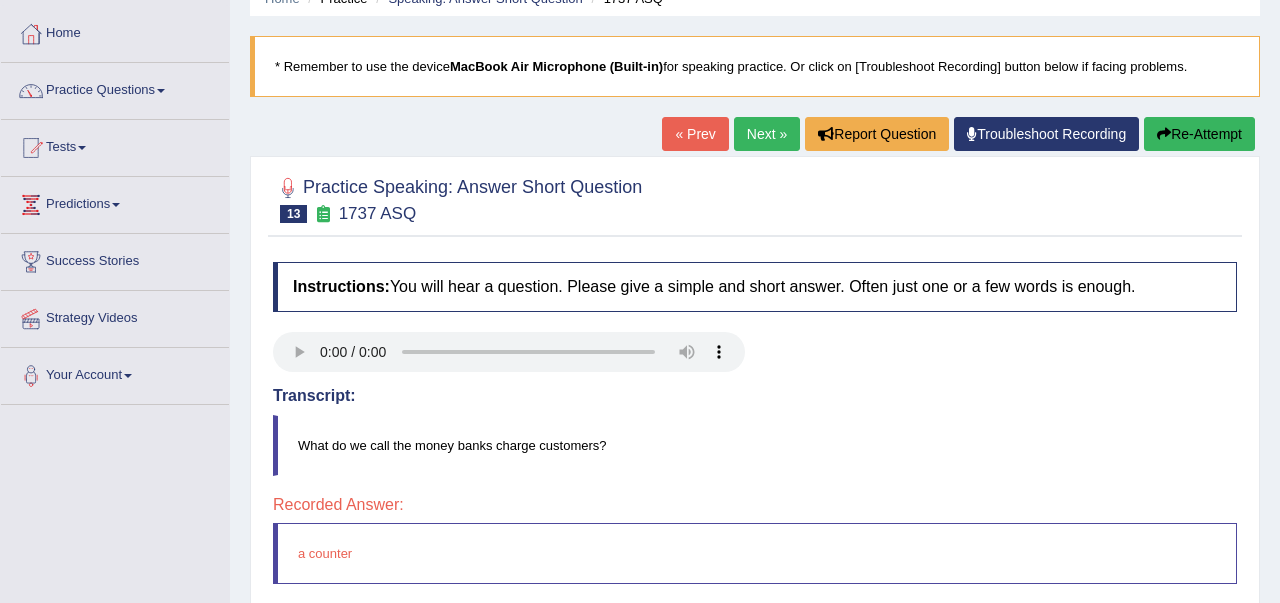 scroll, scrollTop: 80, scrollLeft: 0, axis: vertical 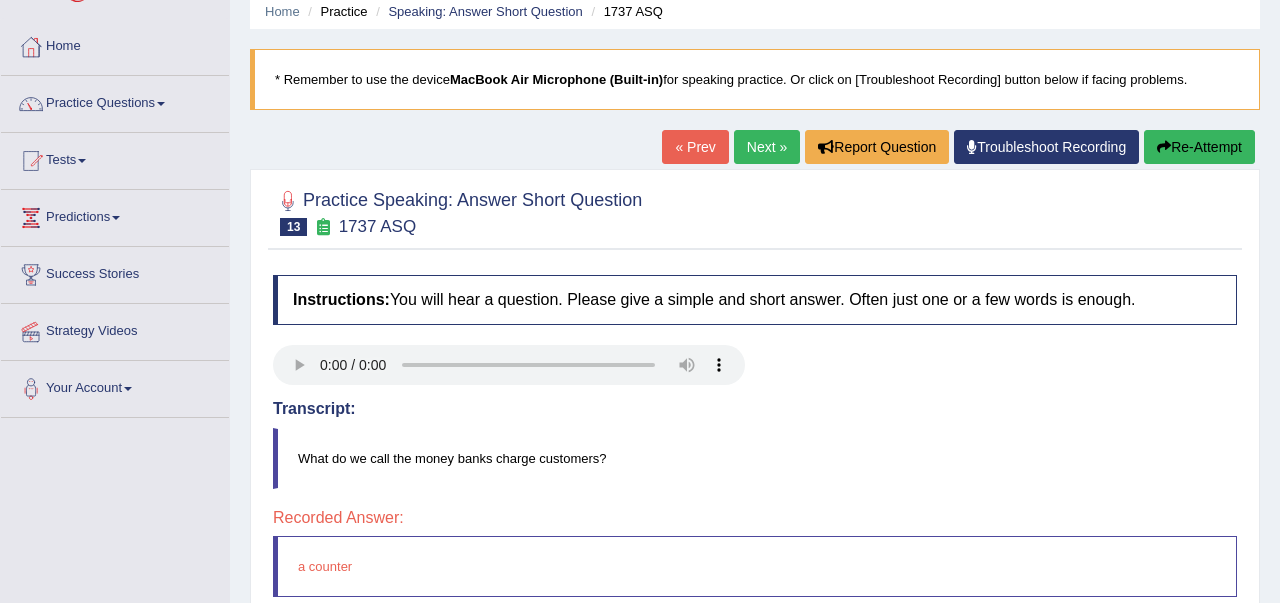 click on "Re-Attempt" at bounding box center [1199, 147] 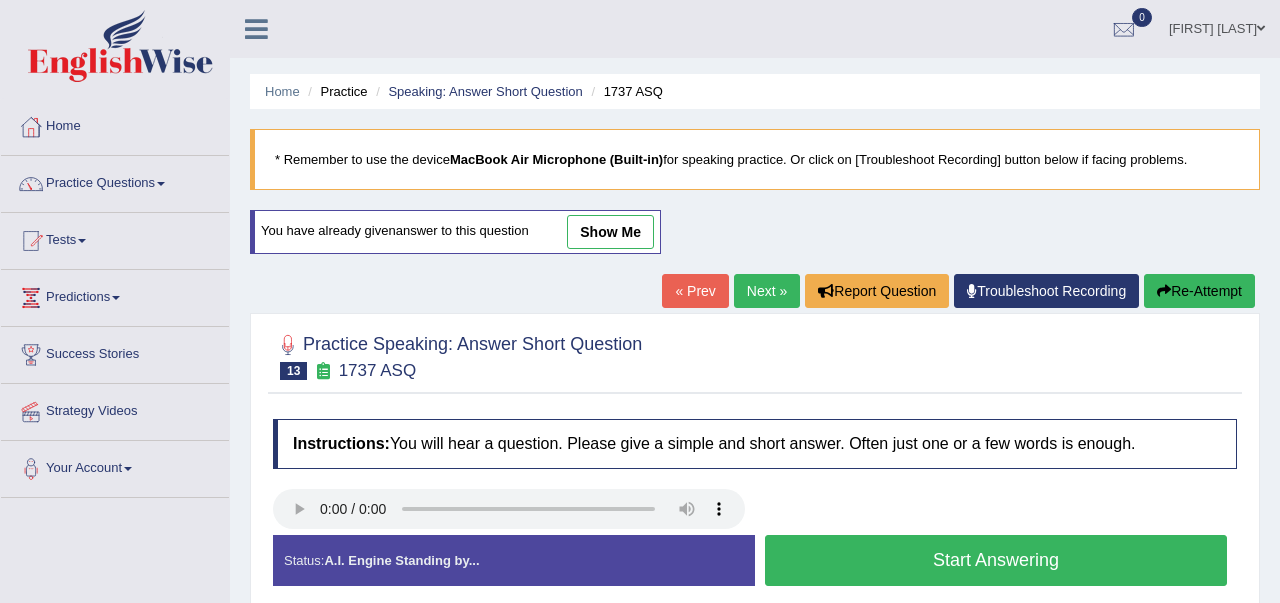 scroll, scrollTop: 80, scrollLeft: 0, axis: vertical 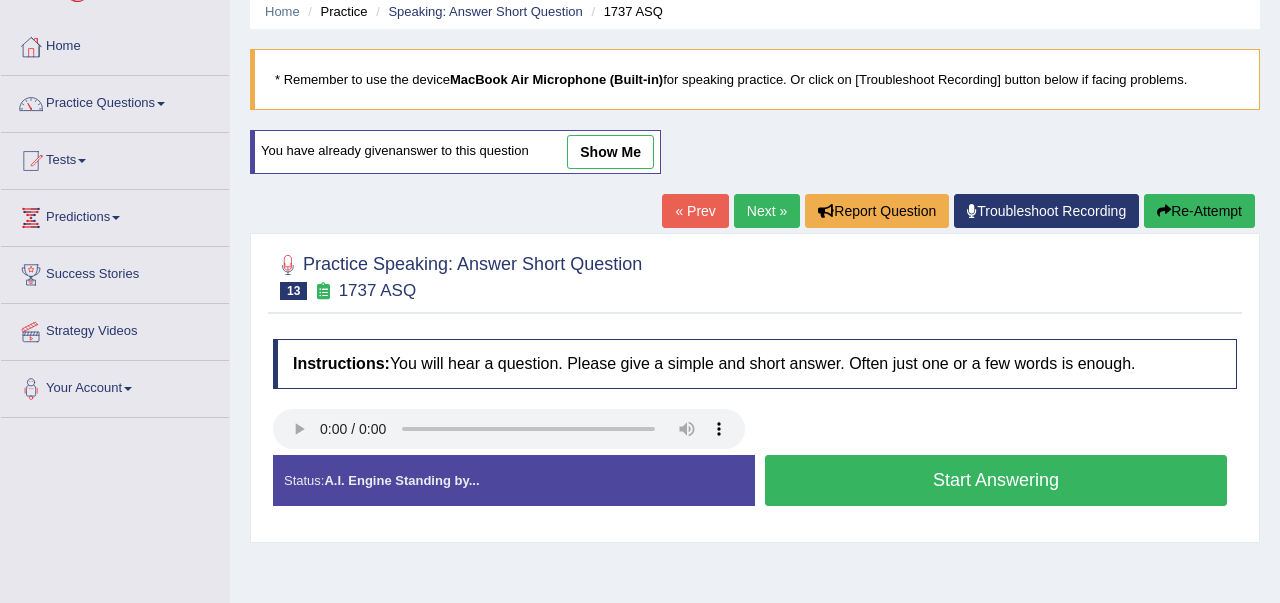 click on "Start Answering" at bounding box center [996, 480] 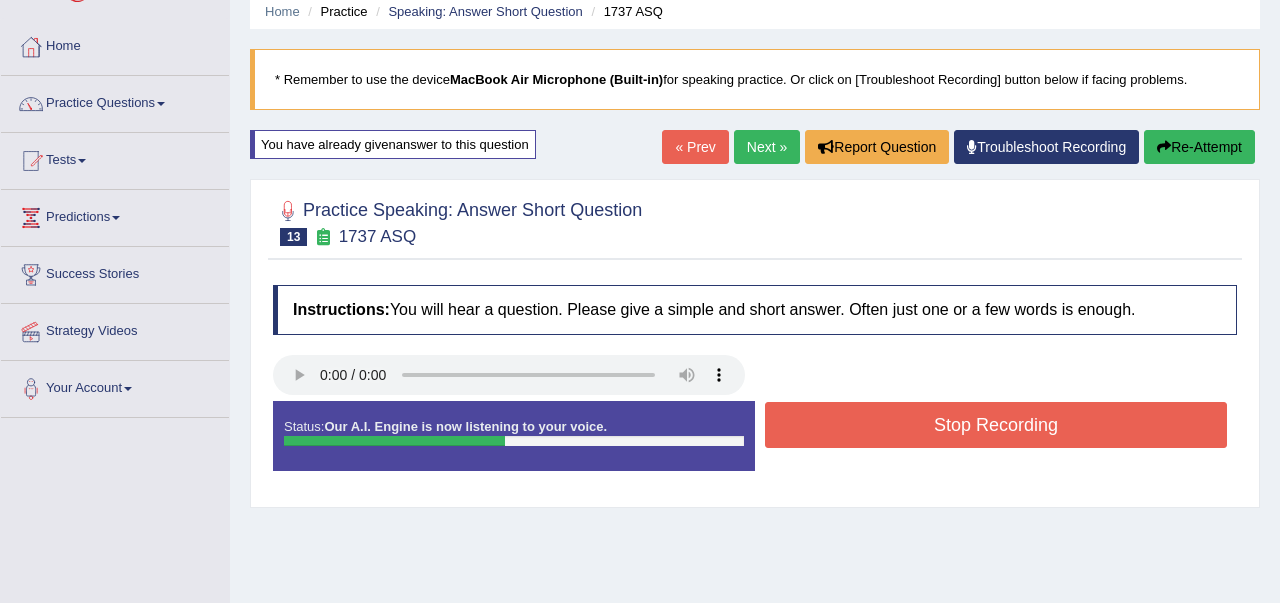 click on "Stop Recording" at bounding box center [996, 425] 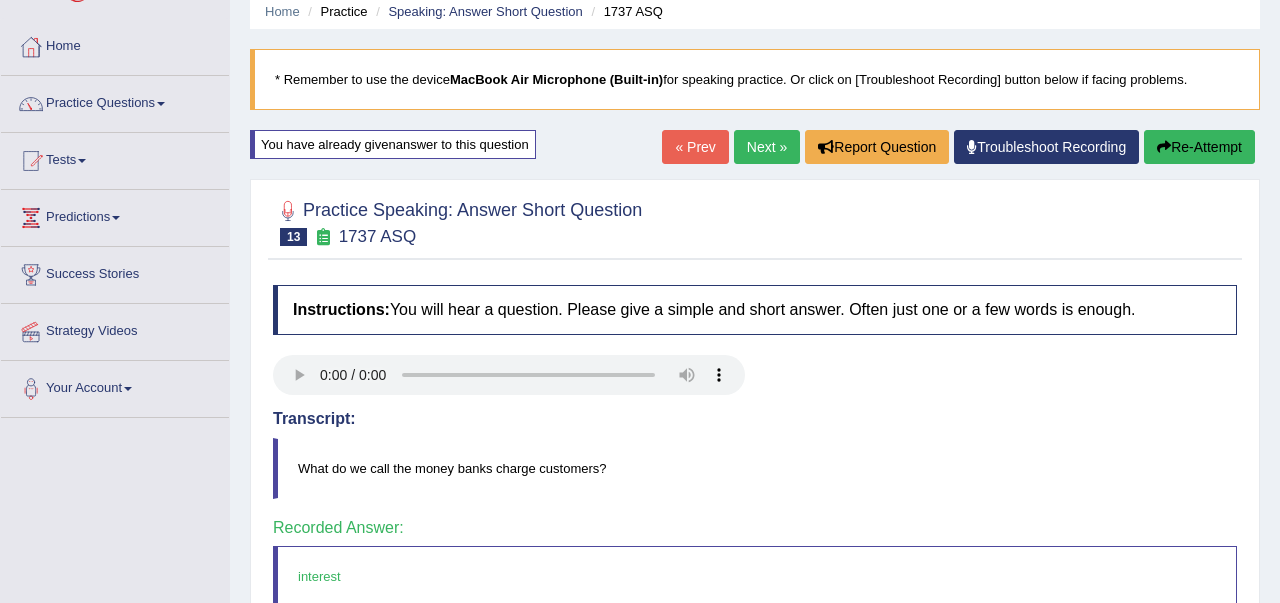 click on "Next »" at bounding box center [767, 147] 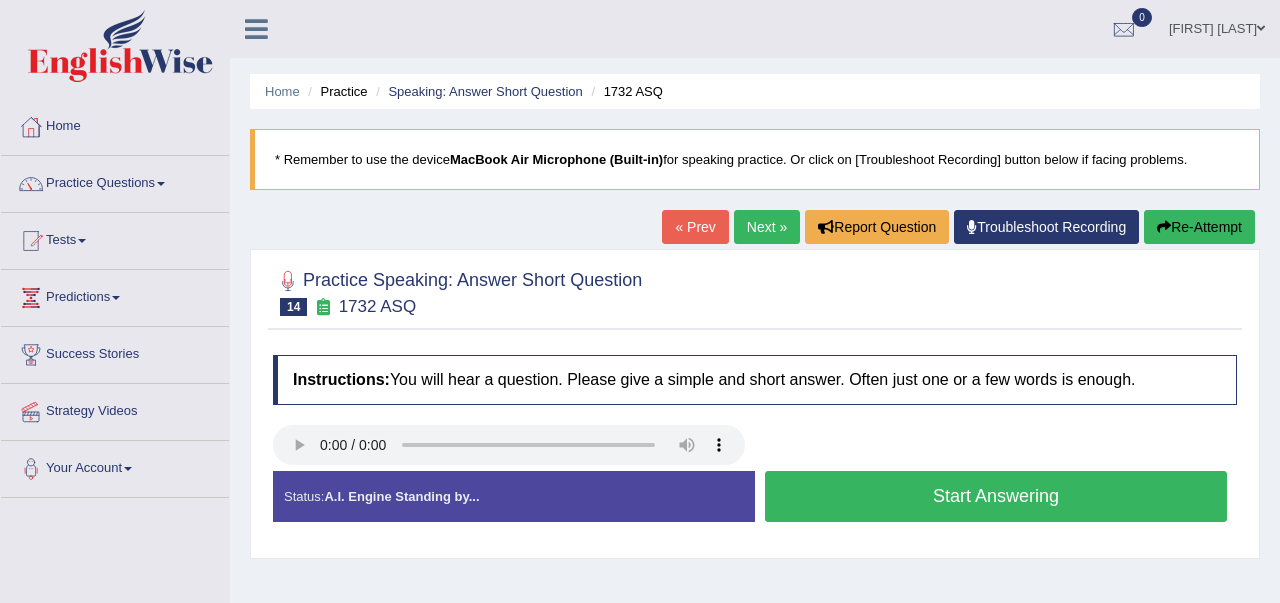 scroll, scrollTop: 0, scrollLeft: 0, axis: both 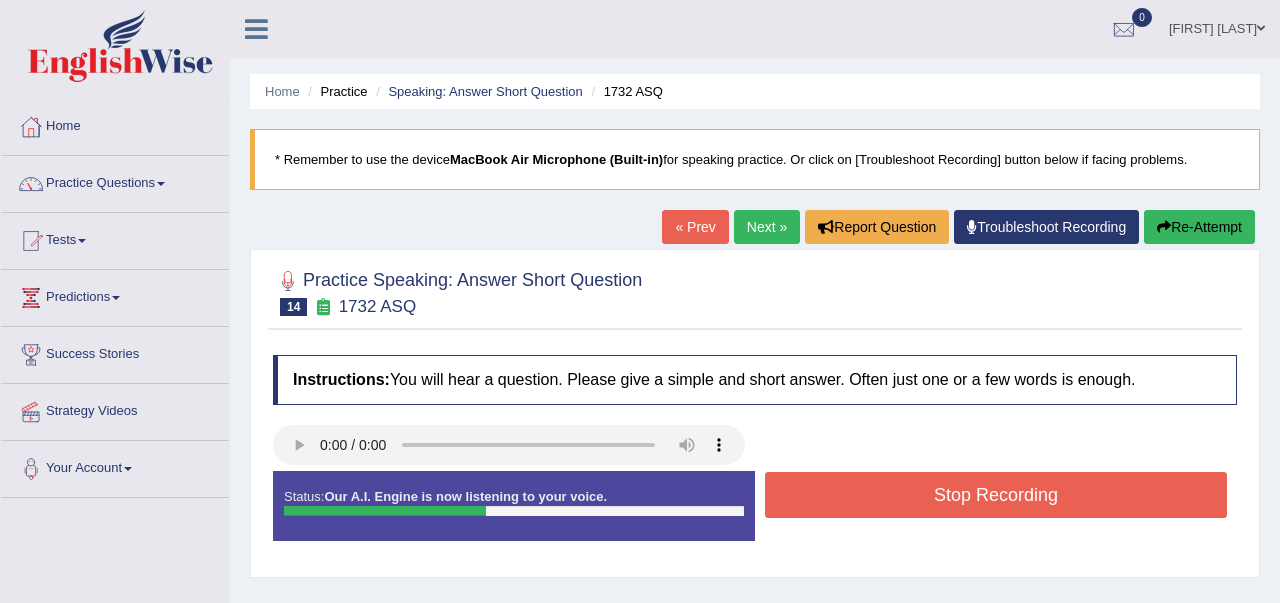 click on "Stop Recording" at bounding box center [996, 495] 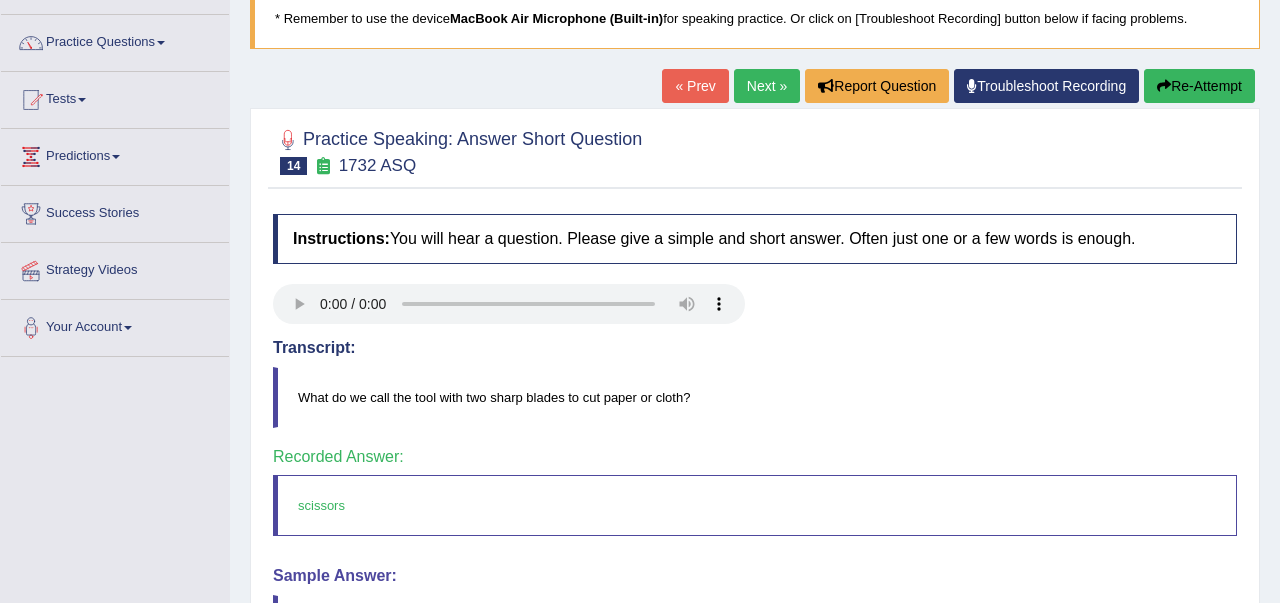 scroll, scrollTop: 80, scrollLeft: 0, axis: vertical 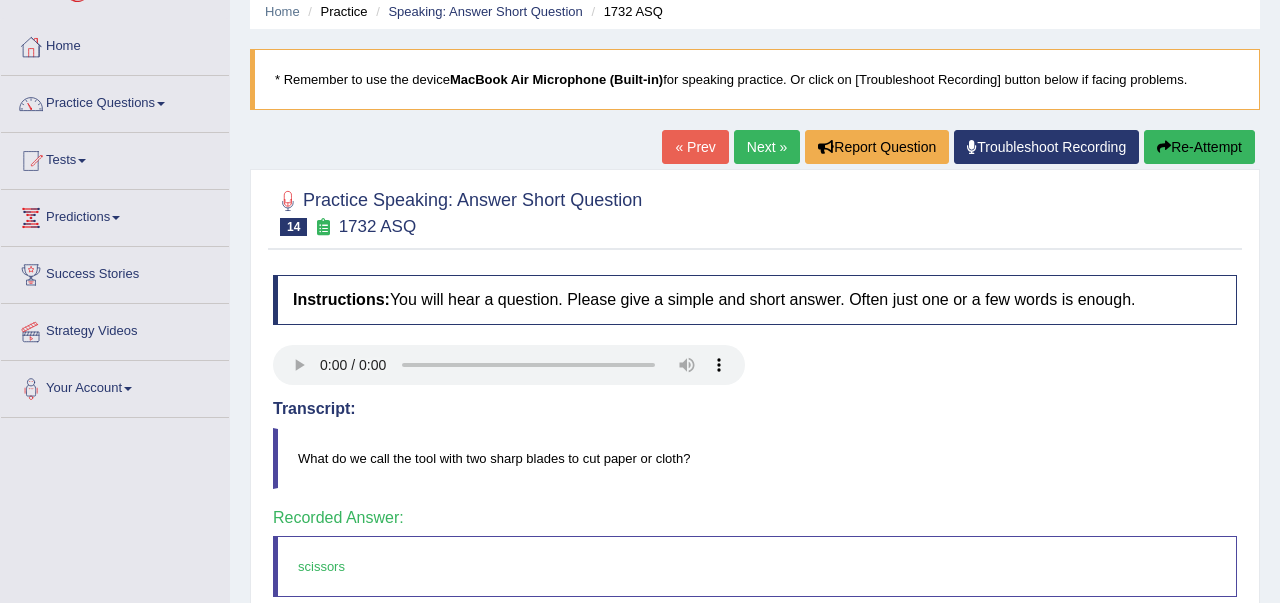 click on "Next »" at bounding box center (767, 147) 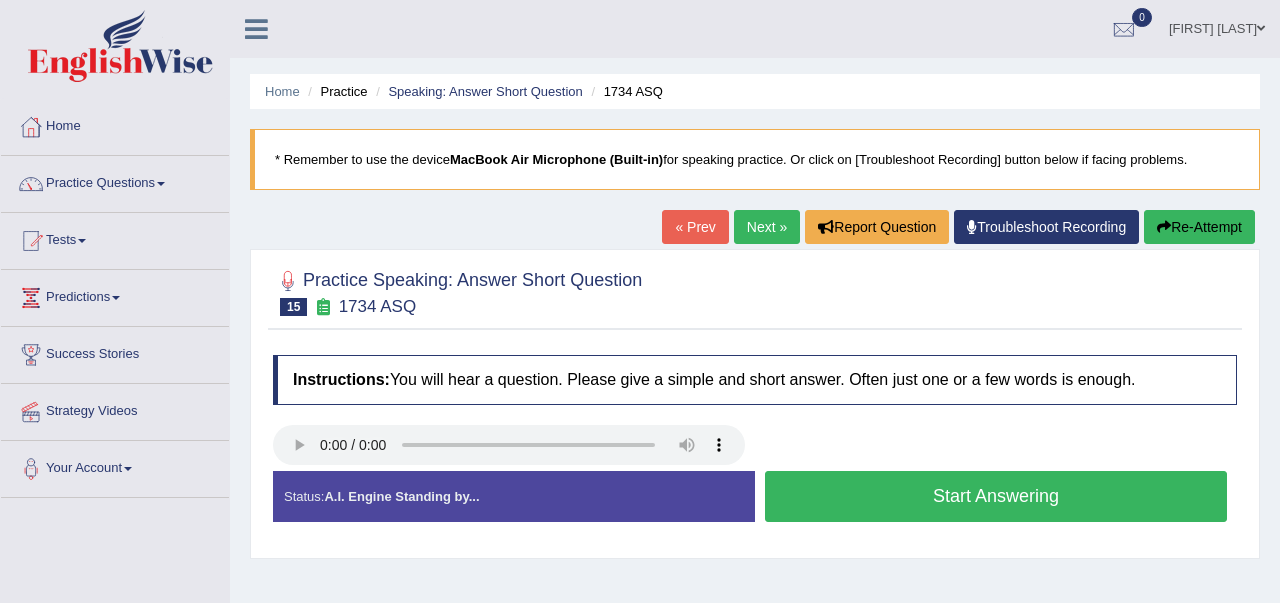 scroll, scrollTop: 0, scrollLeft: 0, axis: both 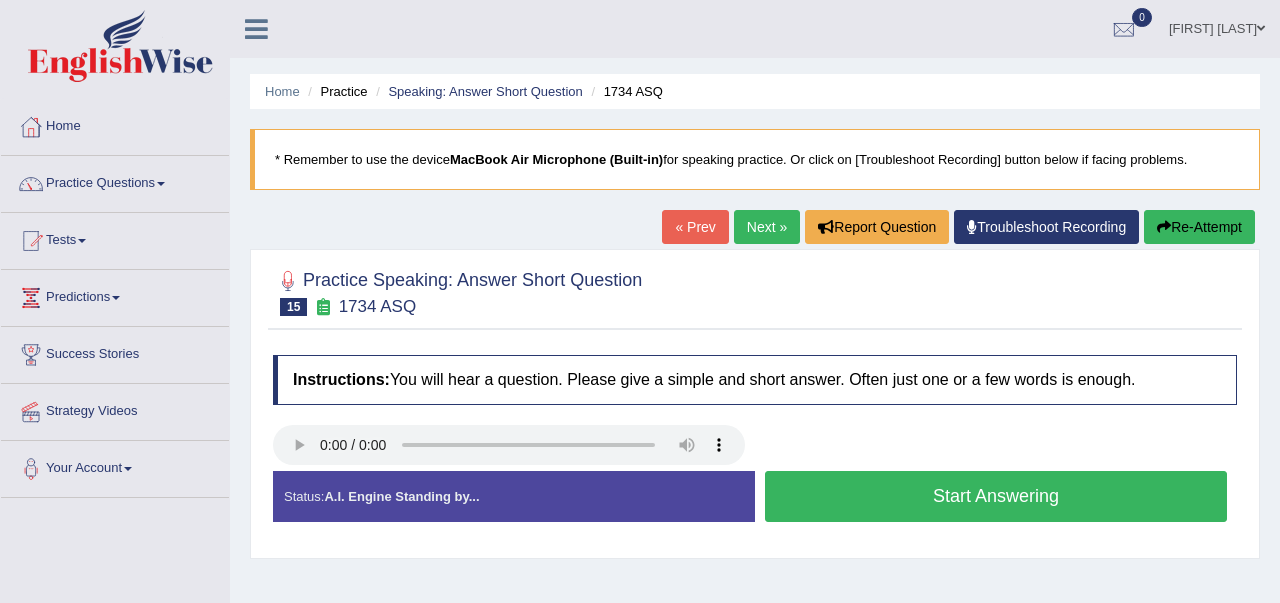 click on "Start Answering" at bounding box center (996, 496) 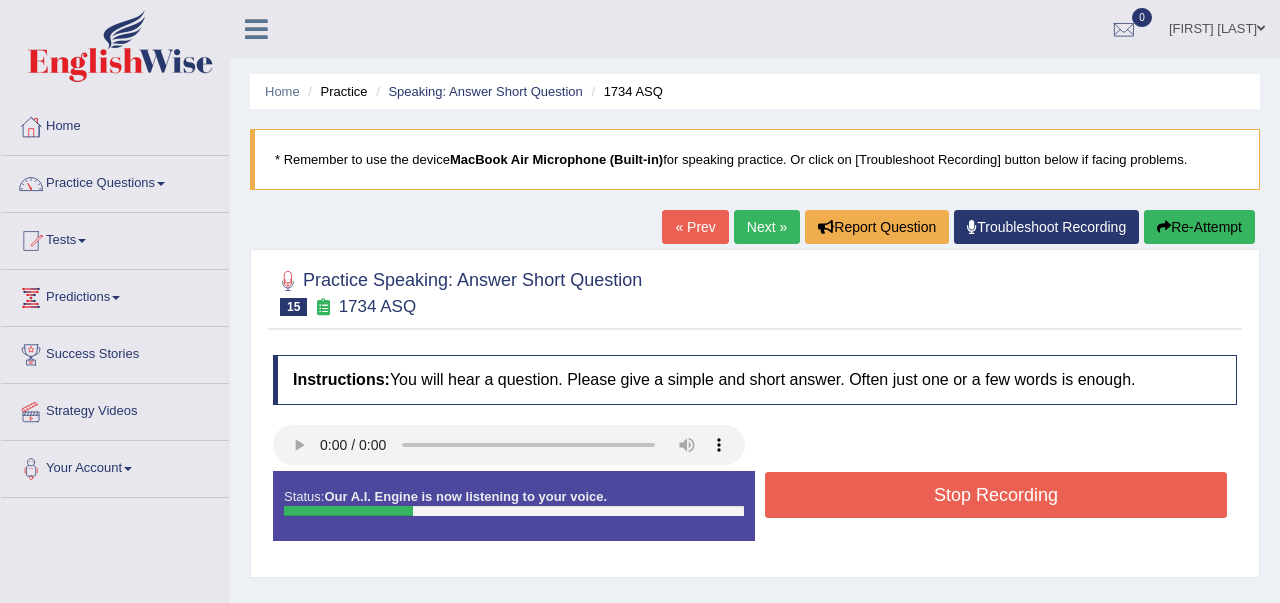 click on "Stop Recording" at bounding box center [996, 495] 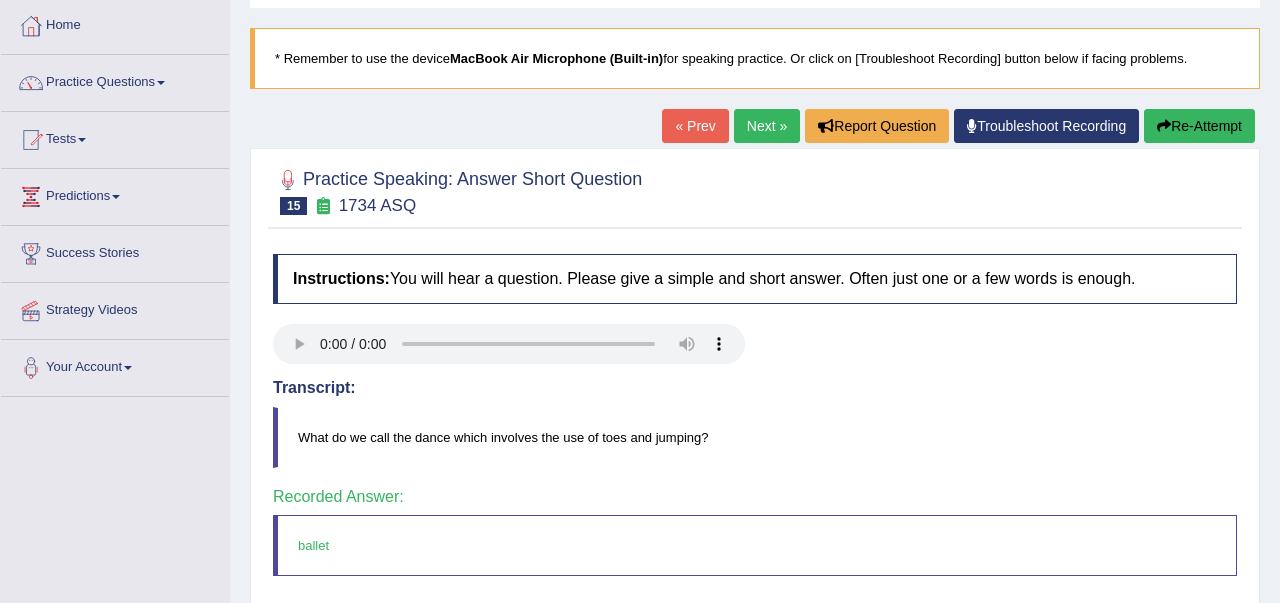 scroll, scrollTop: 80, scrollLeft: 0, axis: vertical 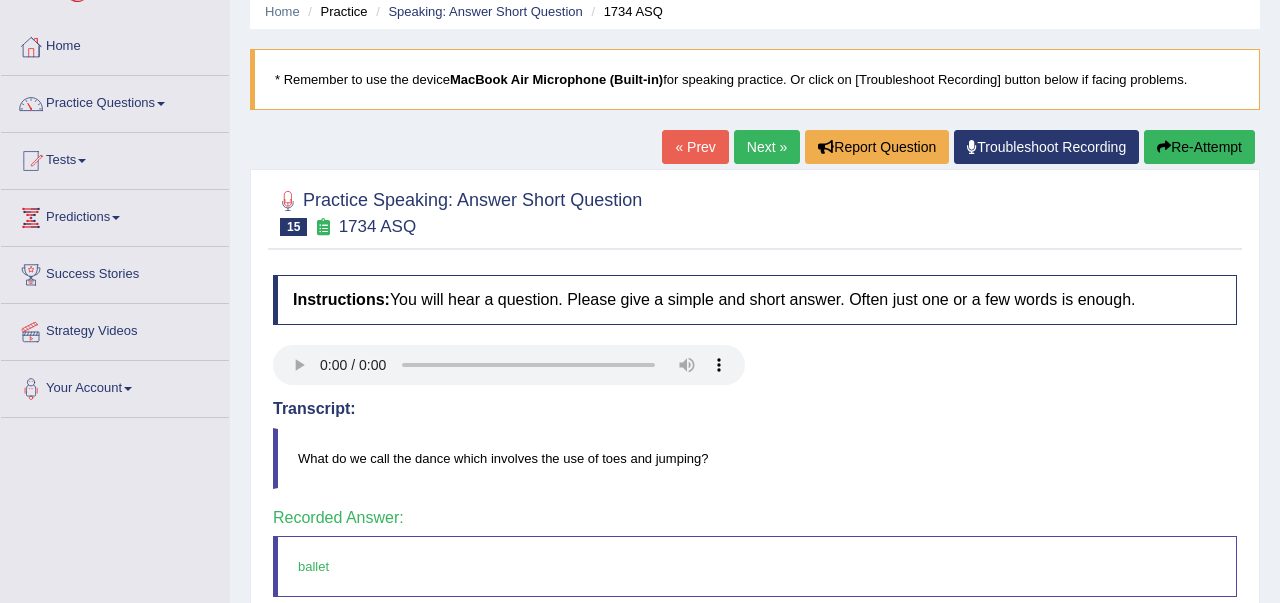click on "Next »" at bounding box center (767, 147) 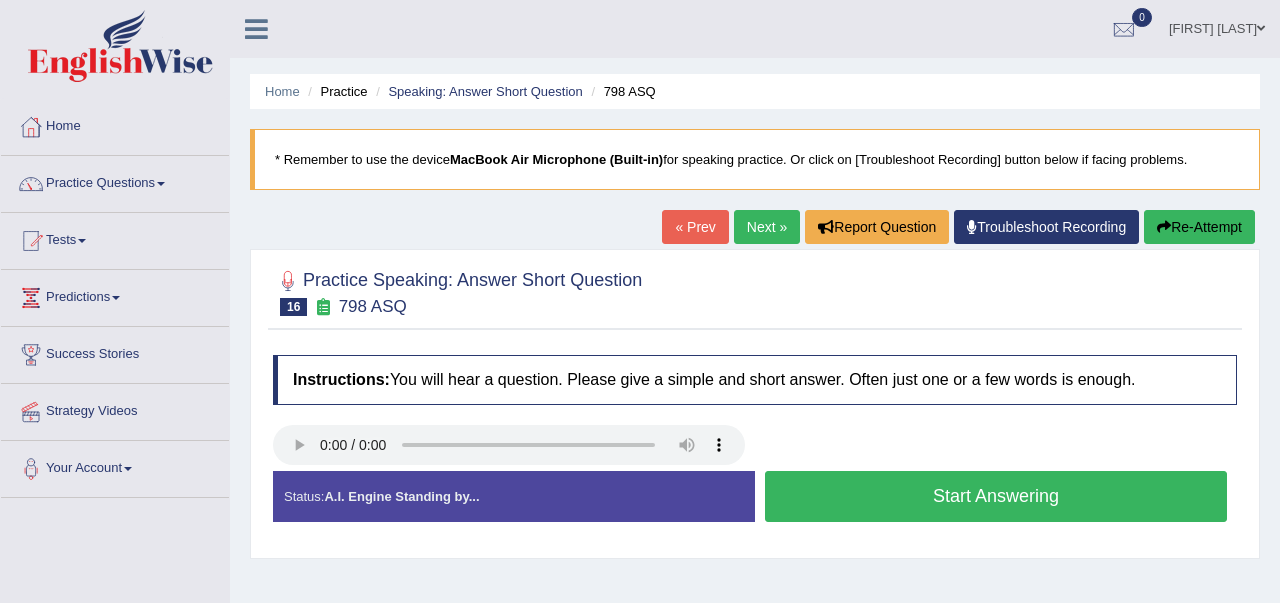 scroll, scrollTop: 0, scrollLeft: 0, axis: both 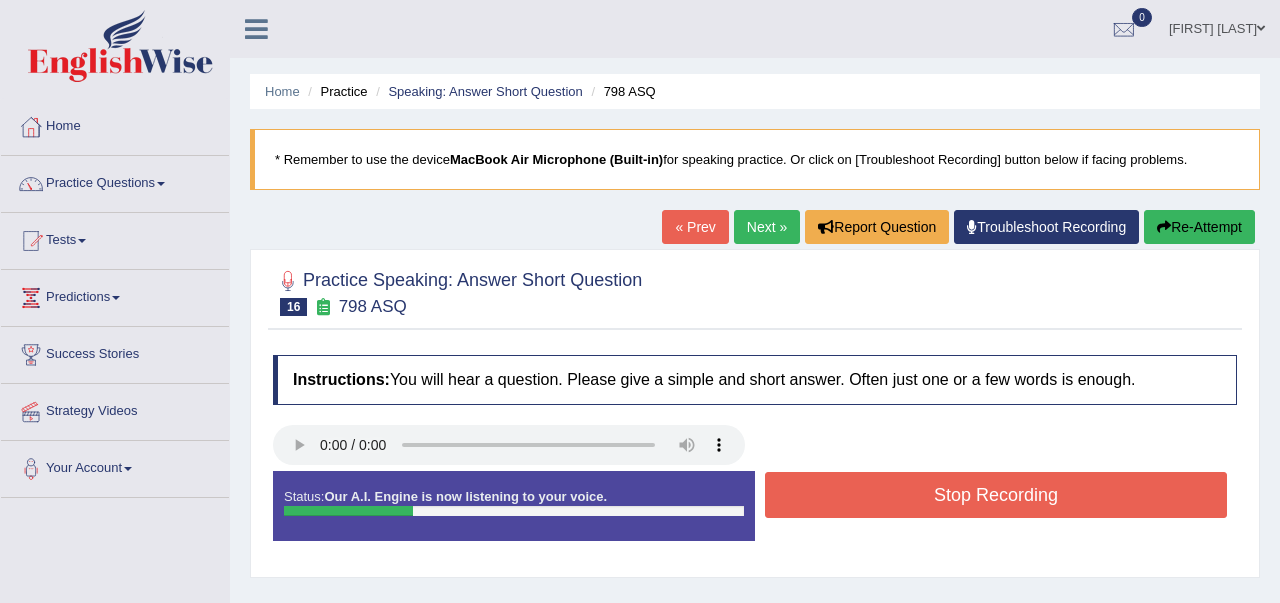click on "Stop Recording" at bounding box center (996, 495) 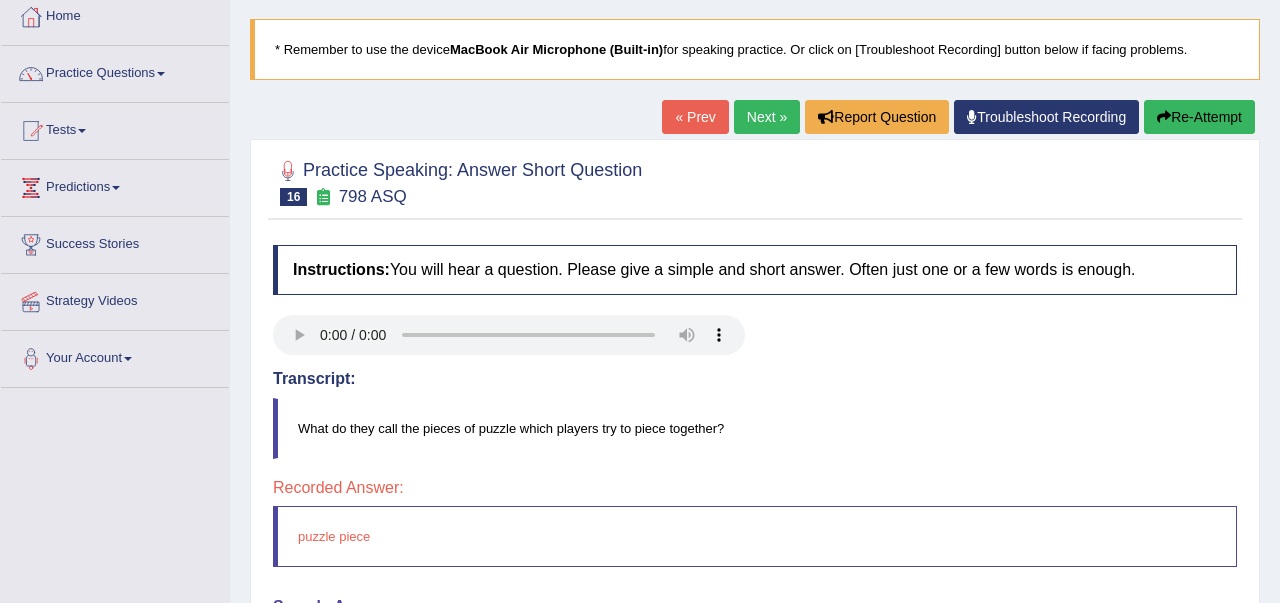 scroll, scrollTop: 80, scrollLeft: 0, axis: vertical 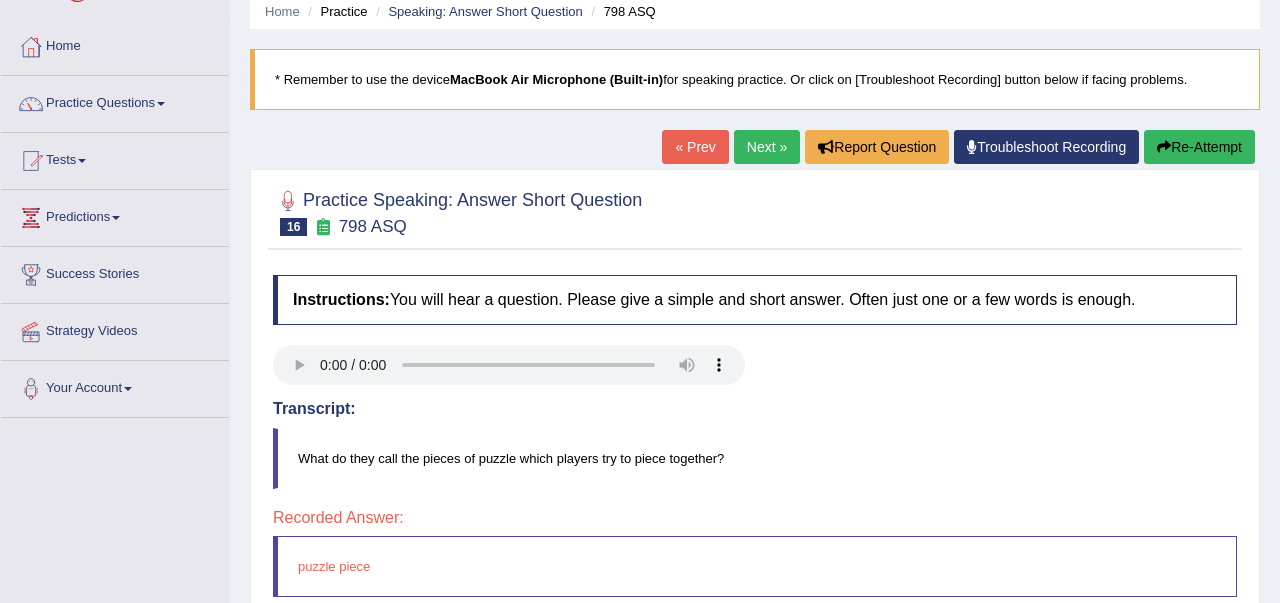 click on "Re-Attempt" at bounding box center (1199, 147) 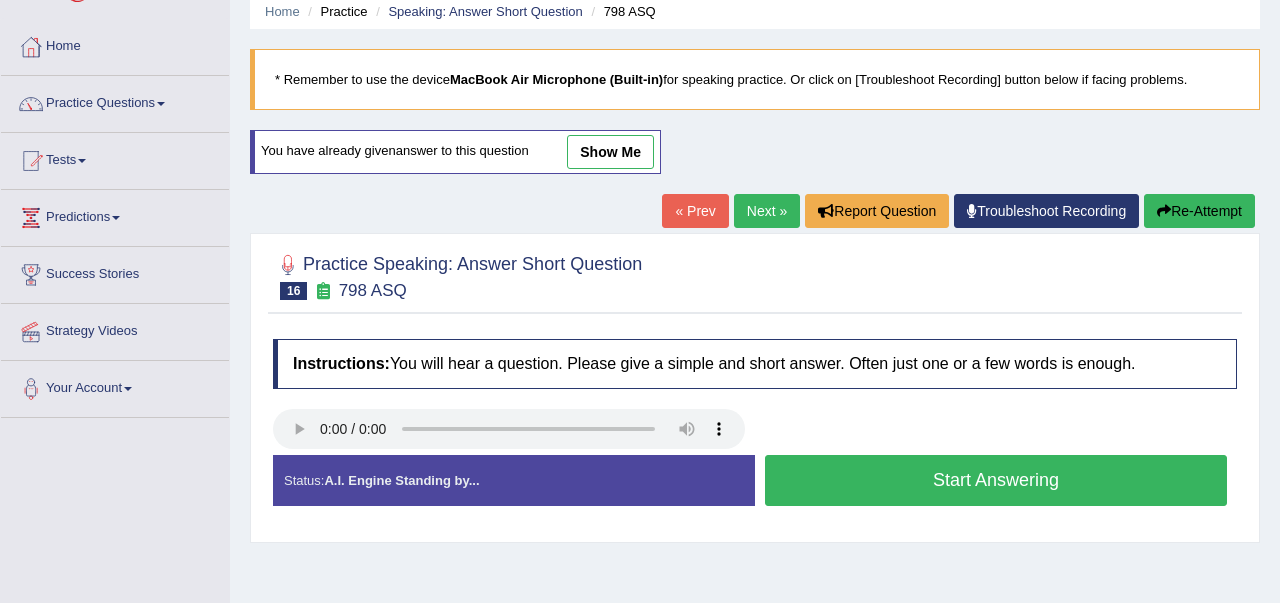 scroll, scrollTop: 80, scrollLeft: 0, axis: vertical 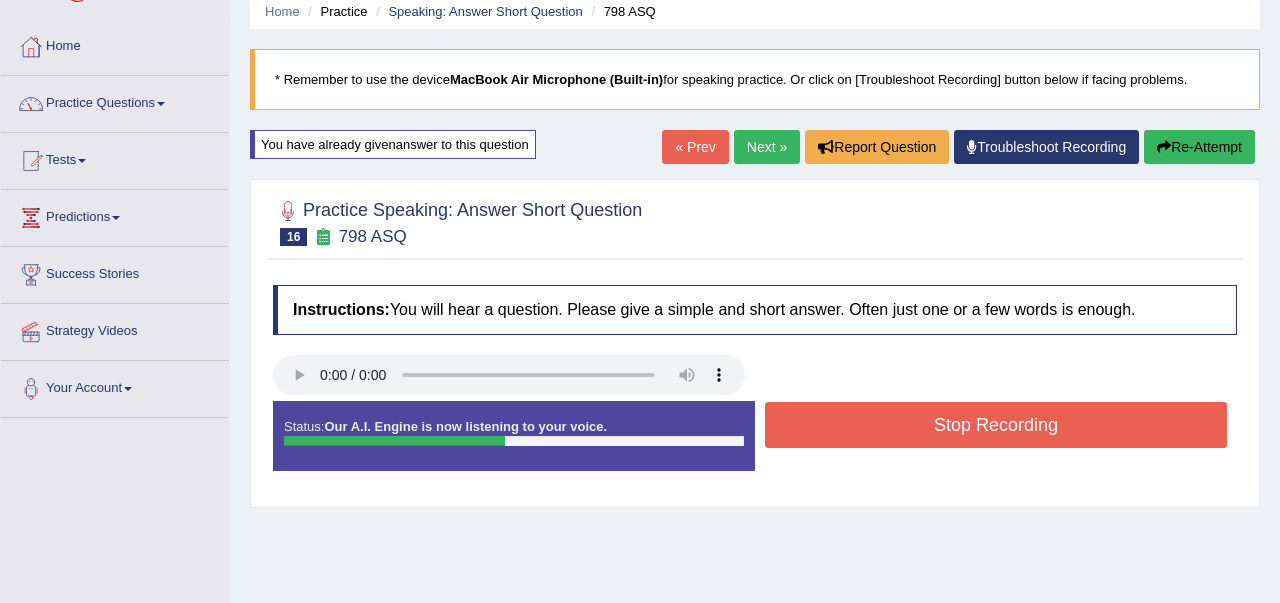 click on "Stop Recording" at bounding box center [996, 425] 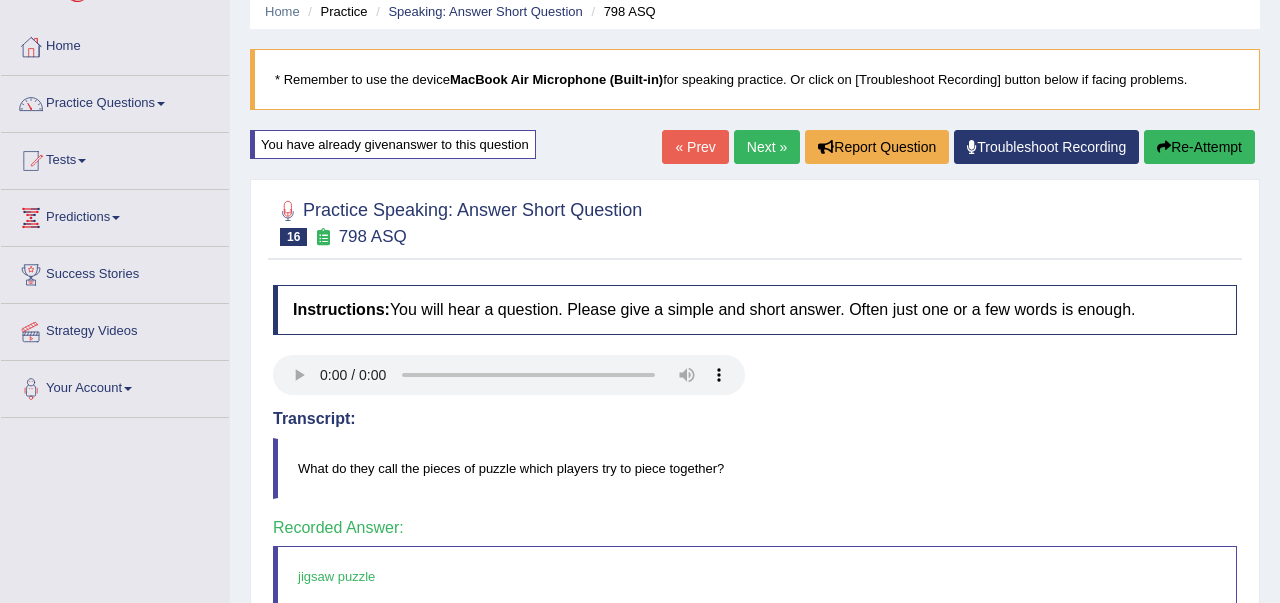 click on "Next »" at bounding box center [767, 147] 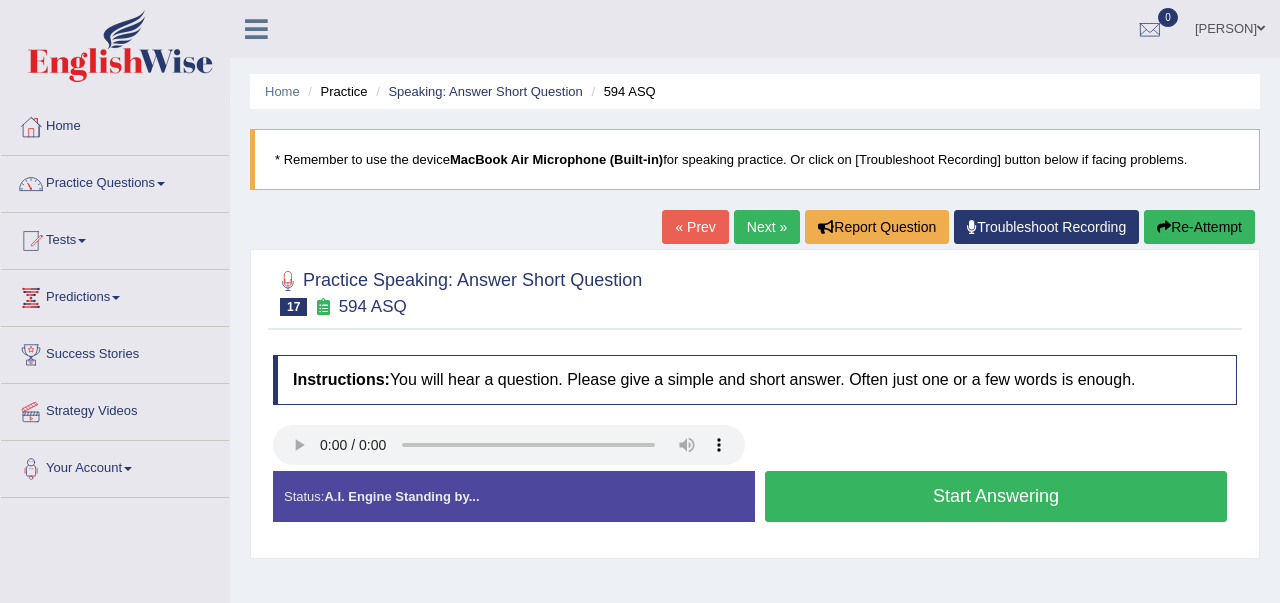 scroll, scrollTop: 0, scrollLeft: 0, axis: both 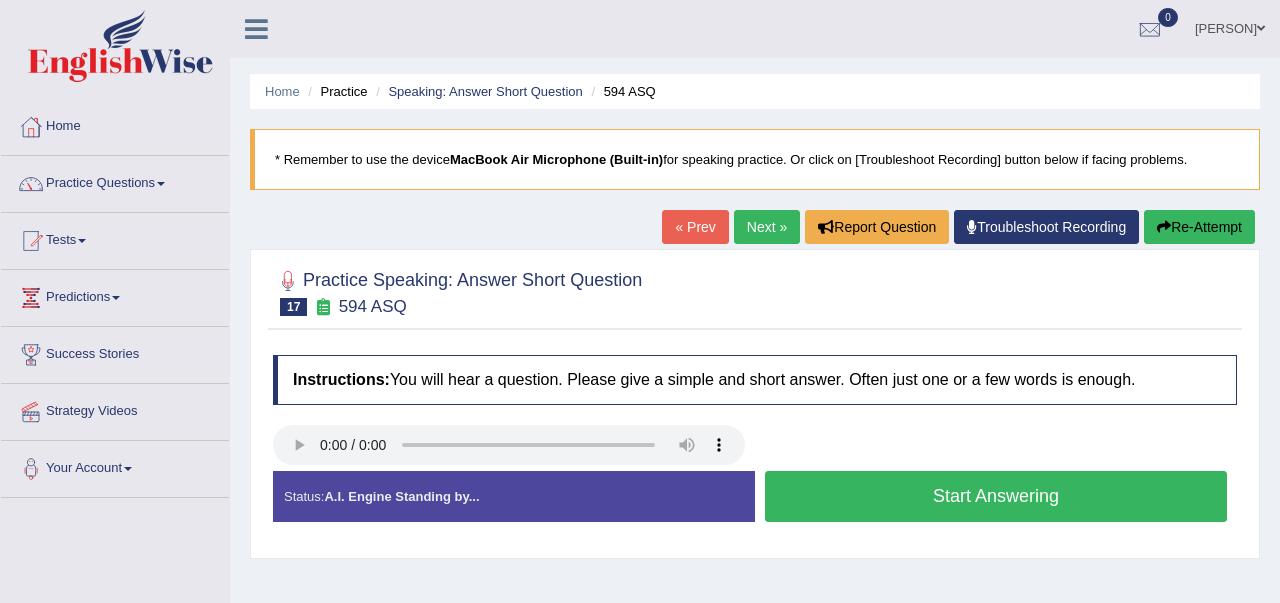 click on "Start Answering" at bounding box center [996, 496] 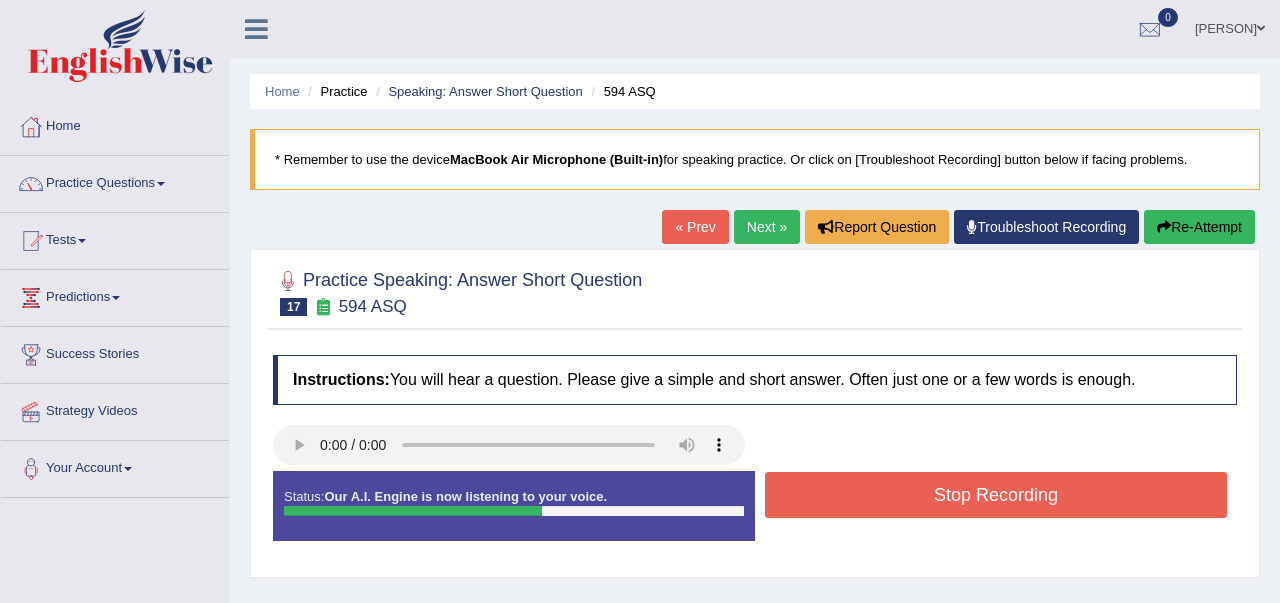click on "Stop Recording" at bounding box center (996, 495) 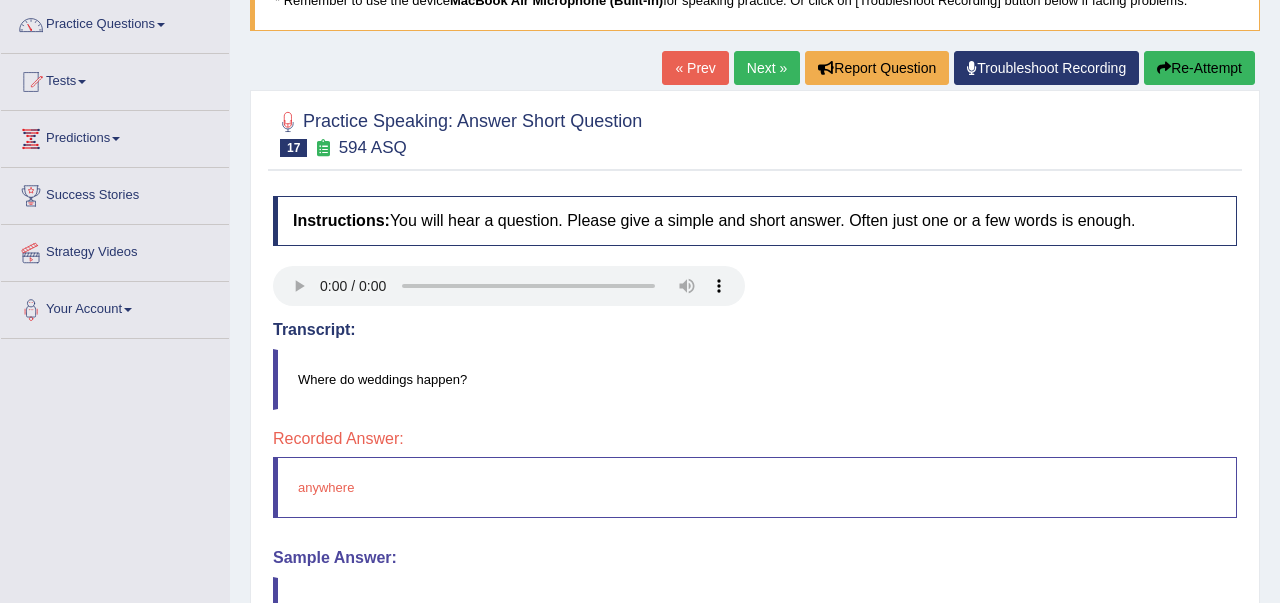 scroll, scrollTop: 120, scrollLeft: 0, axis: vertical 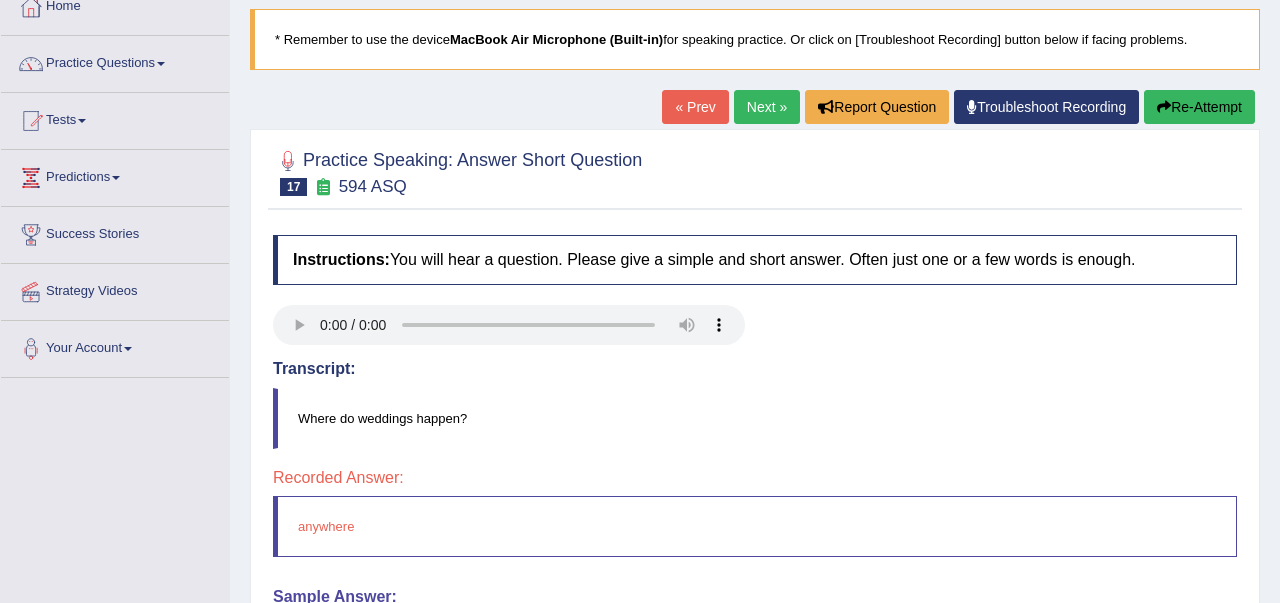 click on "Re-Attempt" at bounding box center [1199, 107] 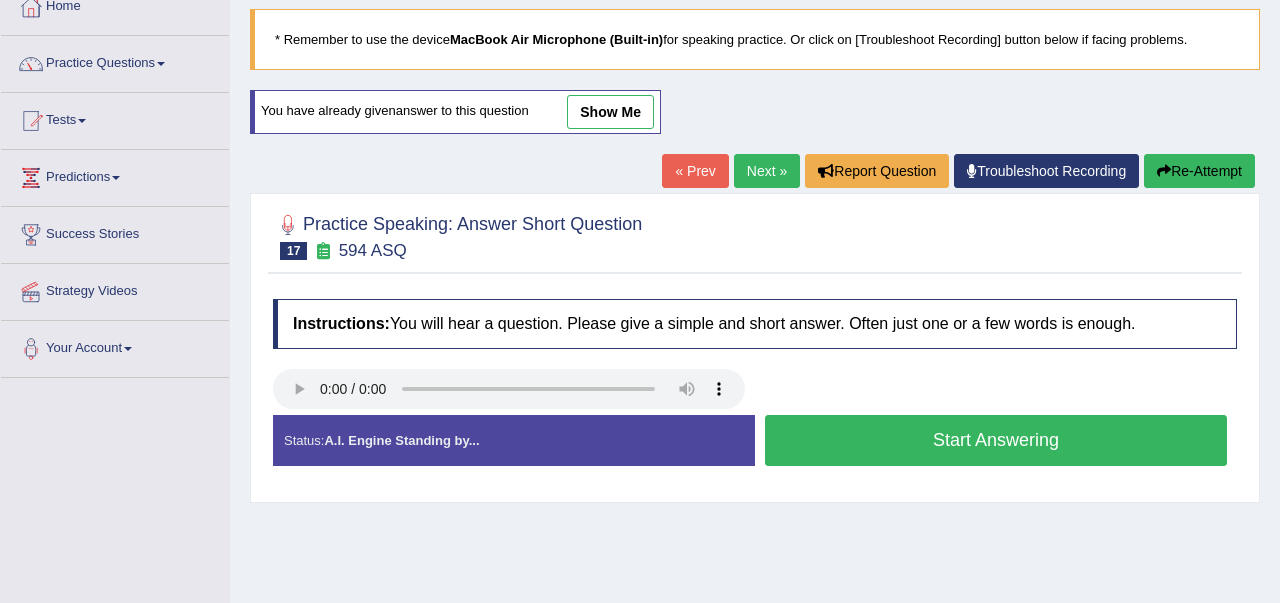 scroll, scrollTop: 120, scrollLeft: 0, axis: vertical 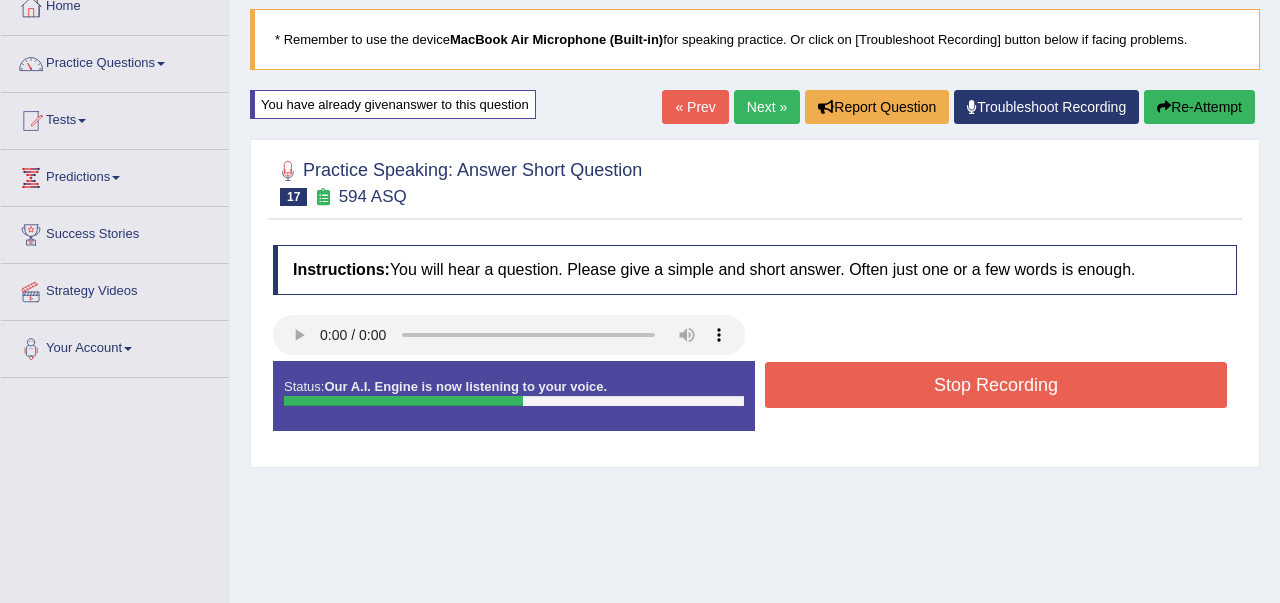 click on "Stop Recording" at bounding box center (996, 385) 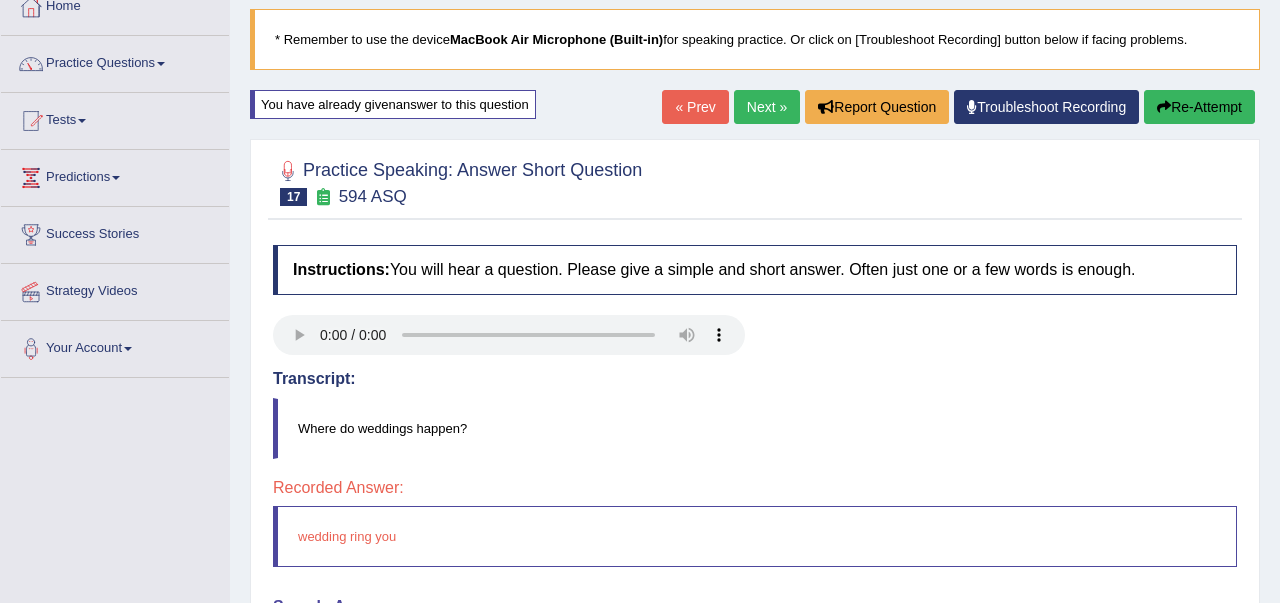 click on "Re-Attempt" at bounding box center (1199, 107) 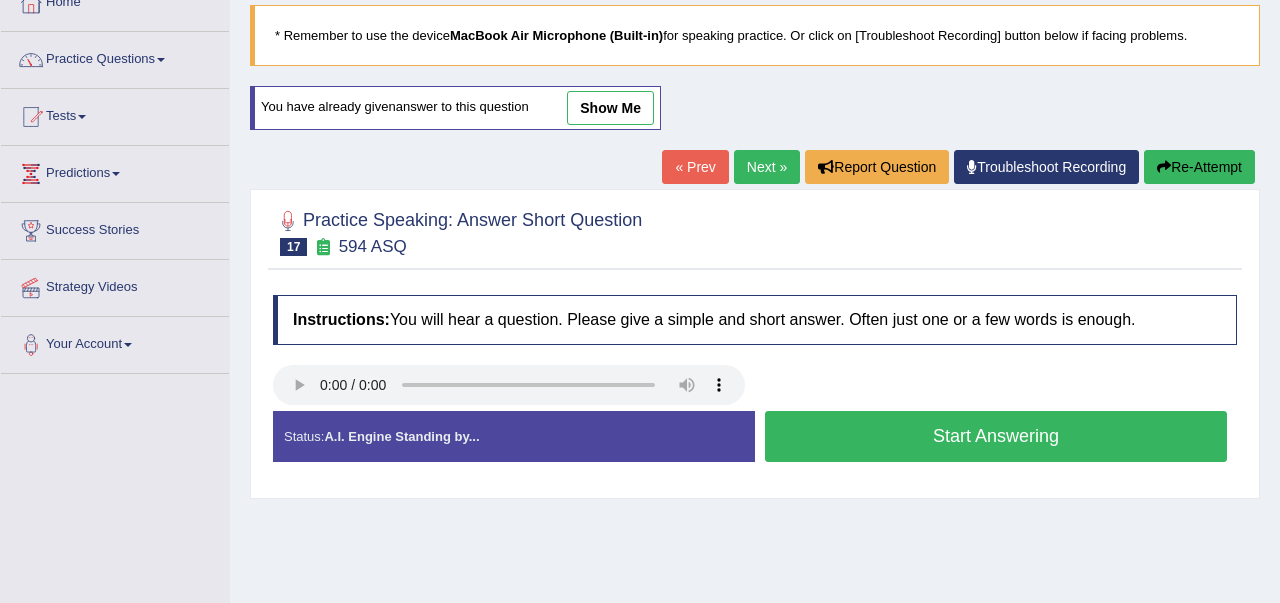 scroll, scrollTop: 0, scrollLeft: 0, axis: both 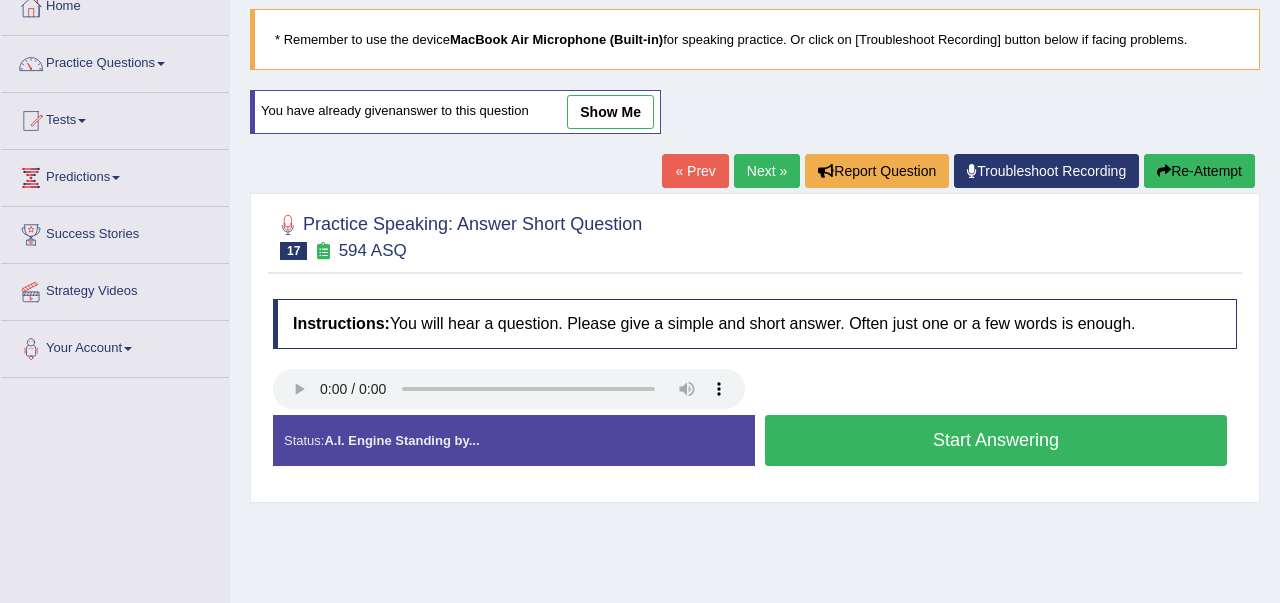 click on "Start Answering" at bounding box center [996, 440] 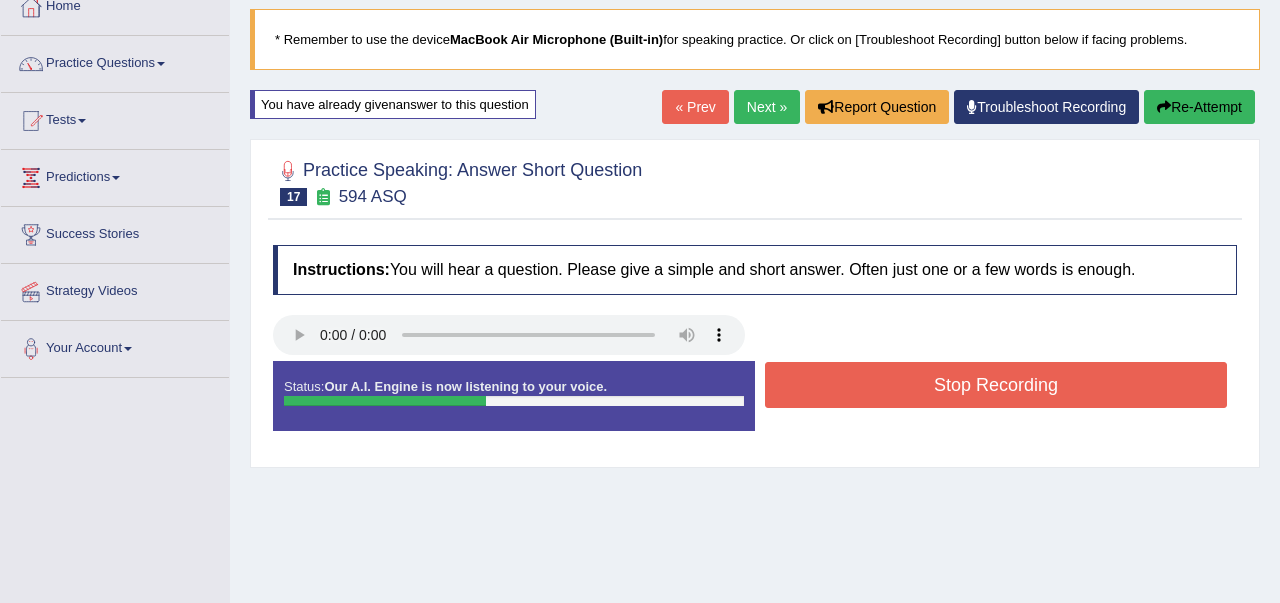 click on "Stop Recording" at bounding box center (996, 385) 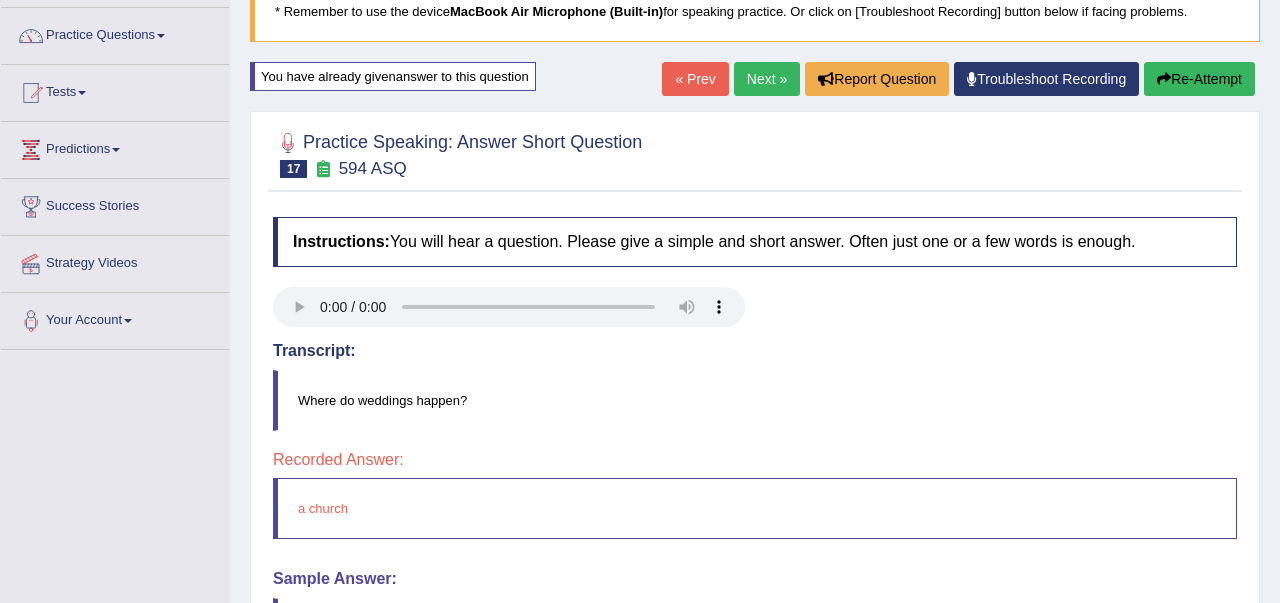 scroll, scrollTop: 80, scrollLeft: 0, axis: vertical 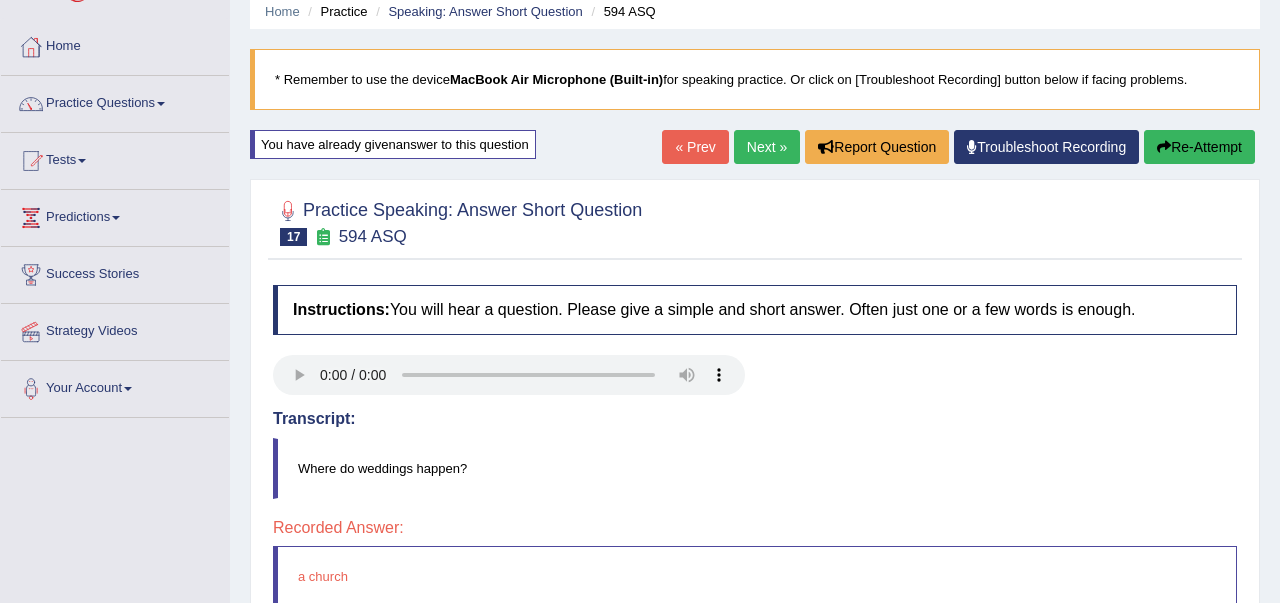 click at bounding box center [1164, 147] 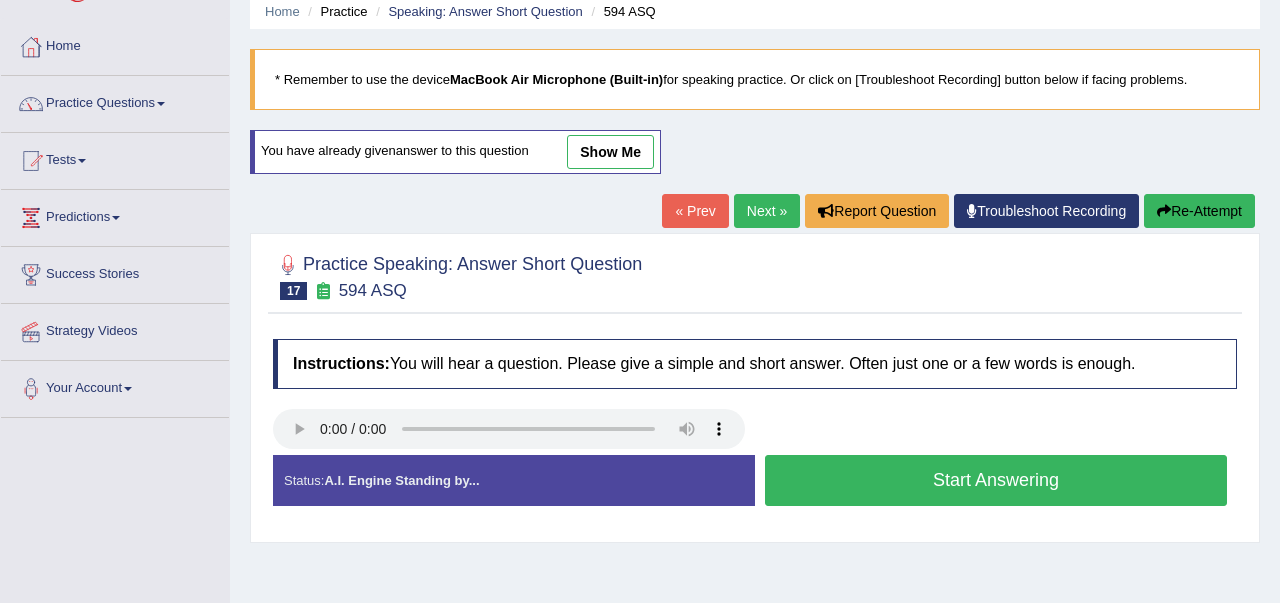 scroll, scrollTop: 80, scrollLeft: 0, axis: vertical 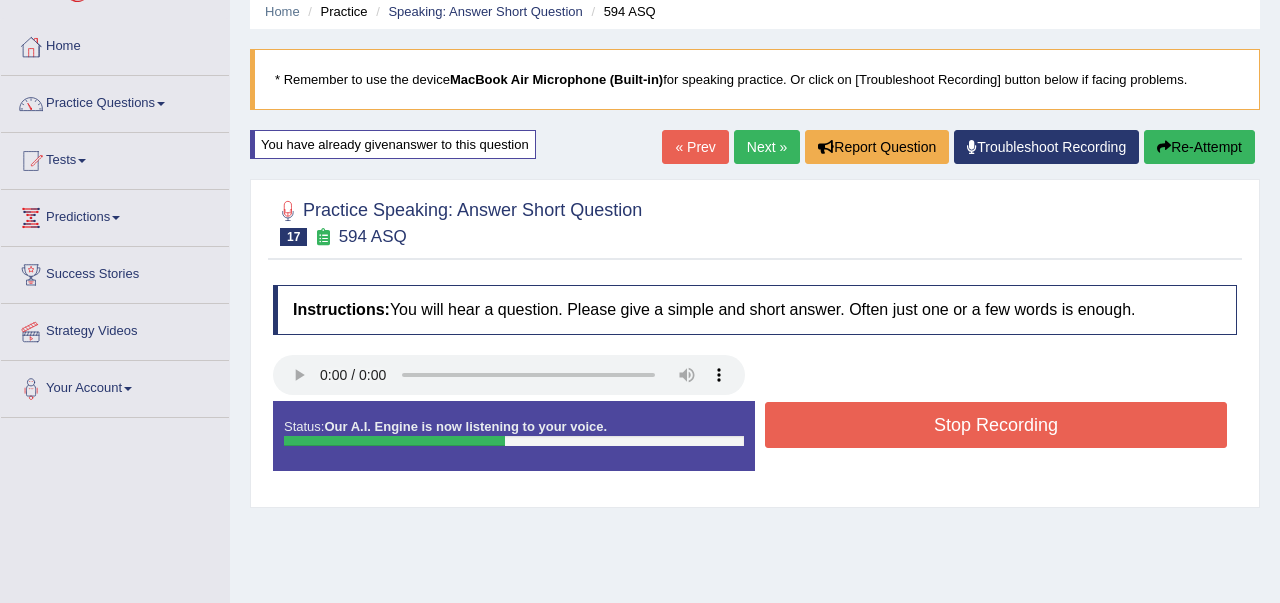 click on "Stop Recording" at bounding box center [996, 425] 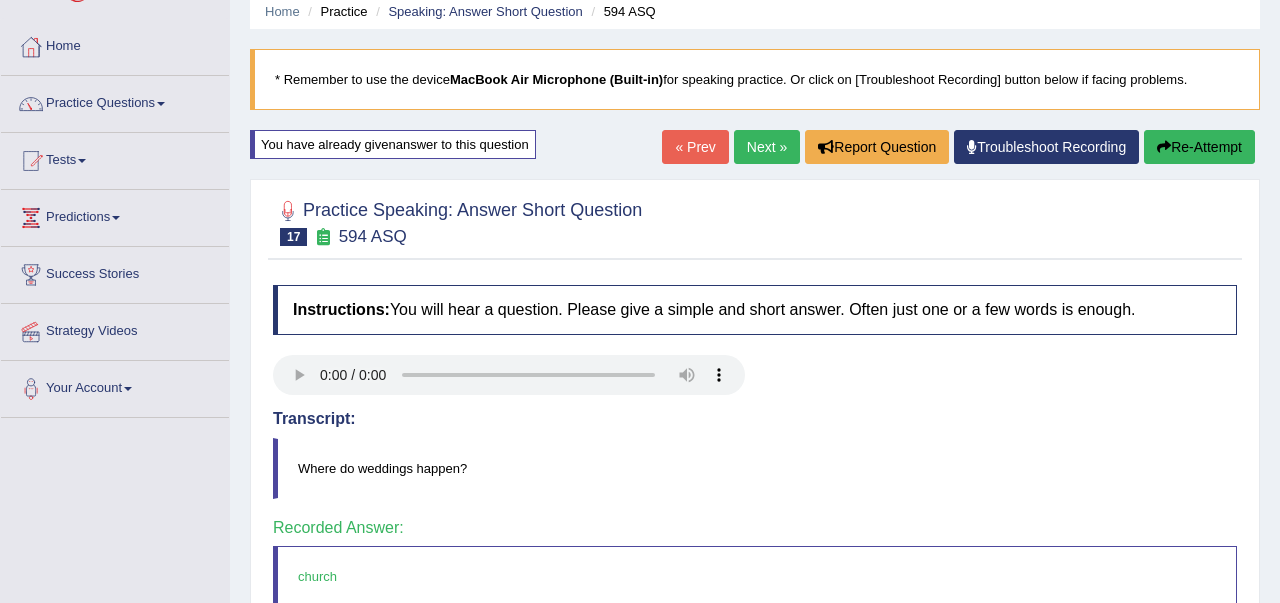 click on "Next »" at bounding box center [767, 147] 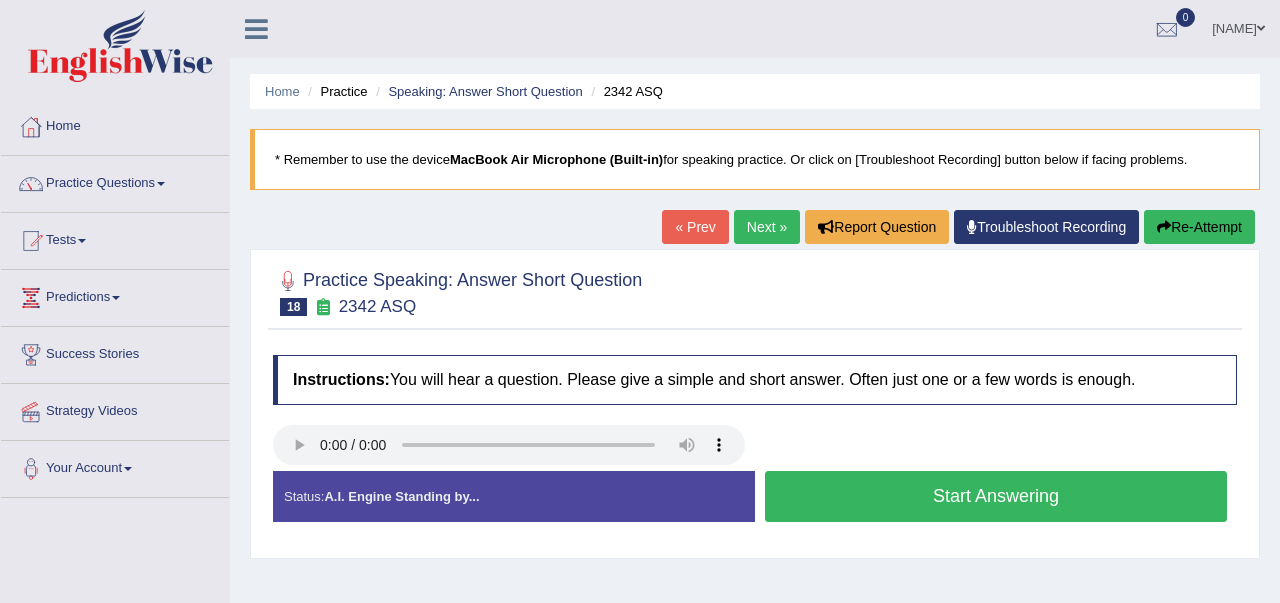 scroll, scrollTop: 0, scrollLeft: 0, axis: both 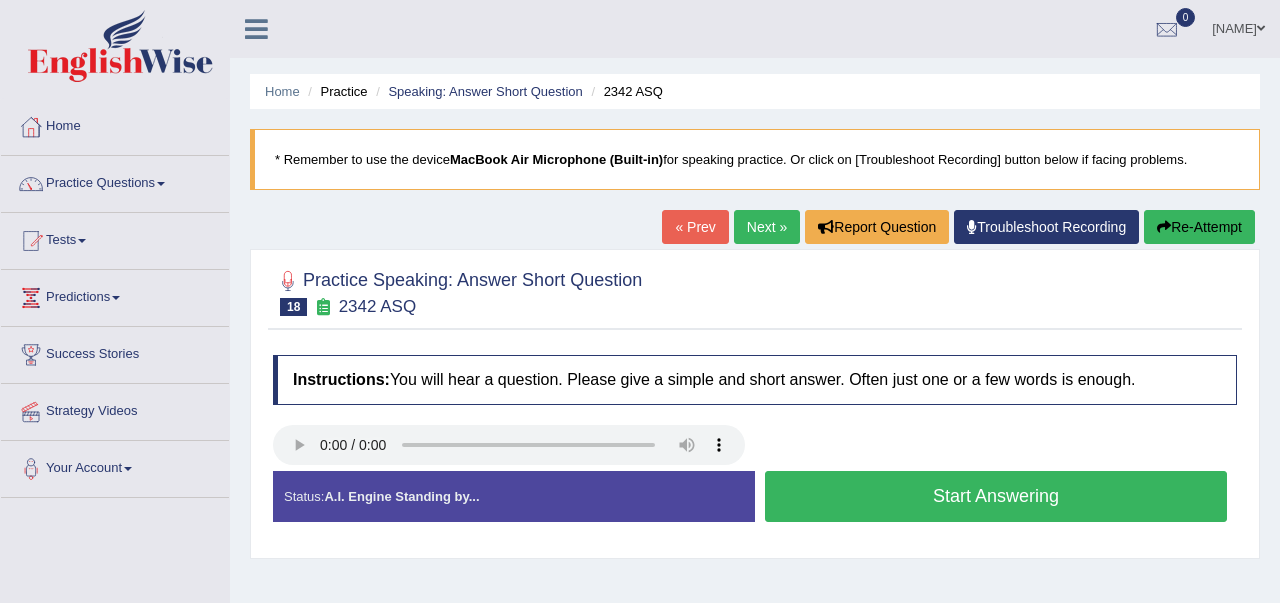 click on "Start Answering" at bounding box center [996, 496] 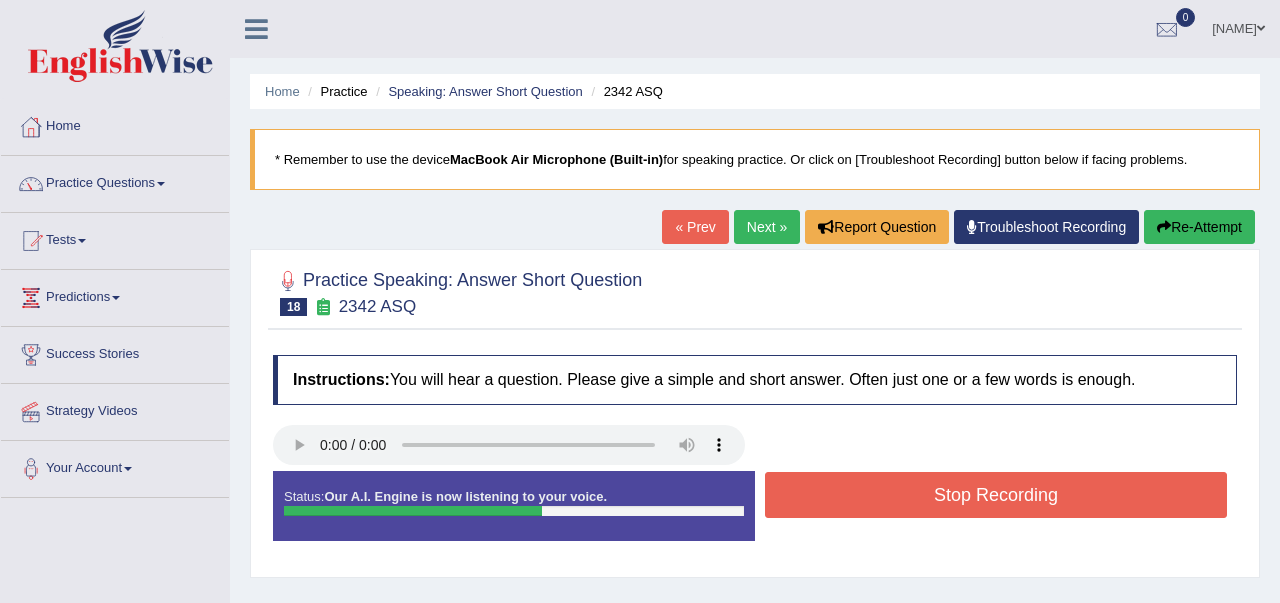 click on "Stop Recording" at bounding box center [996, 495] 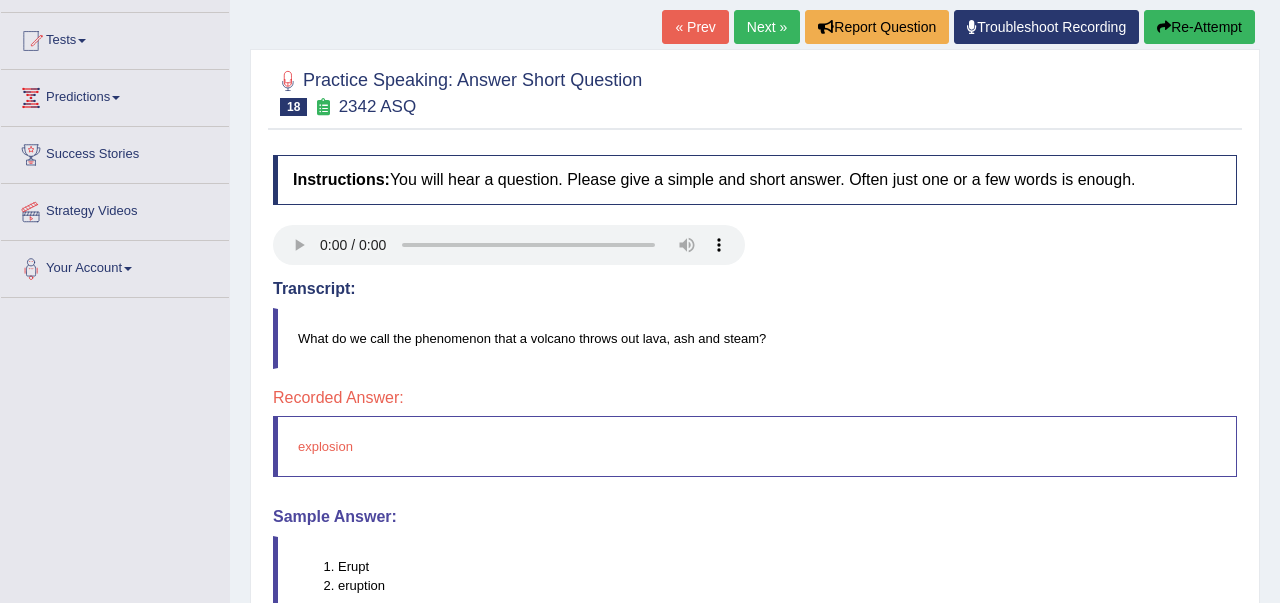 scroll, scrollTop: 160, scrollLeft: 0, axis: vertical 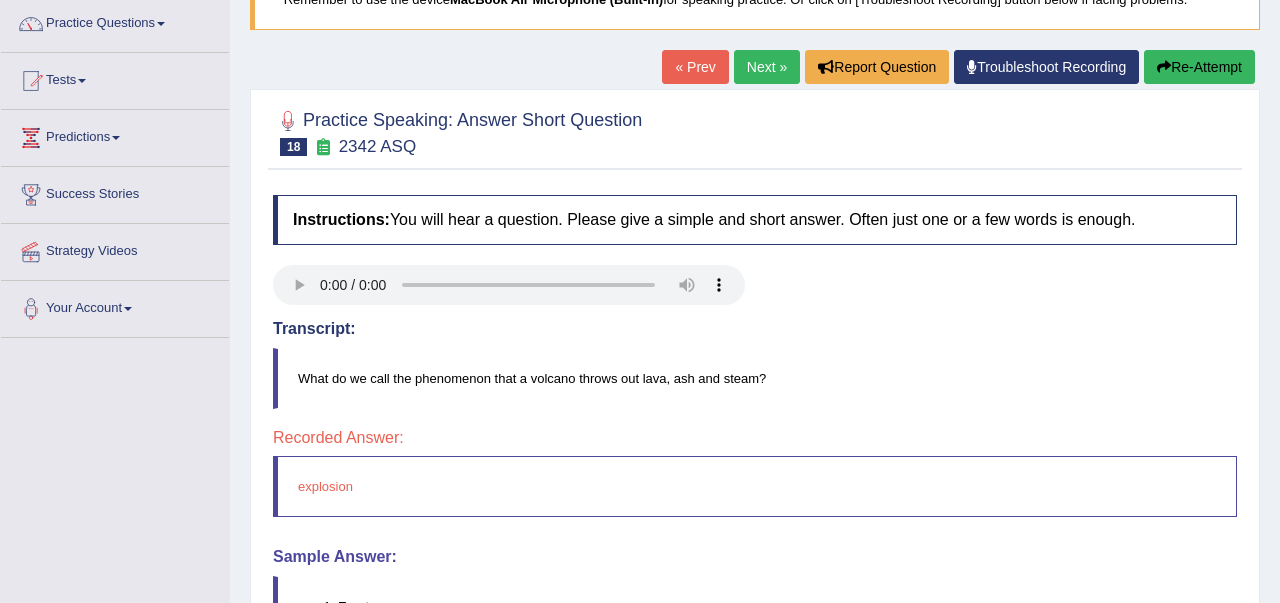click on "Re-Attempt" at bounding box center (1199, 67) 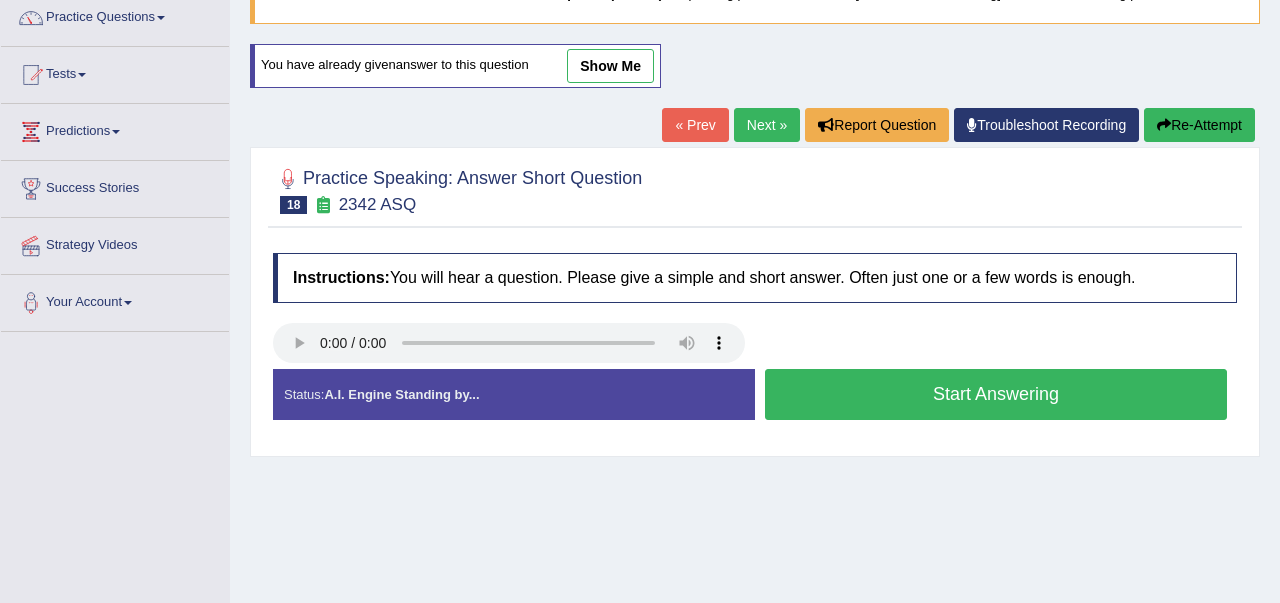scroll, scrollTop: 166, scrollLeft: 0, axis: vertical 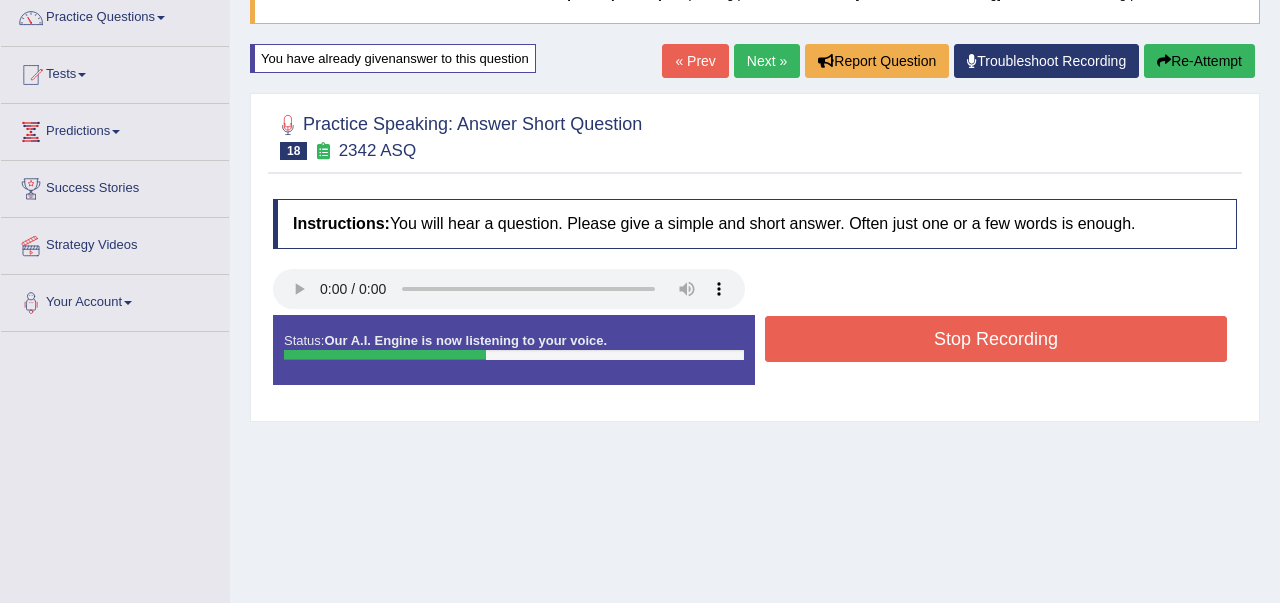 click on "Stop Recording" at bounding box center (996, 339) 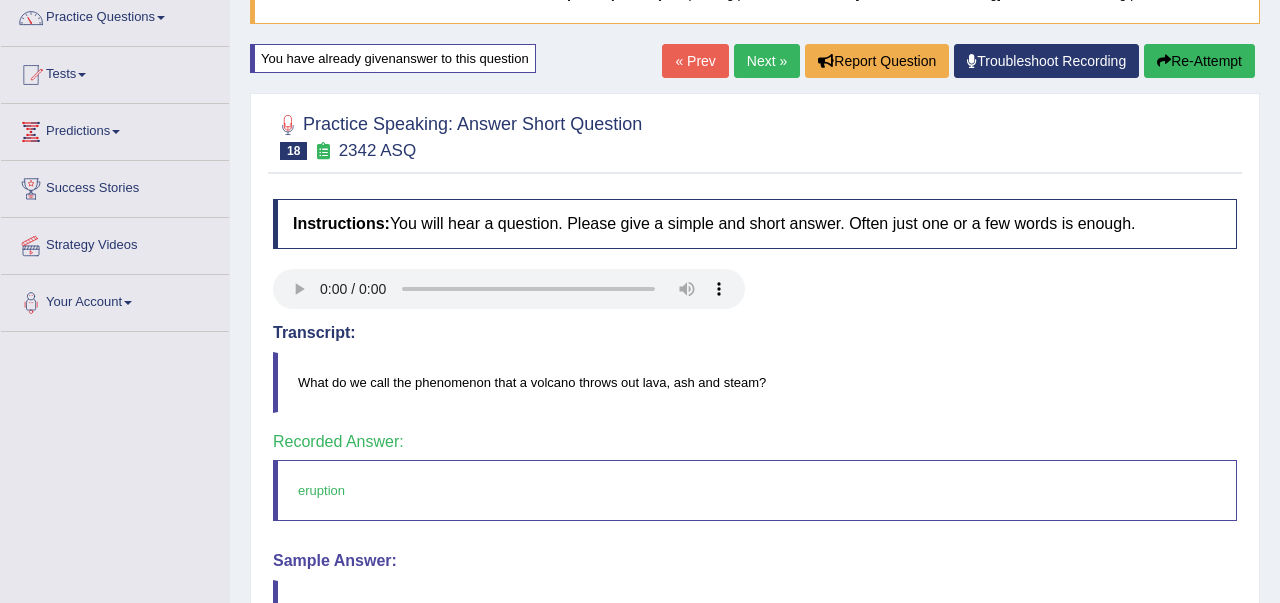 click on "Next »" at bounding box center (767, 61) 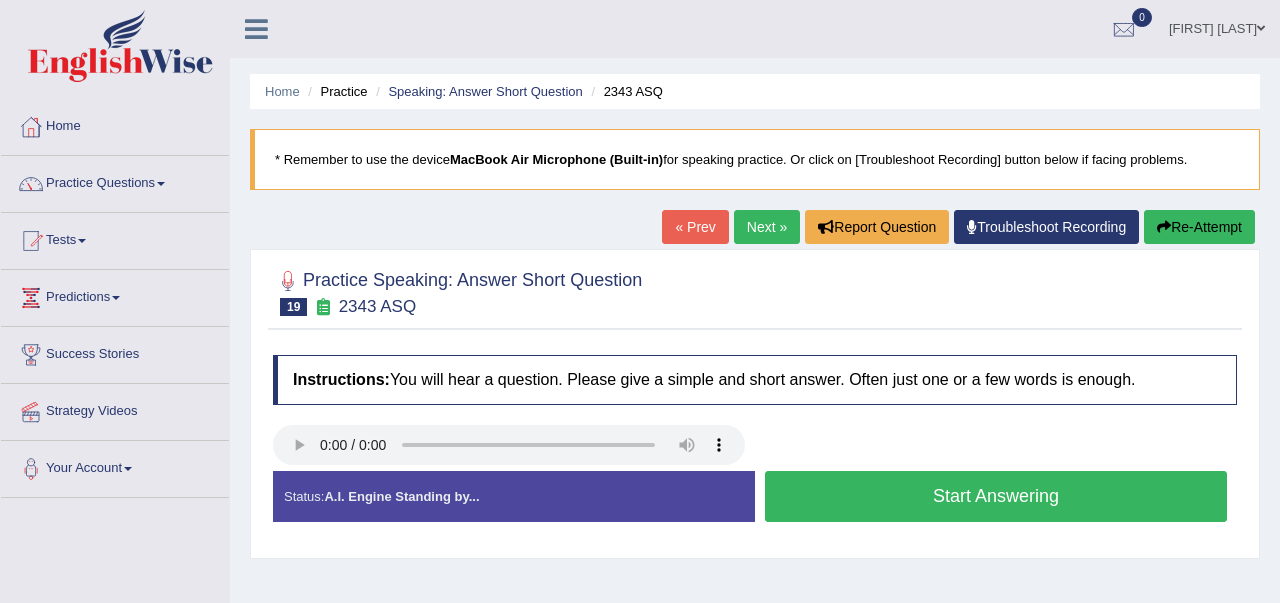 scroll, scrollTop: 0, scrollLeft: 0, axis: both 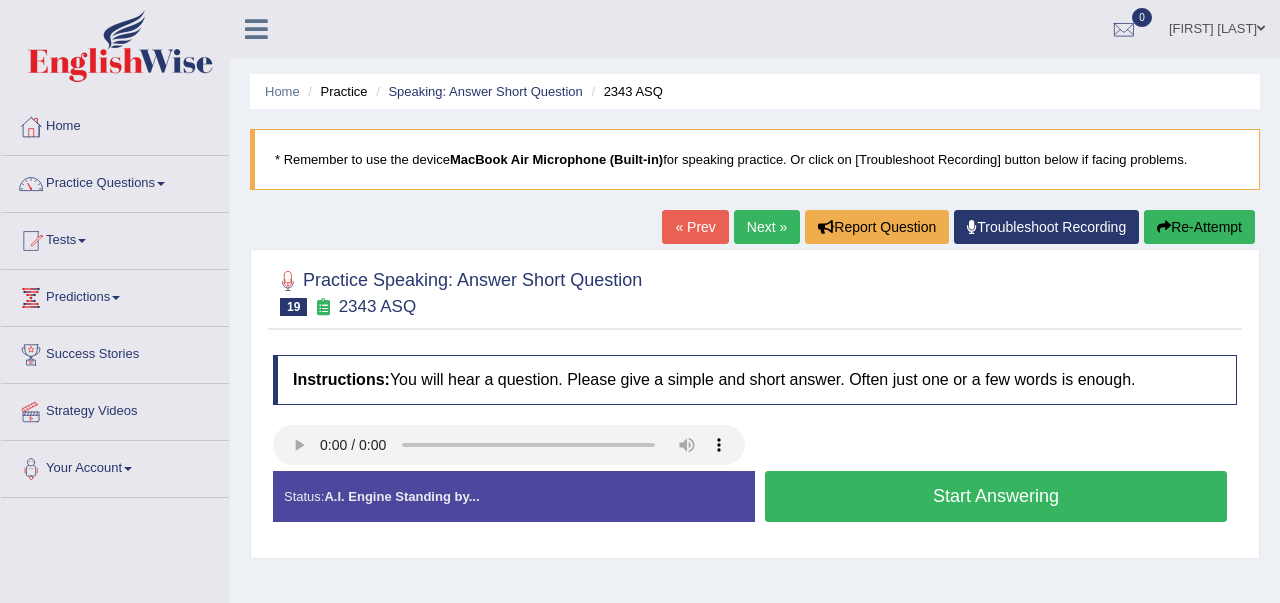click on "Start Answering" at bounding box center [996, 496] 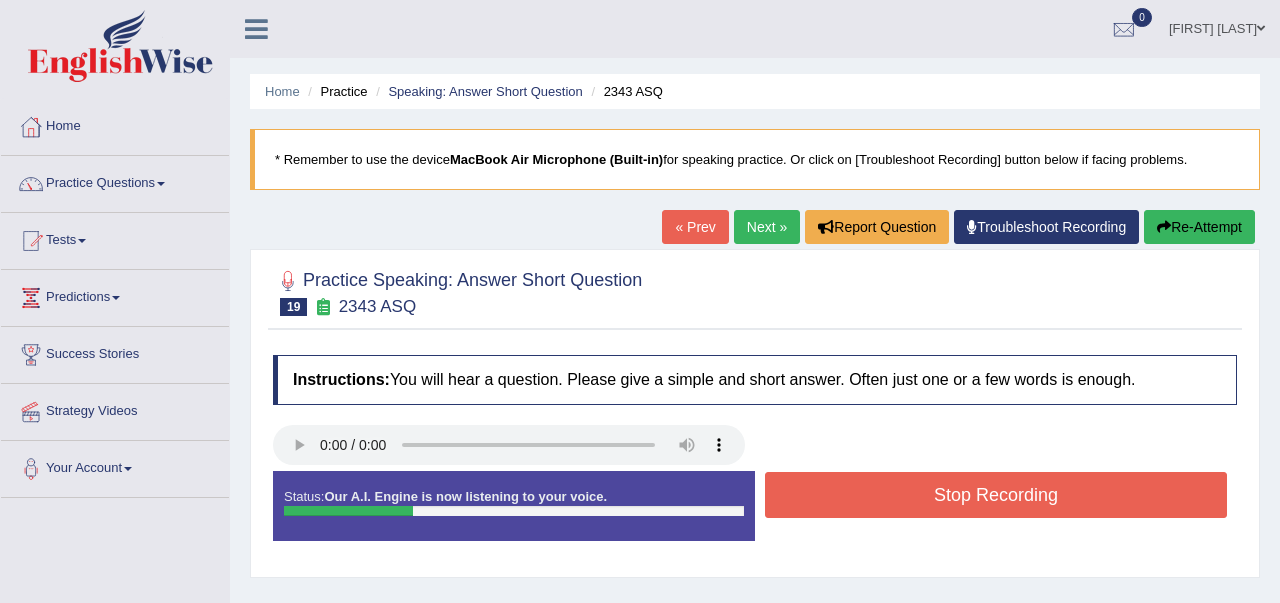 click on "Stop Recording" at bounding box center (996, 495) 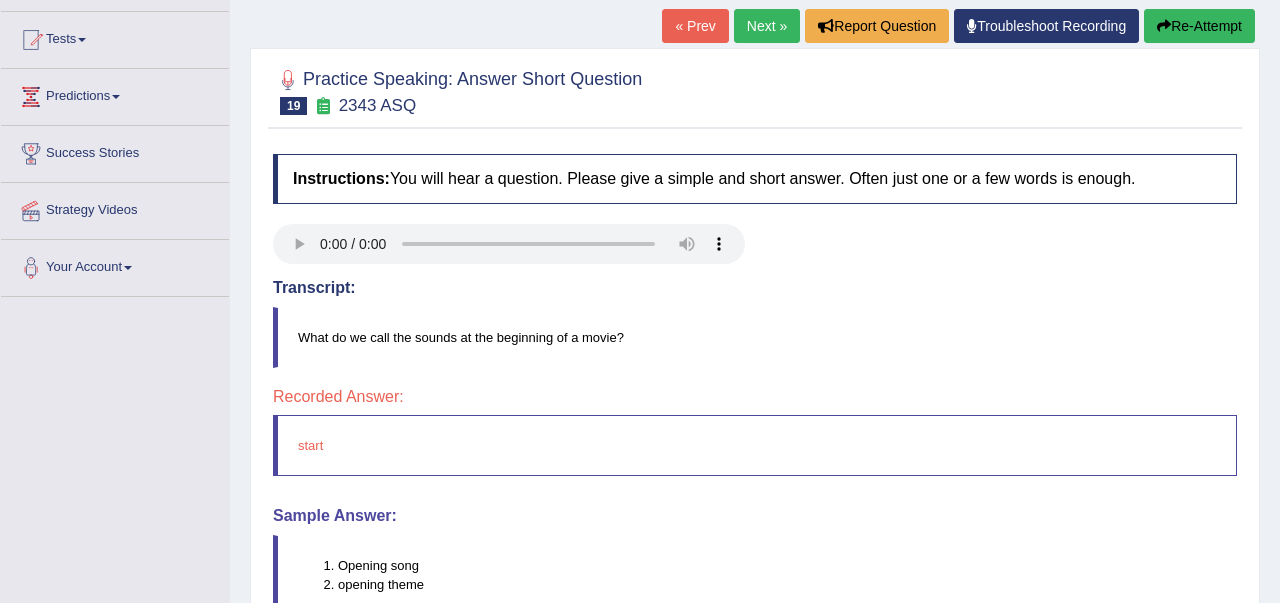 scroll, scrollTop: 200, scrollLeft: 0, axis: vertical 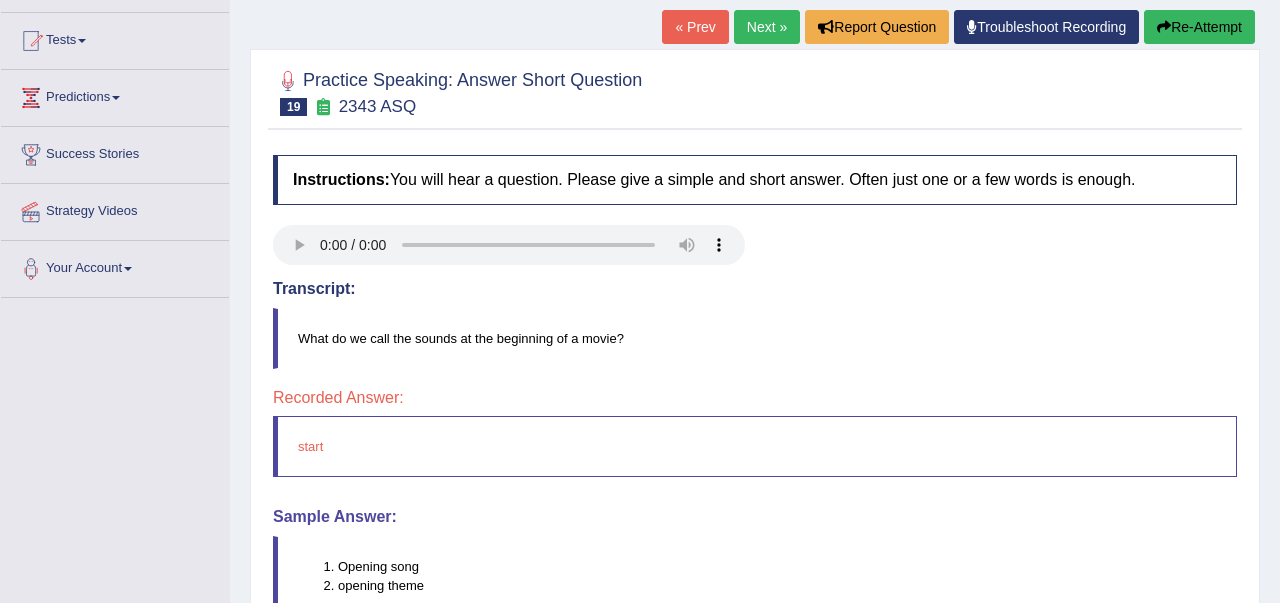 click at bounding box center [1164, 27] 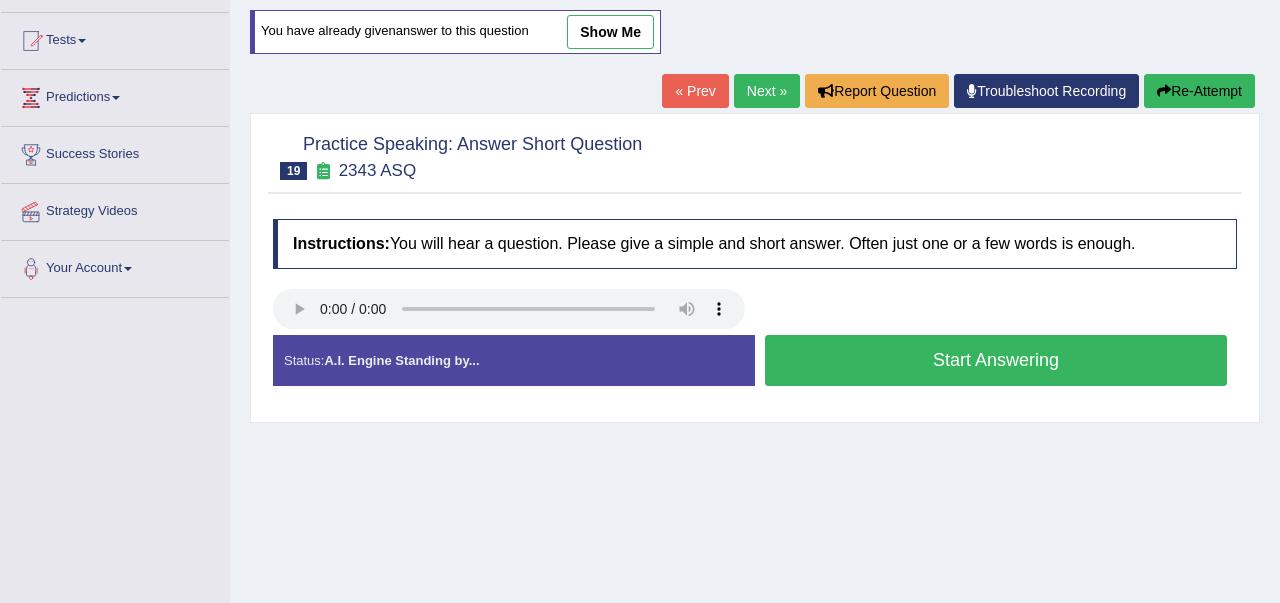 scroll, scrollTop: 200, scrollLeft: 0, axis: vertical 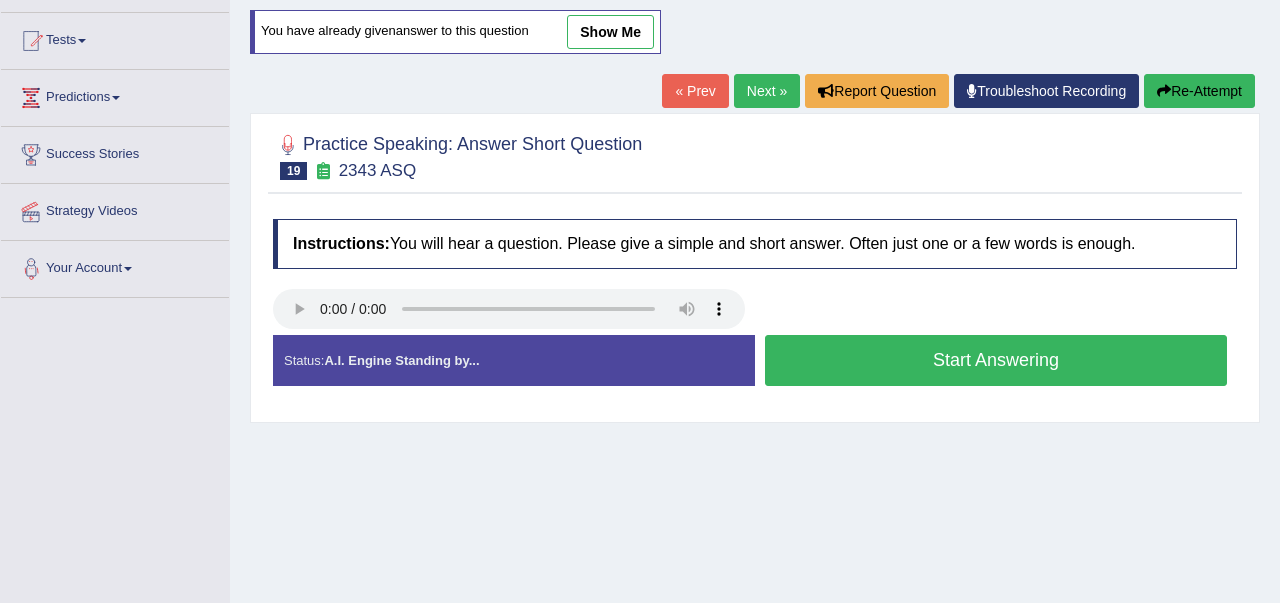 click on "Start Answering" at bounding box center [996, 360] 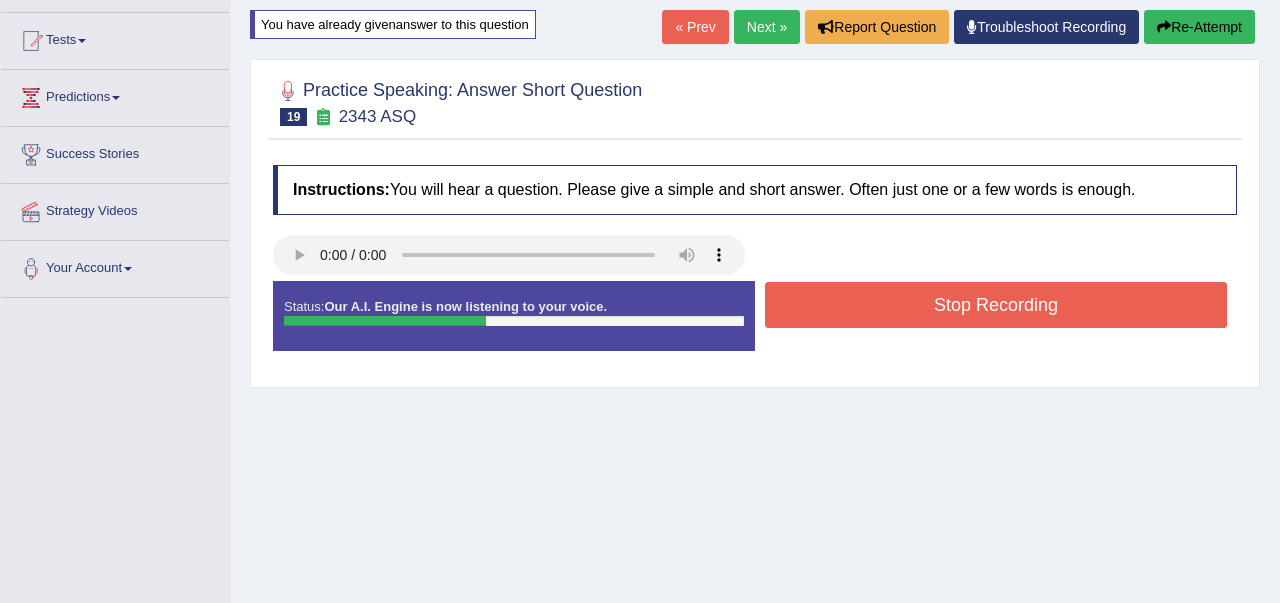 click on "Stop Recording" at bounding box center [996, 305] 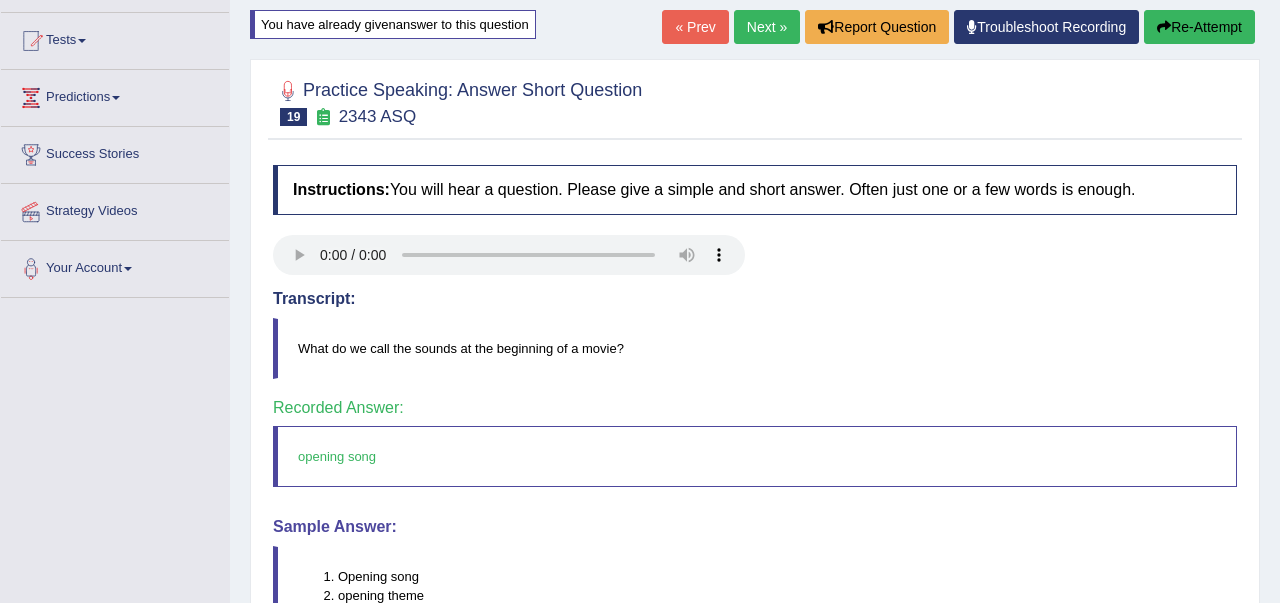 click on "Next »" at bounding box center [767, 27] 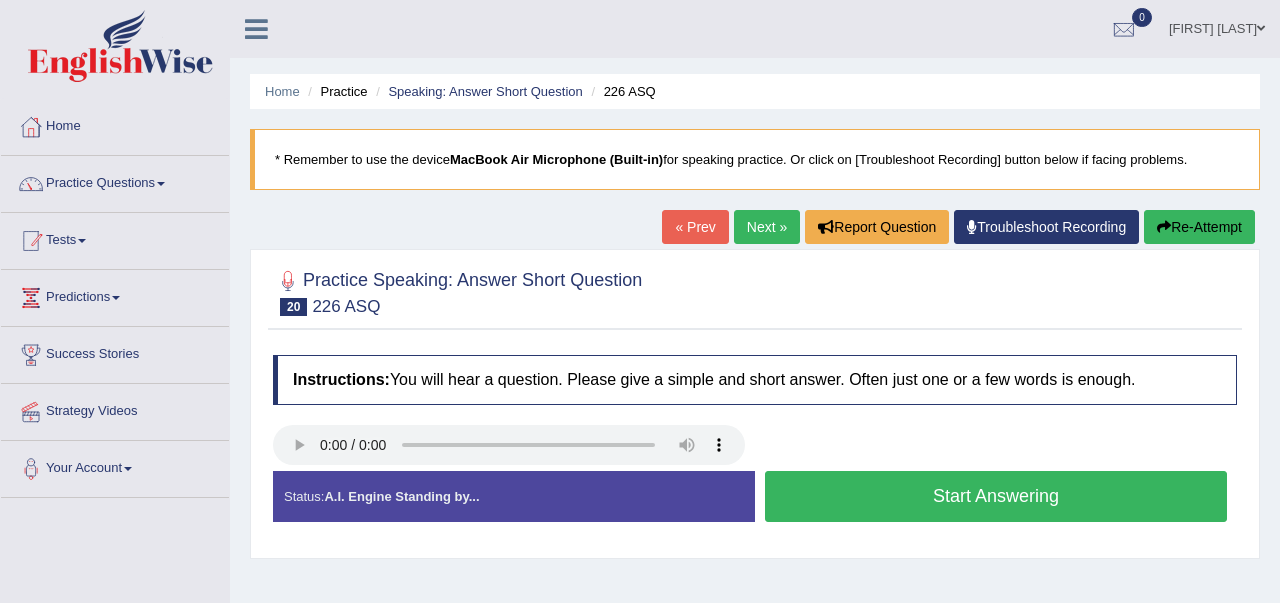 scroll, scrollTop: 0, scrollLeft: 0, axis: both 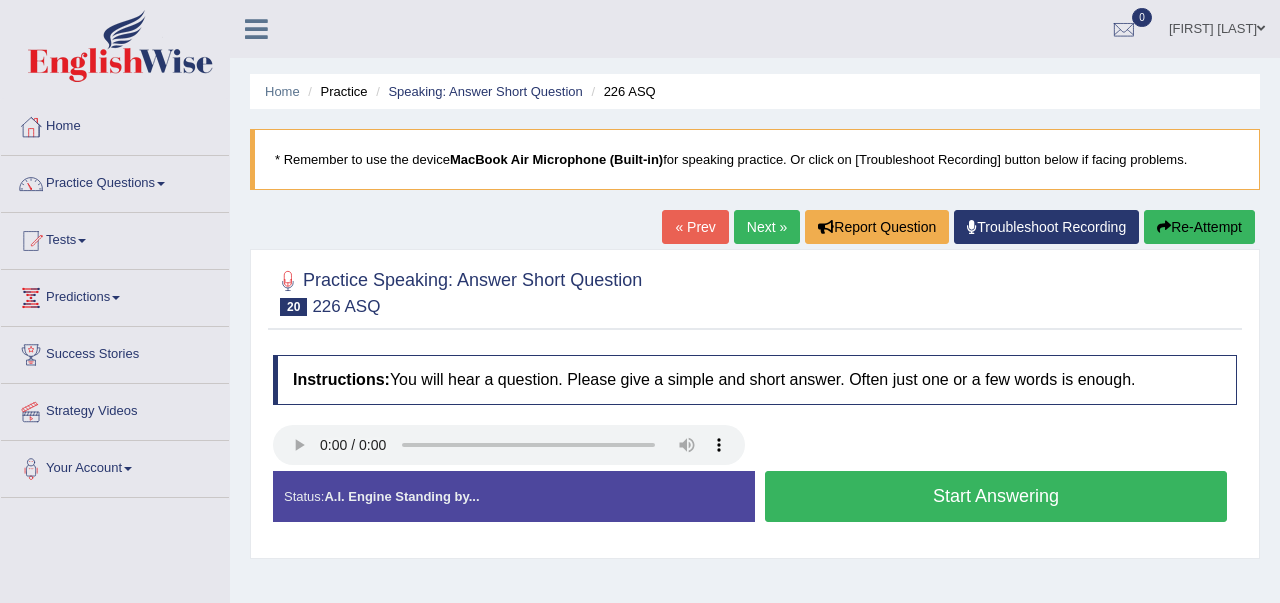 click on "Start Answering" at bounding box center (996, 496) 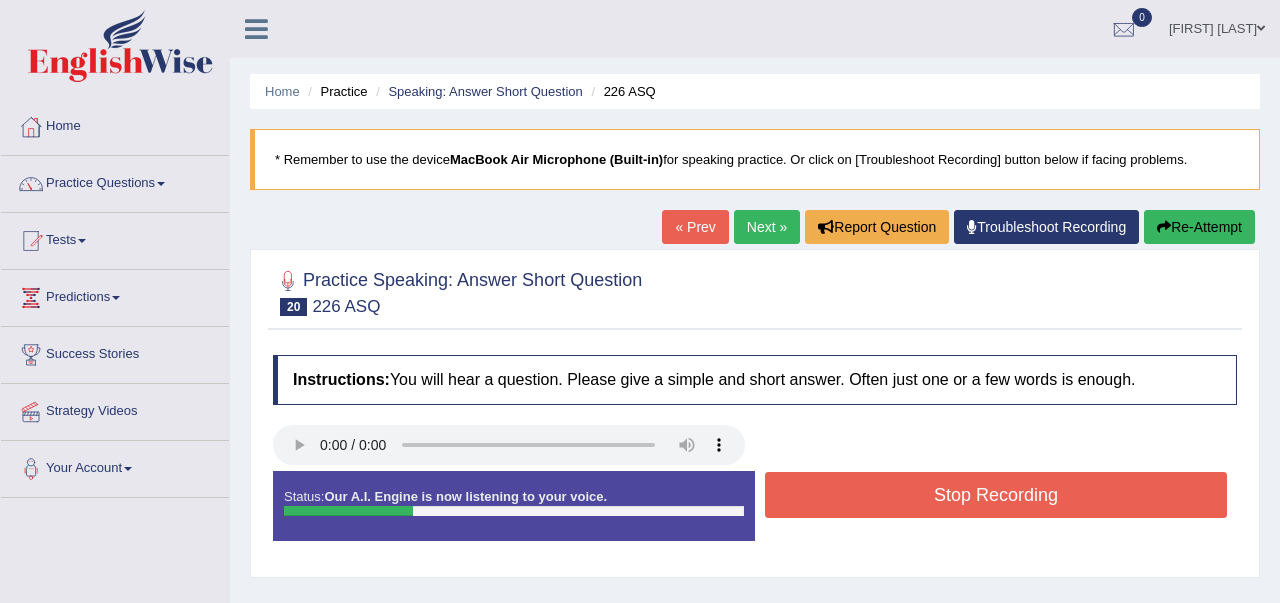 click on "Stop Recording" at bounding box center [996, 495] 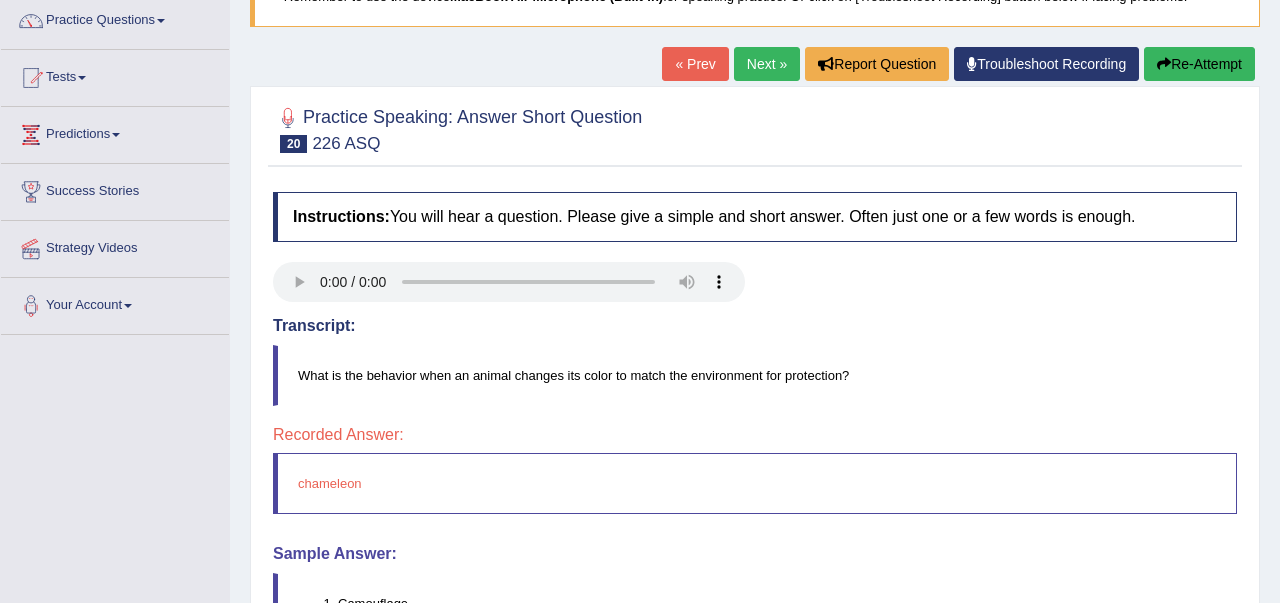 scroll, scrollTop: 160, scrollLeft: 0, axis: vertical 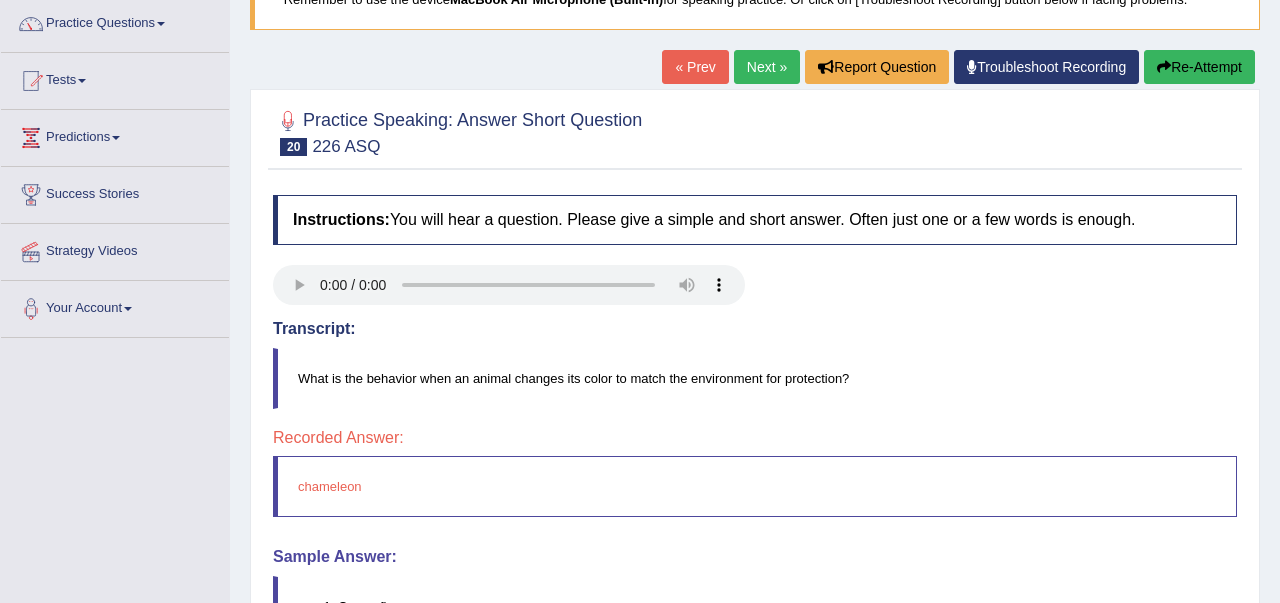 click on "Re-Attempt" at bounding box center (1199, 67) 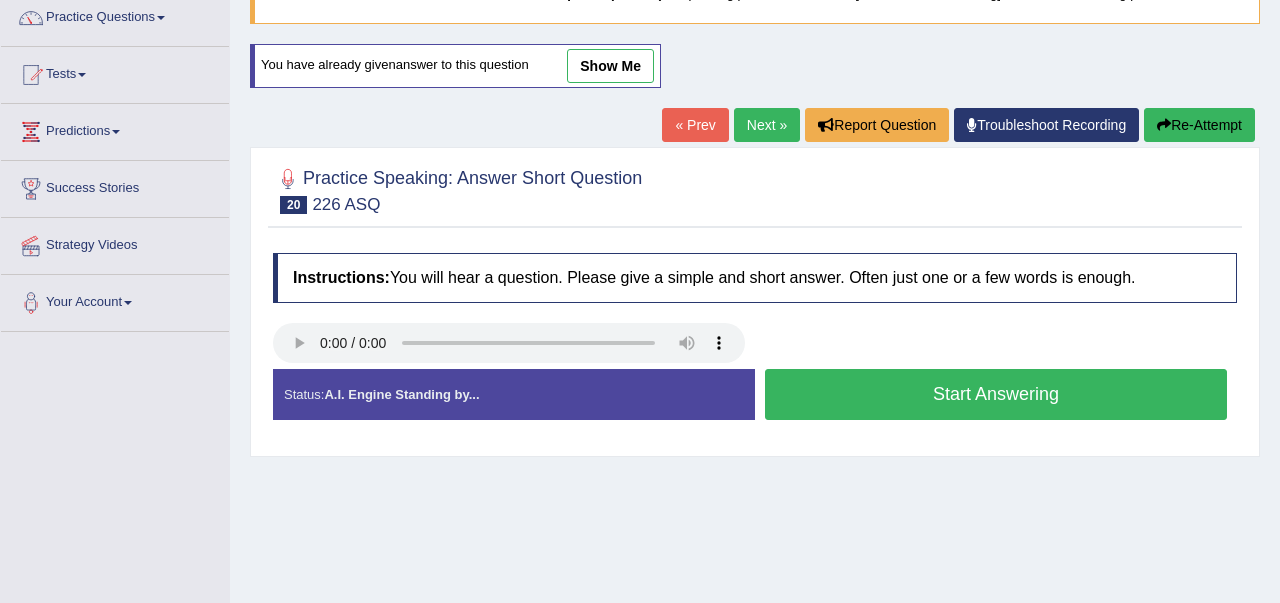 scroll, scrollTop: 166, scrollLeft: 0, axis: vertical 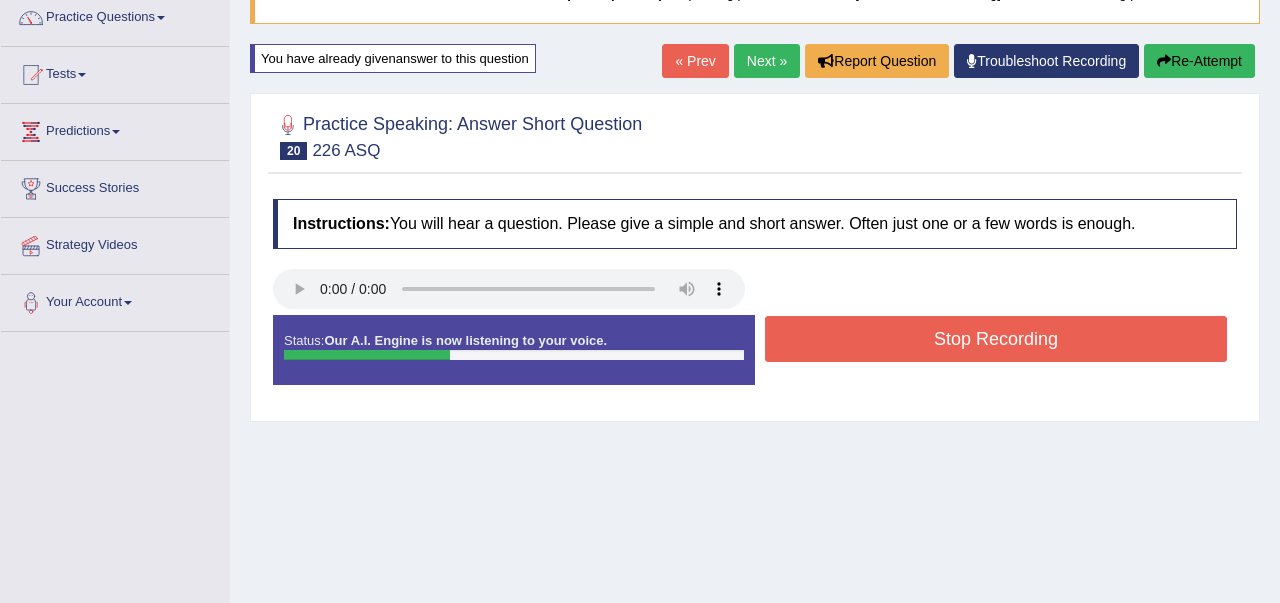 click on "Stop Recording" at bounding box center (996, 339) 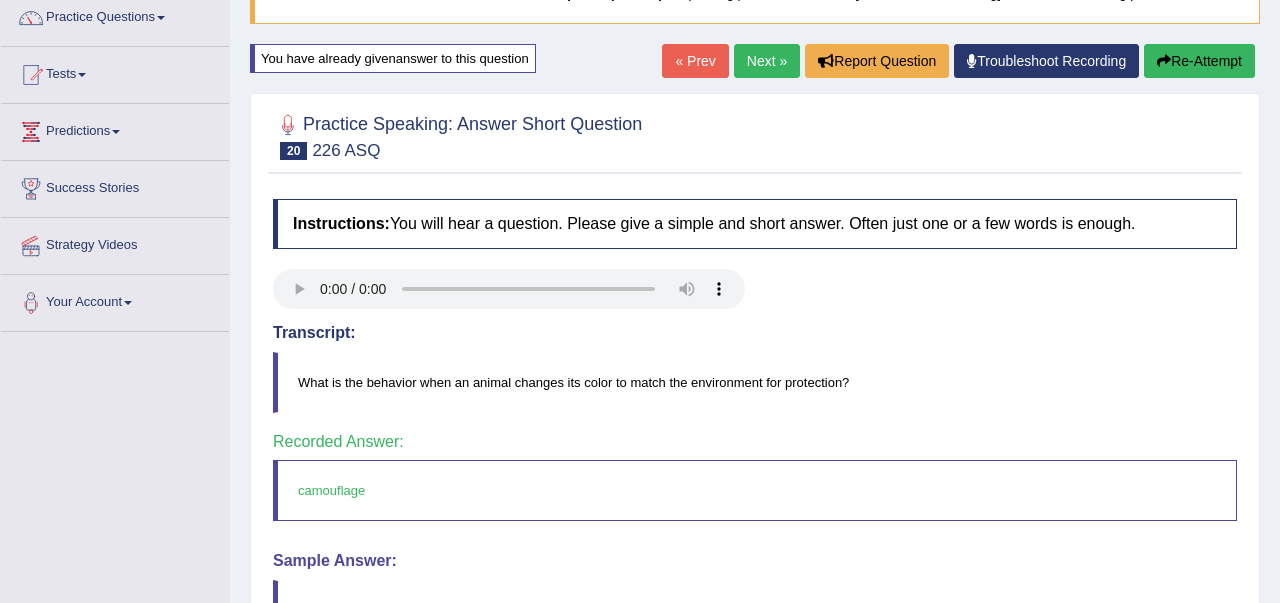 click on "Next »" at bounding box center [767, 61] 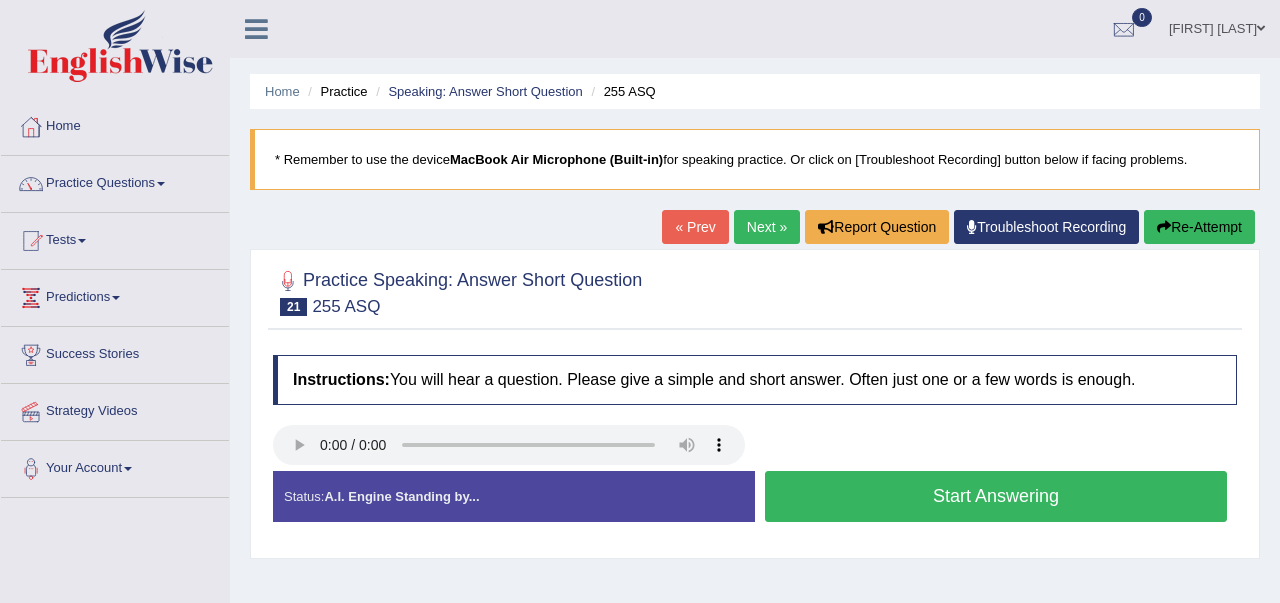 scroll, scrollTop: 0, scrollLeft: 0, axis: both 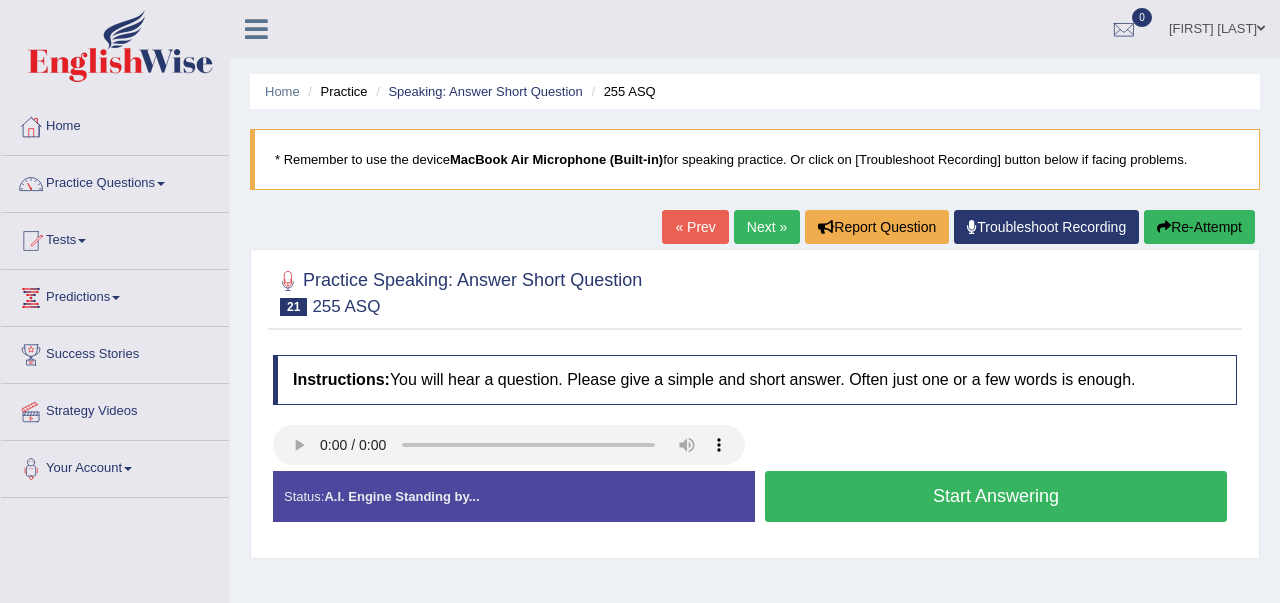 click on "Start Answering" at bounding box center (996, 496) 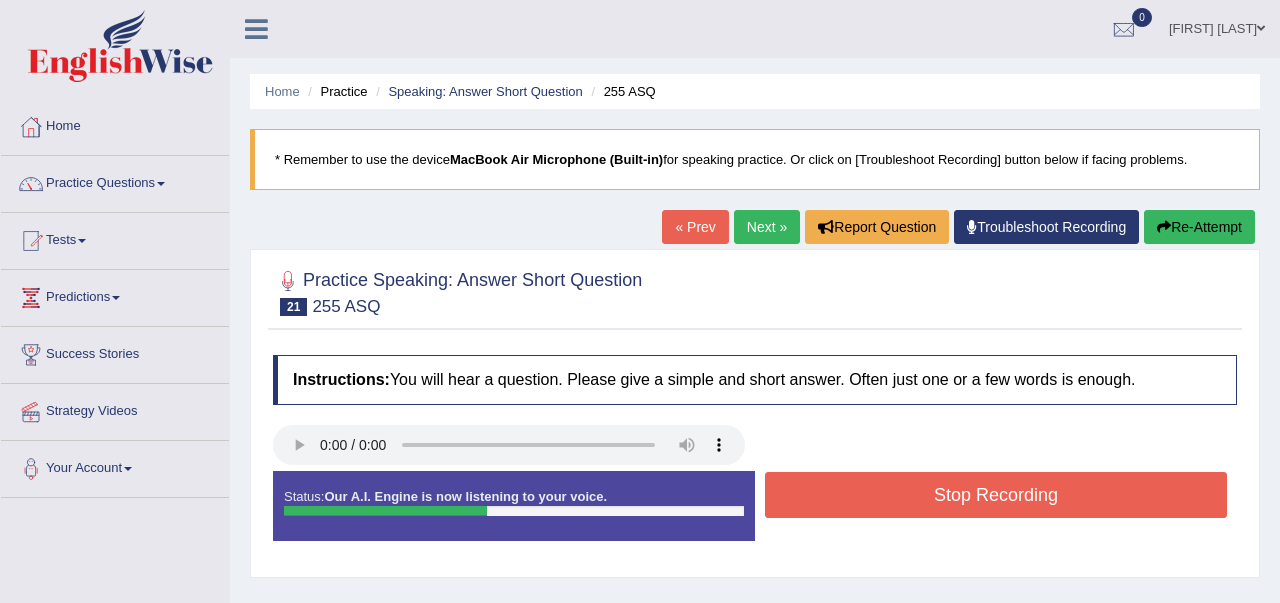 click on "Stop Recording" at bounding box center [996, 495] 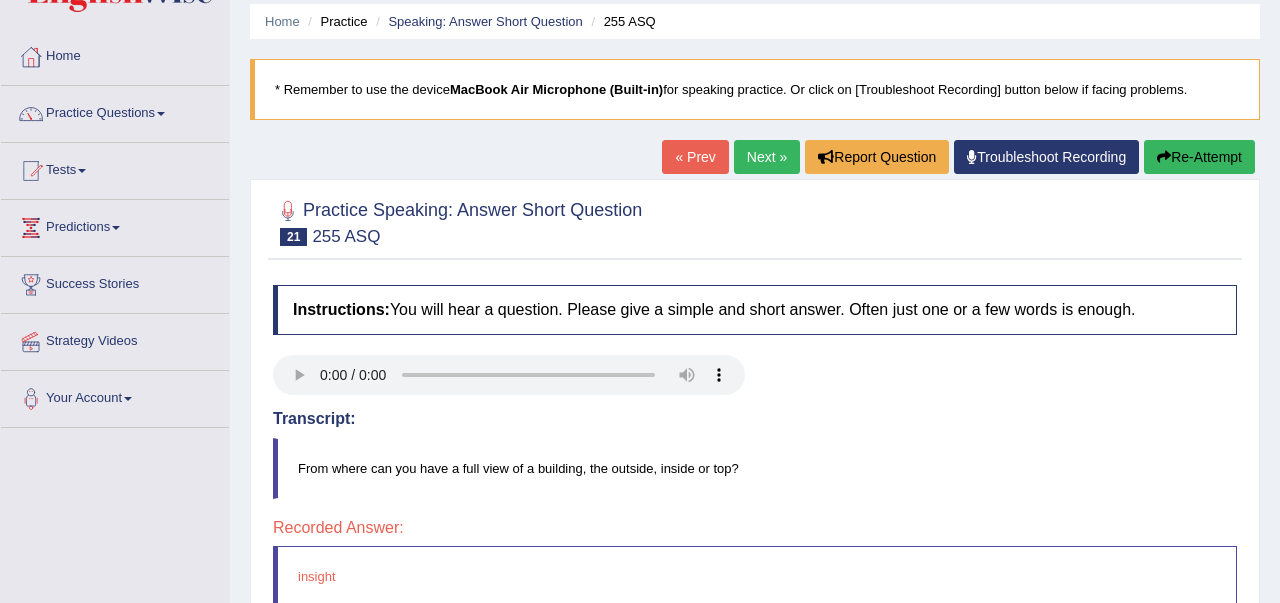 scroll, scrollTop: 0, scrollLeft: 0, axis: both 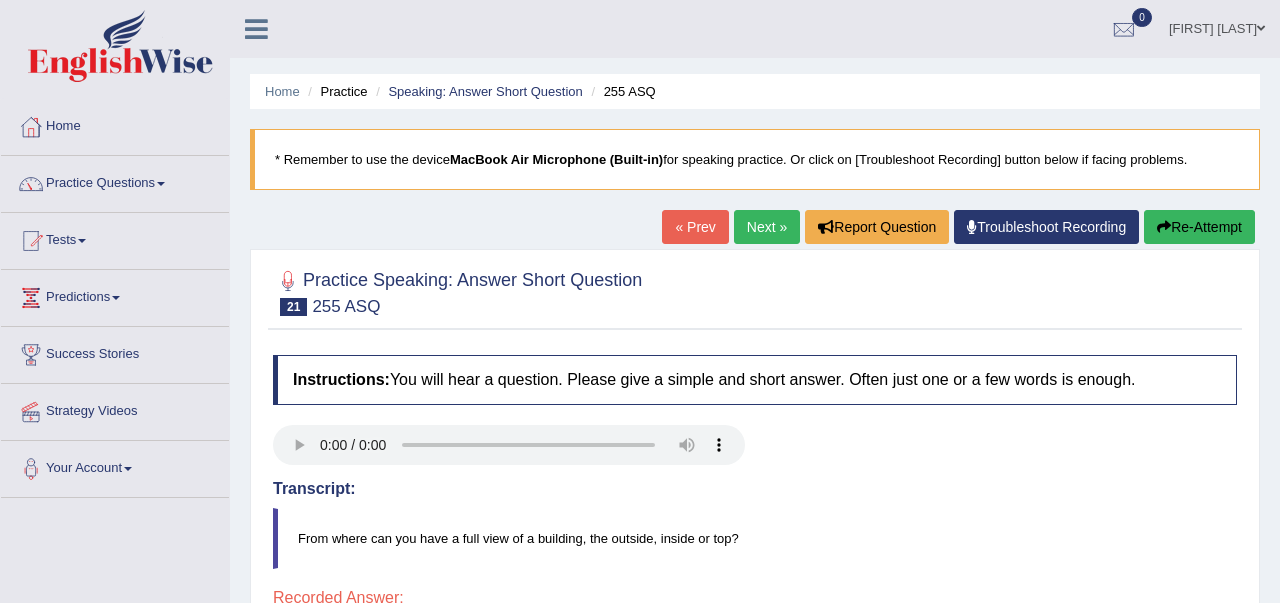 click on "Re-Attempt" at bounding box center (1199, 227) 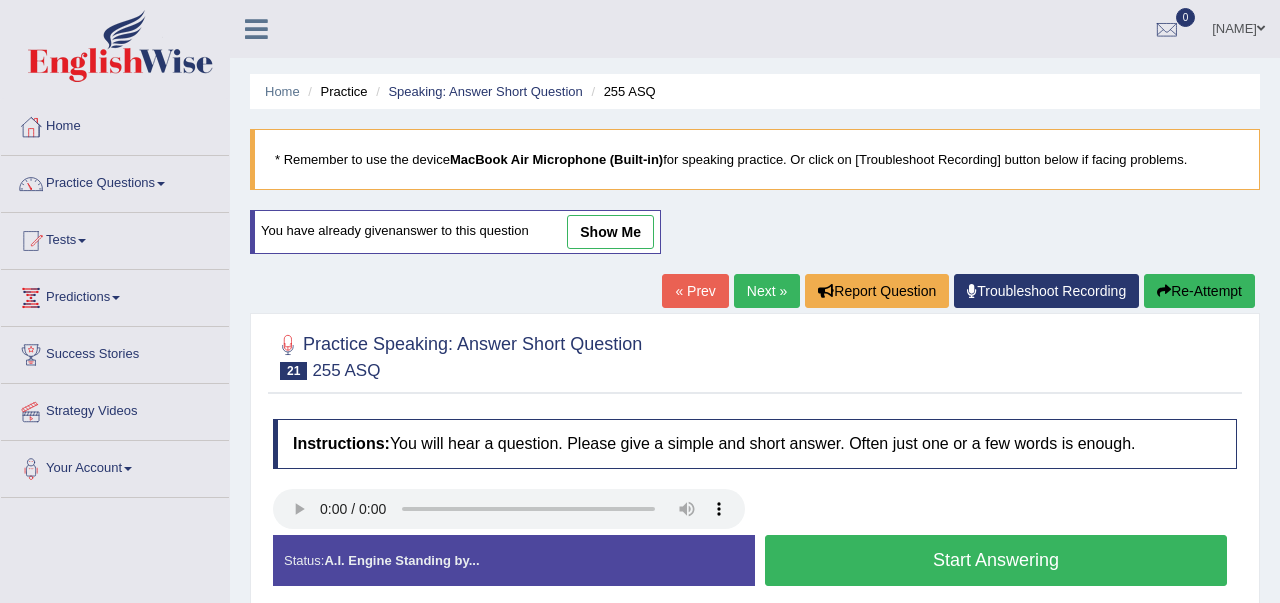 scroll, scrollTop: 0, scrollLeft: 0, axis: both 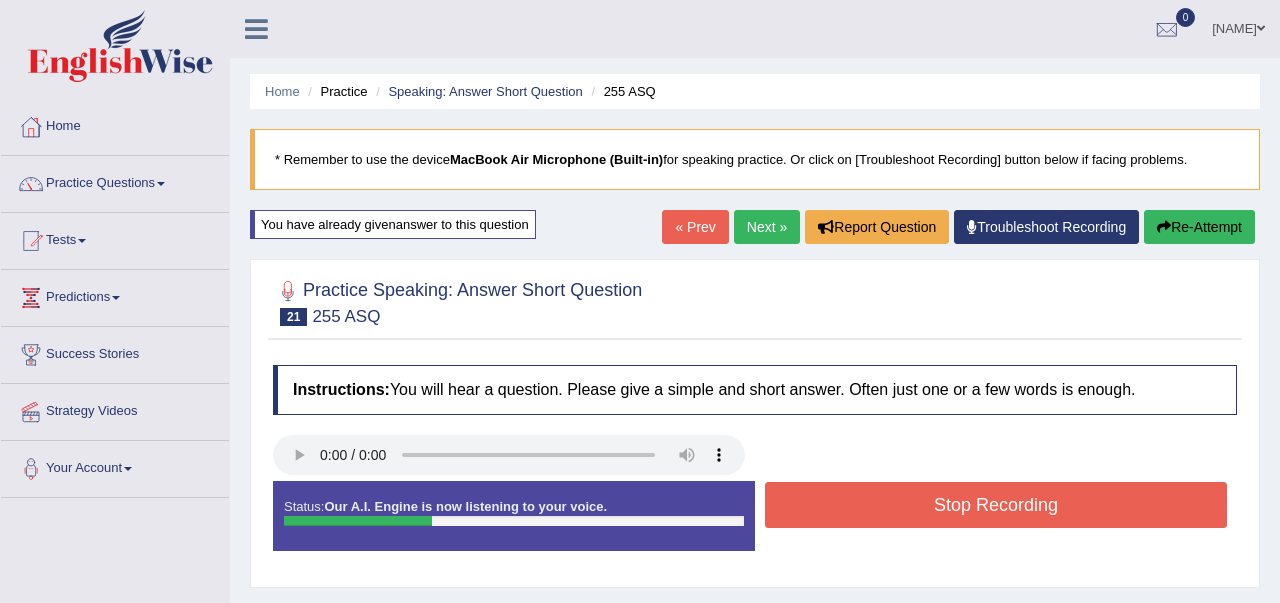 click on "Stop Recording" at bounding box center (996, 505) 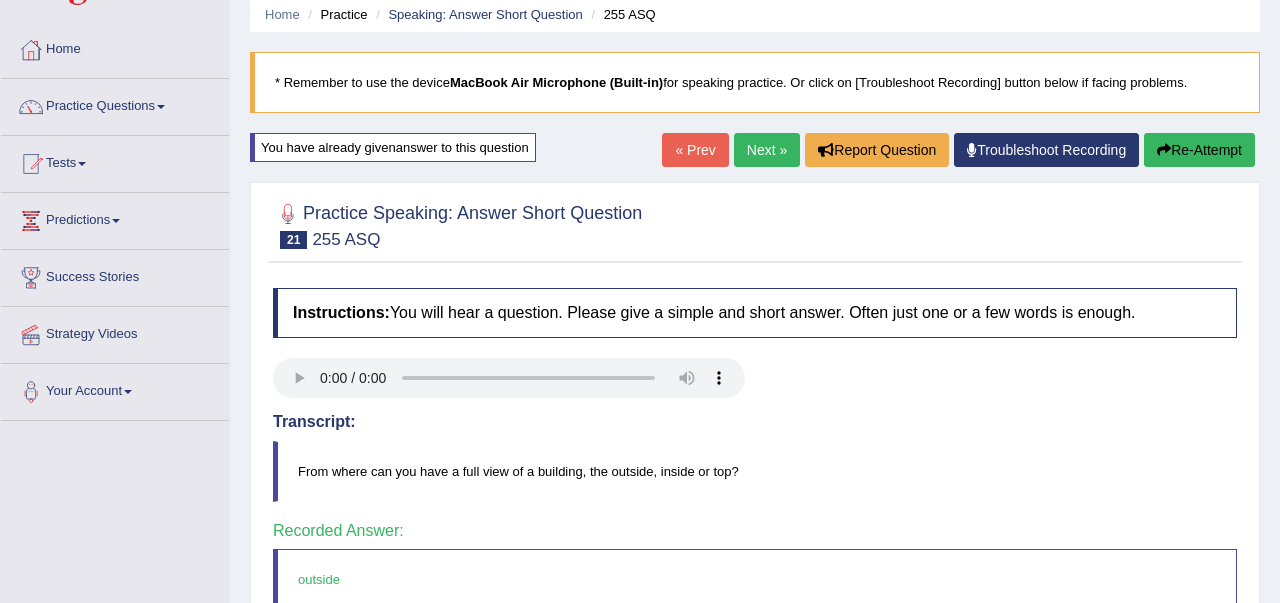 scroll, scrollTop: 80, scrollLeft: 0, axis: vertical 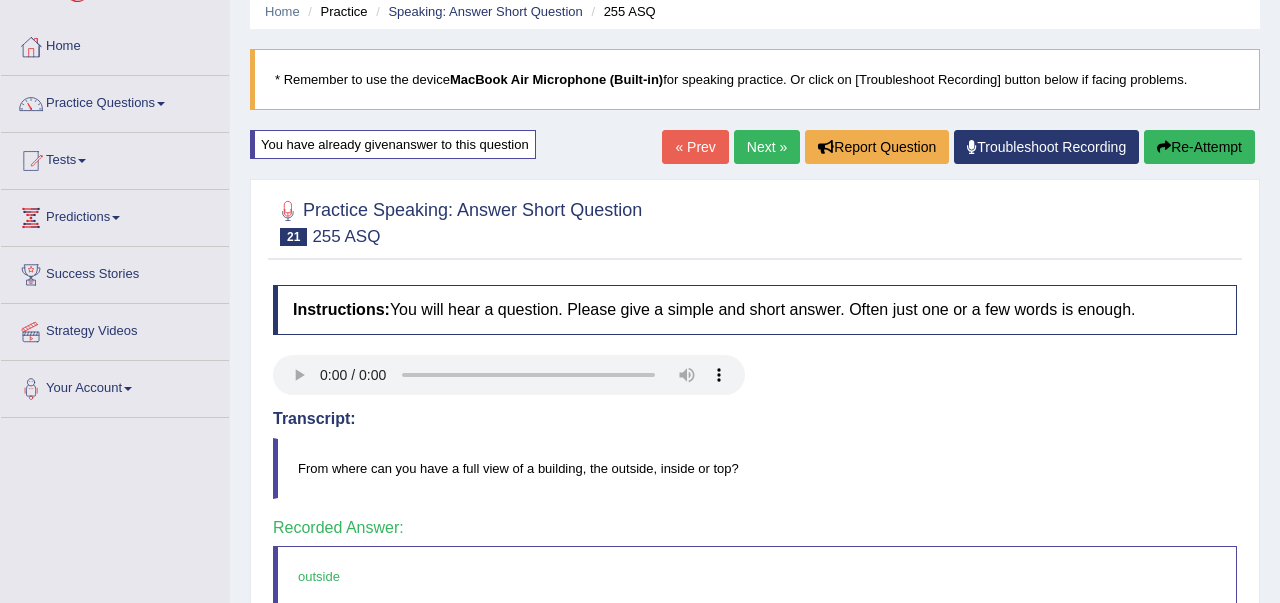 click on "Next »" at bounding box center (767, 147) 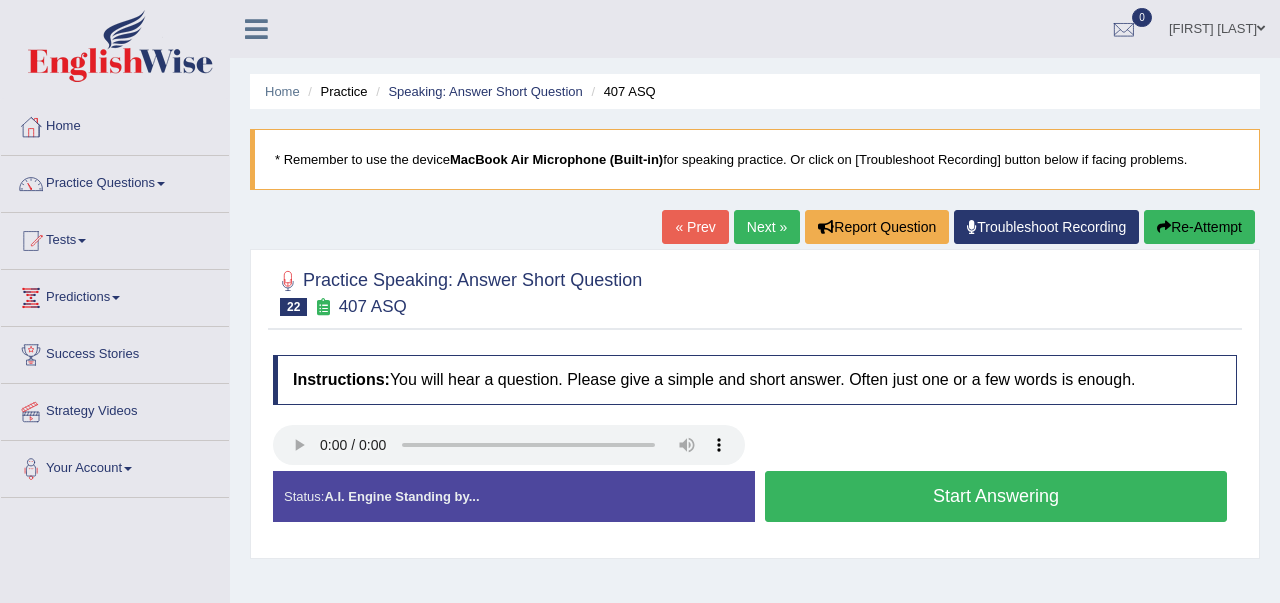 scroll, scrollTop: 0, scrollLeft: 0, axis: both 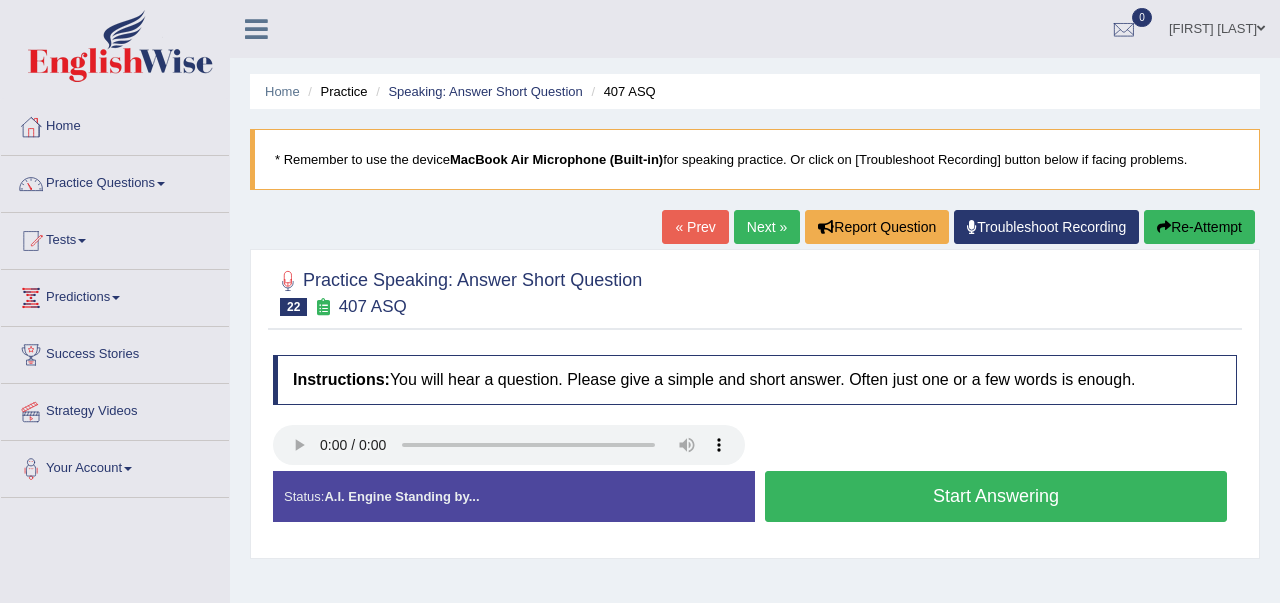 click on "Start Answering" at bounding box center [996, 496] 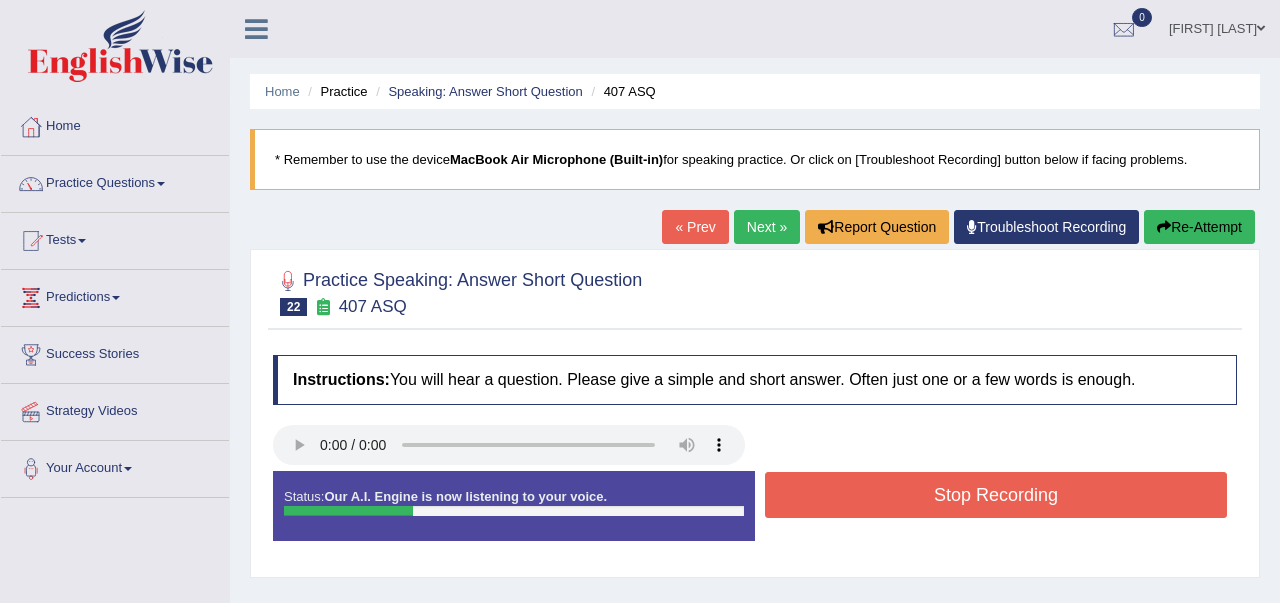 click on "Stop Recording" at bounding box center [996, 495] 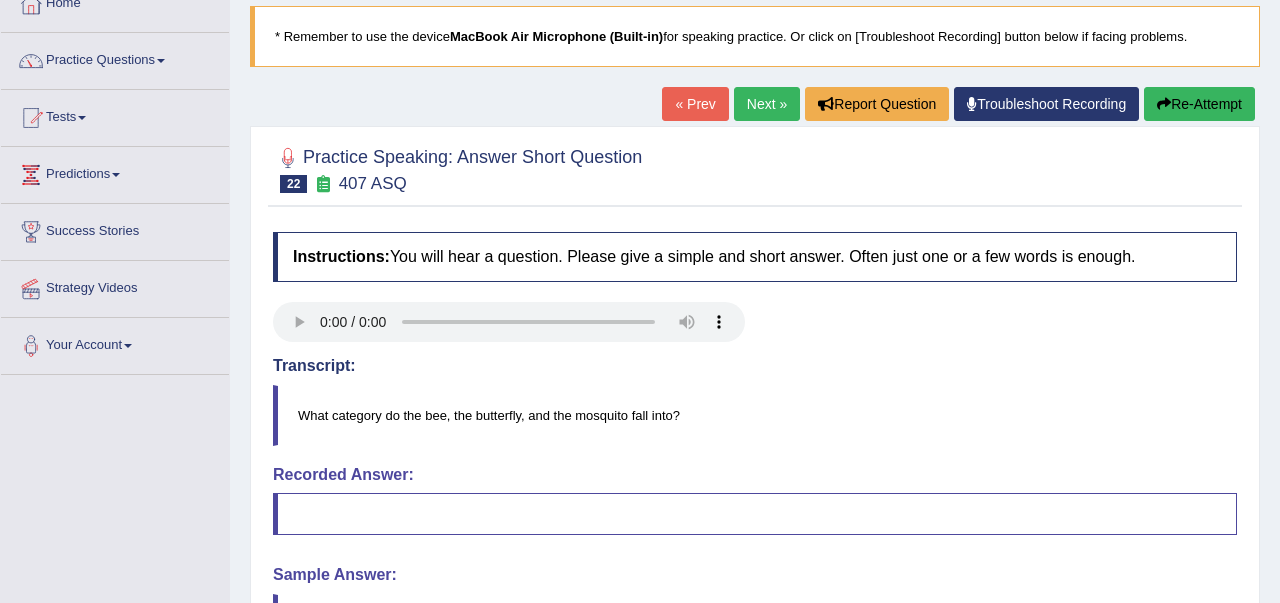scroll, scrollTop: 120, scrollLeft: 0, axis: vertical 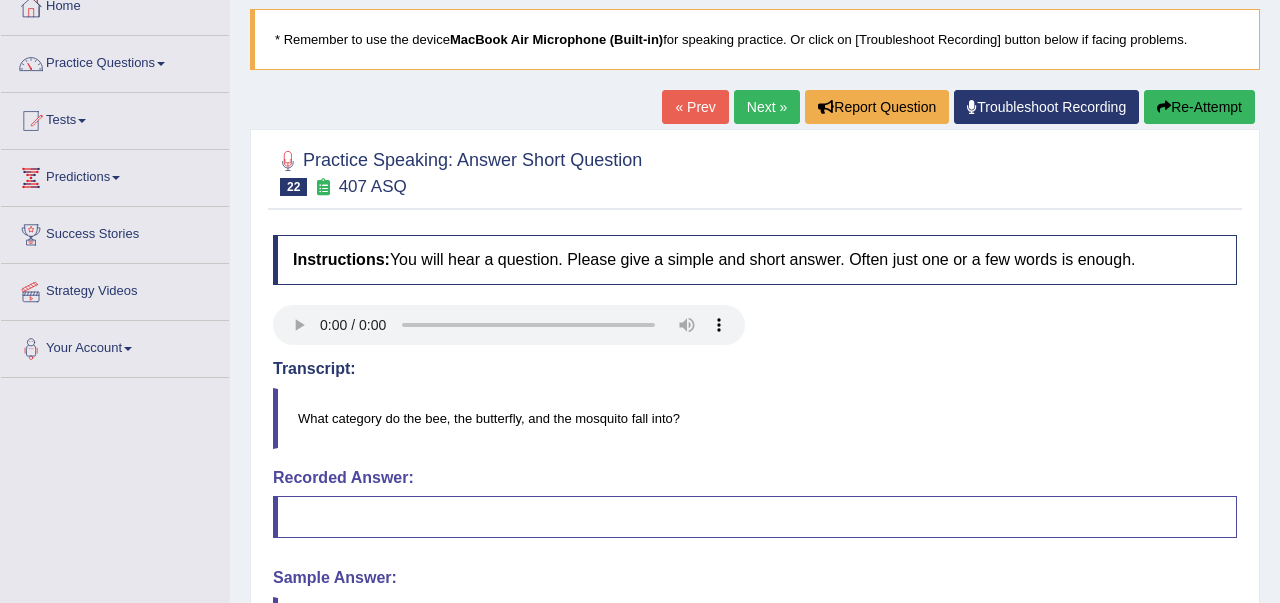 click on "Re-Attempt" at bounding box center [1199, 107] 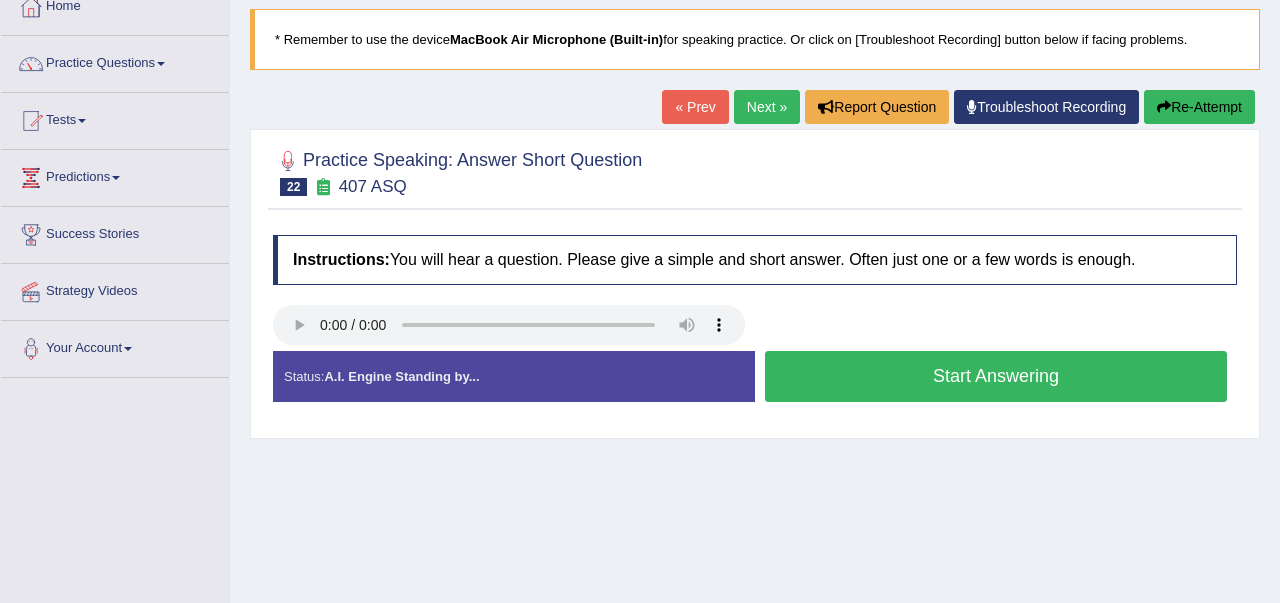scroll, scrollTop: 120, scrollLeft: 0, axis: vertical 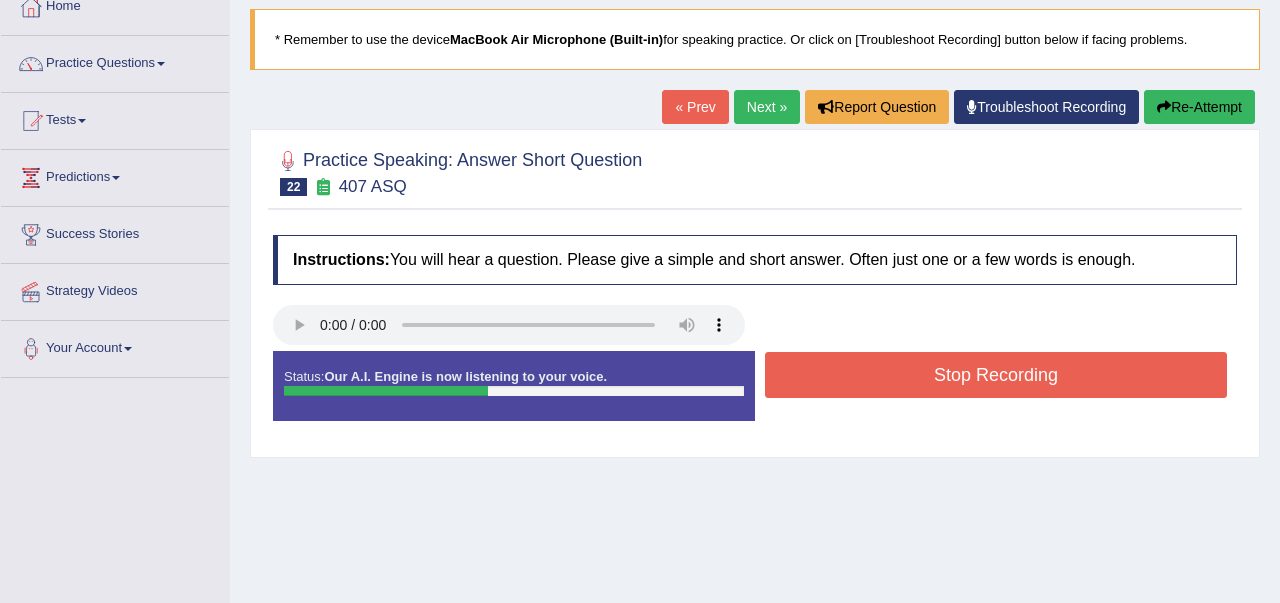click on "Stop Recording" at bounding box center [996, 375] 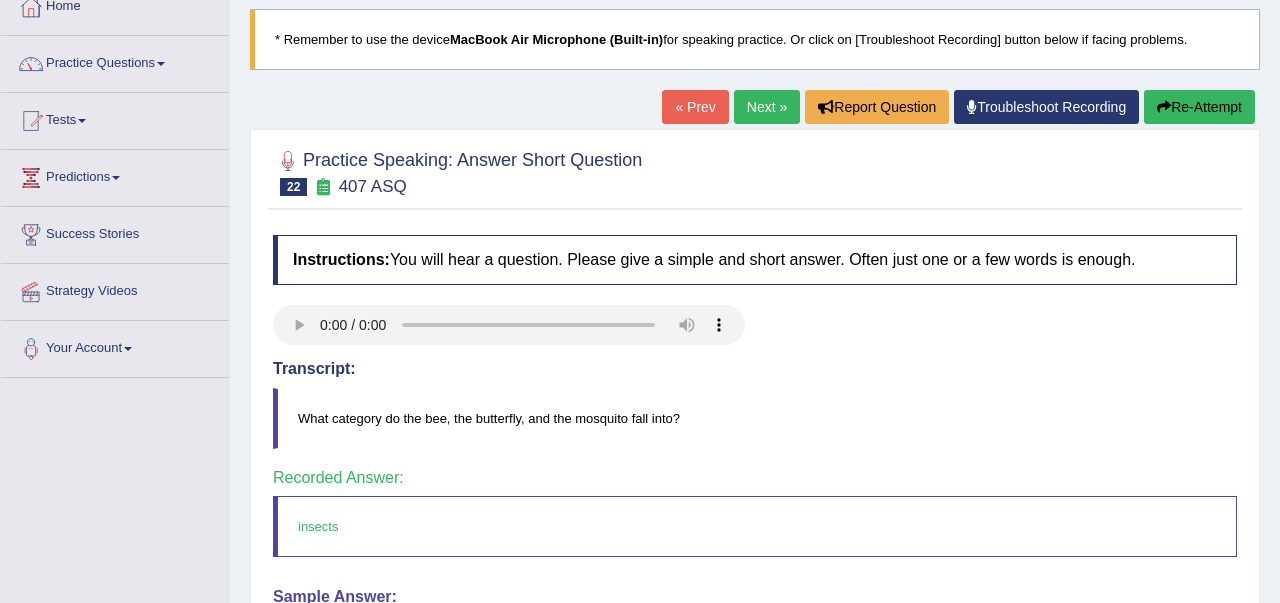 click on "Next »" at bounding box center [767, 107] 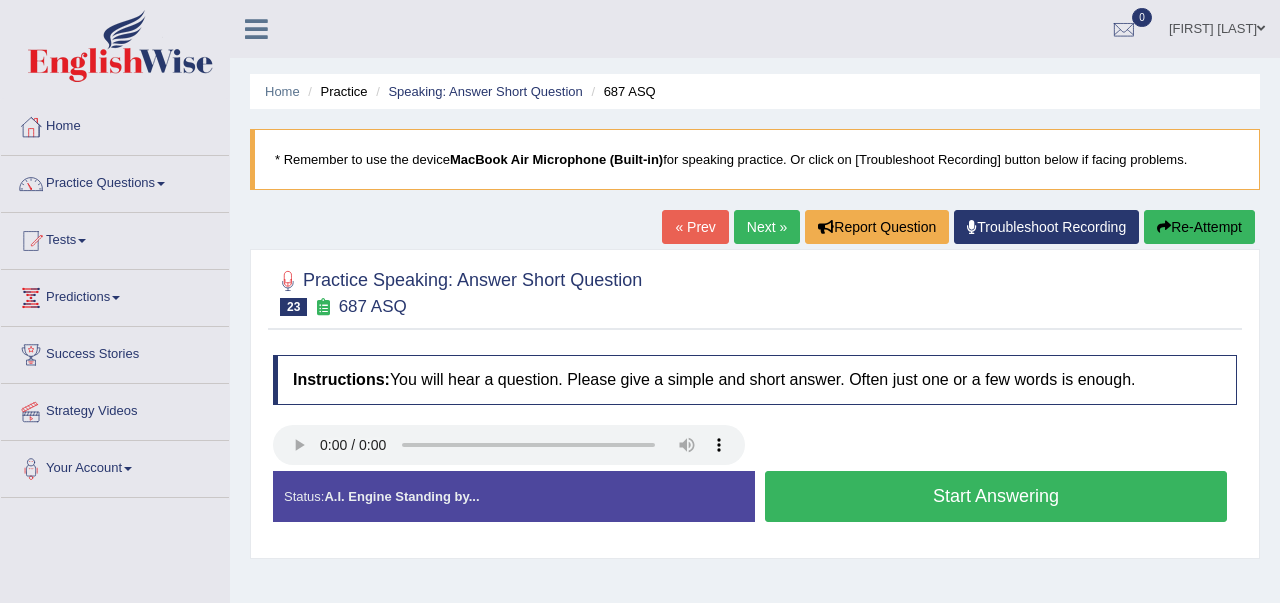 scroll, scrollTop: 0, scrollLeft: 0, axis: both 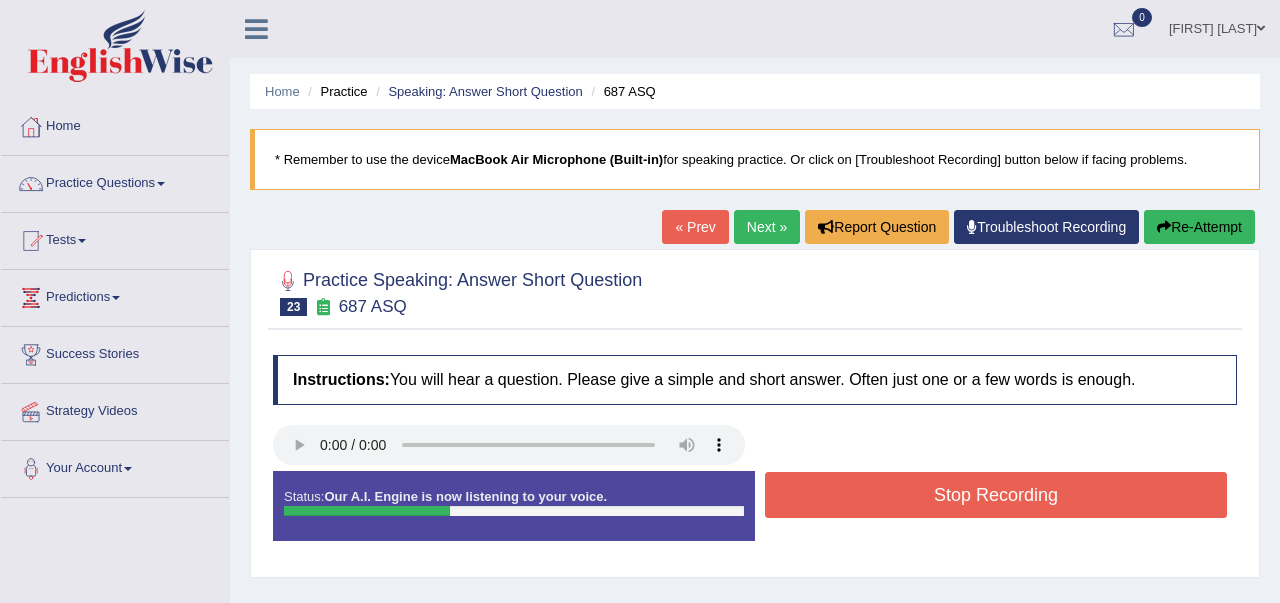click on "Stop Recording" at bounding box center (996, 495) 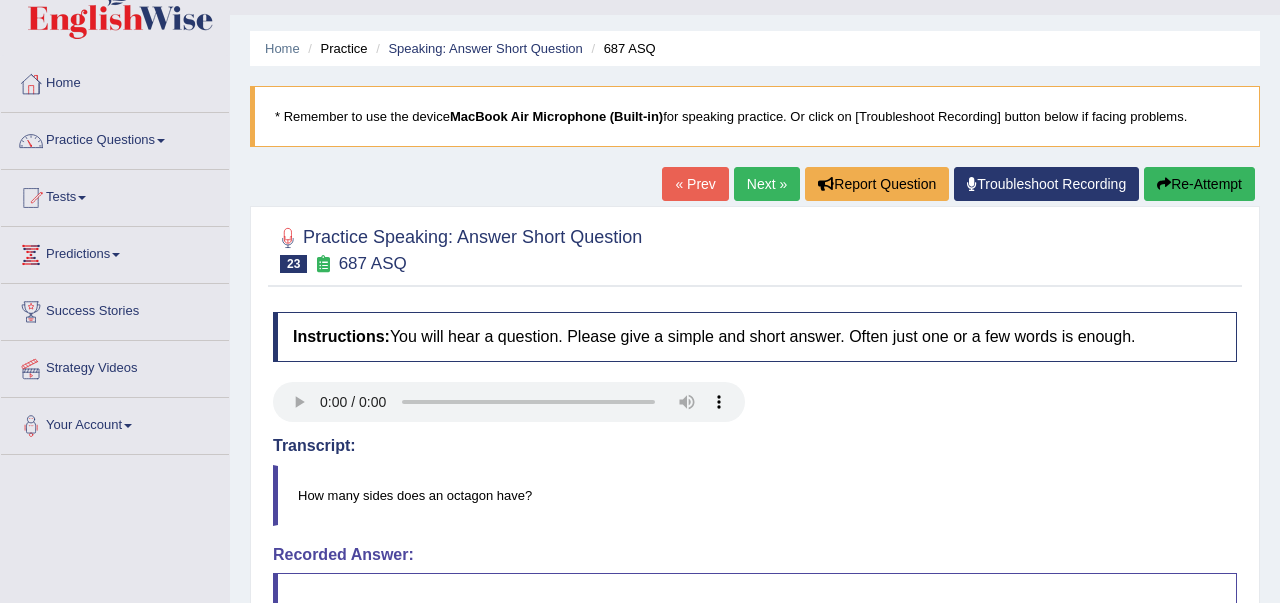 scroll, scrollTop: 40, scrollLeft: 0, axis: vertical 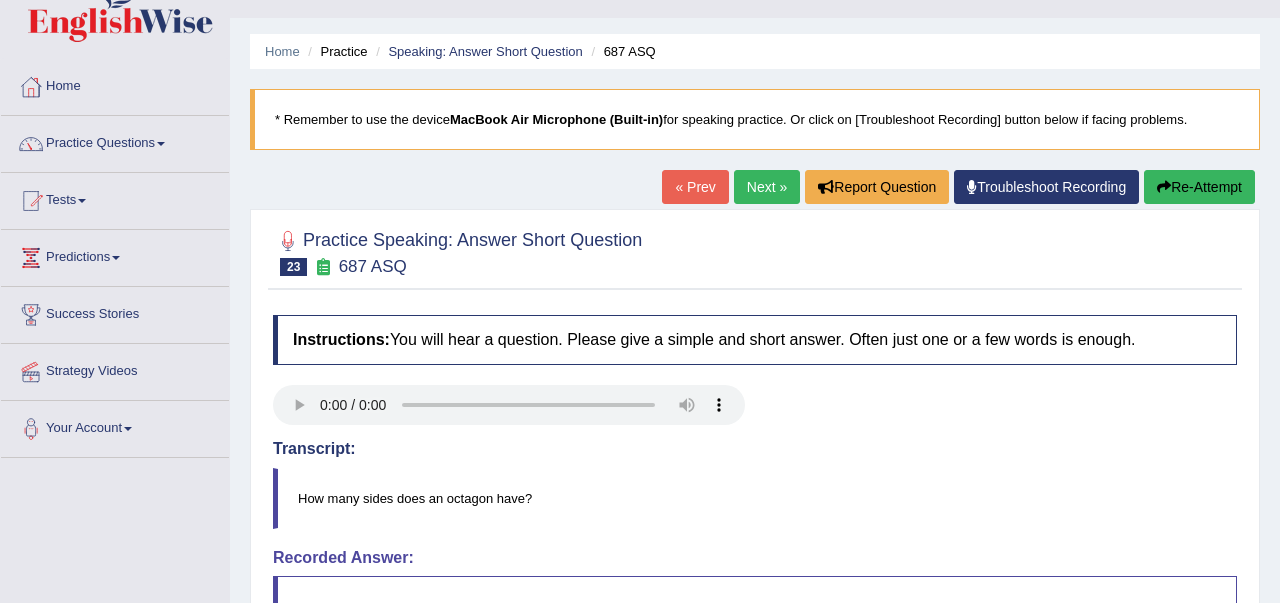 click on "Re-Attempt" at bounding box center [1199, 187] 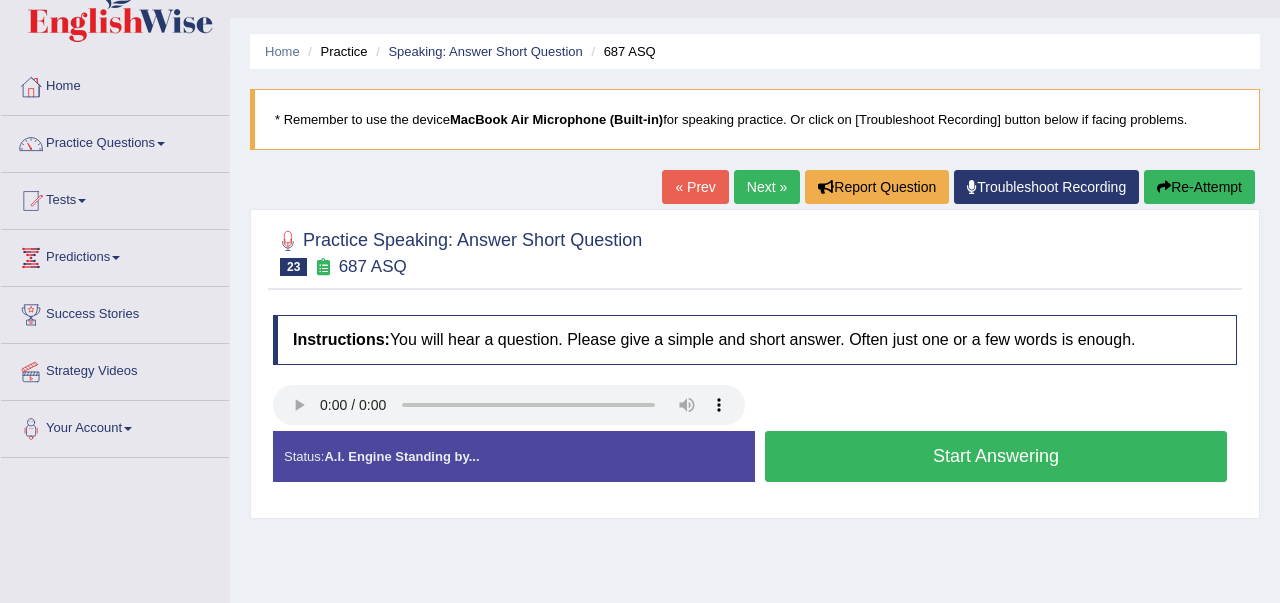scroll, scrollTop: 40, scrollLeft: 0, axis: vertical 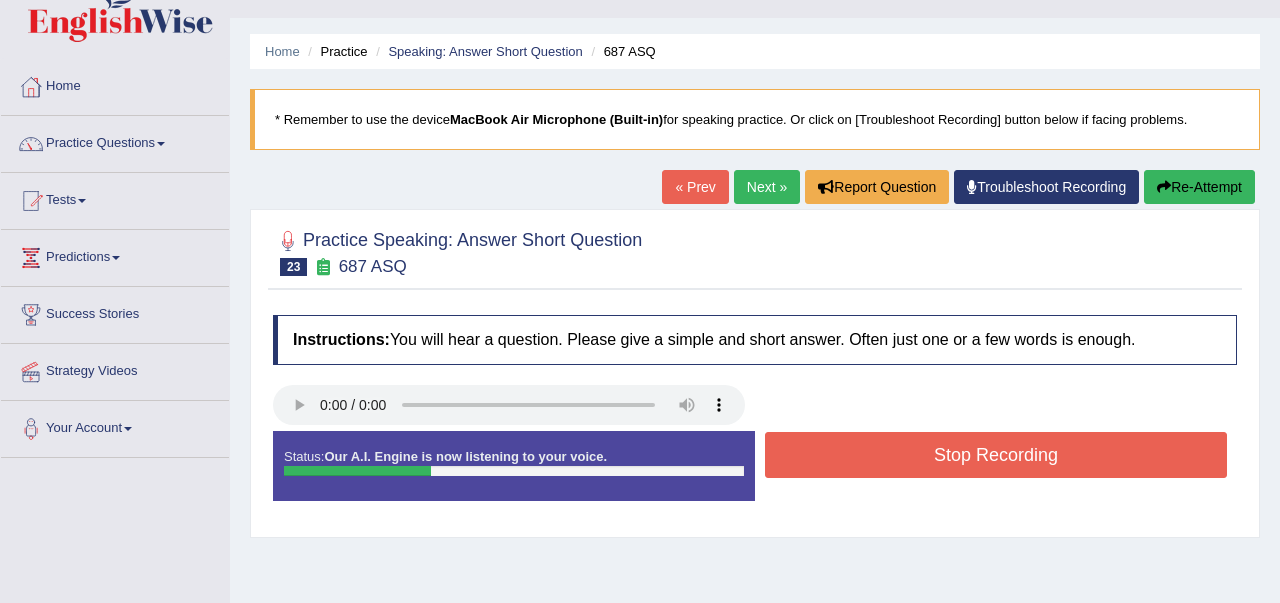 click on "Stop Recording" at bounding box center [996, 455] 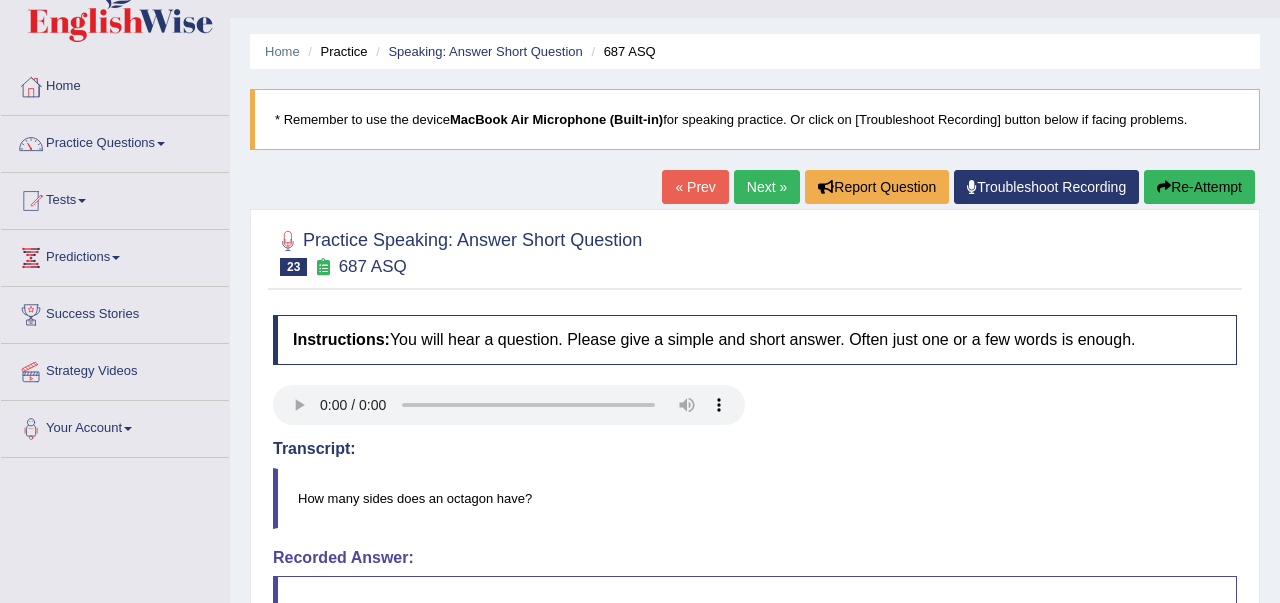 click on "Re-Attempt" at bounding box center (1199, 187) 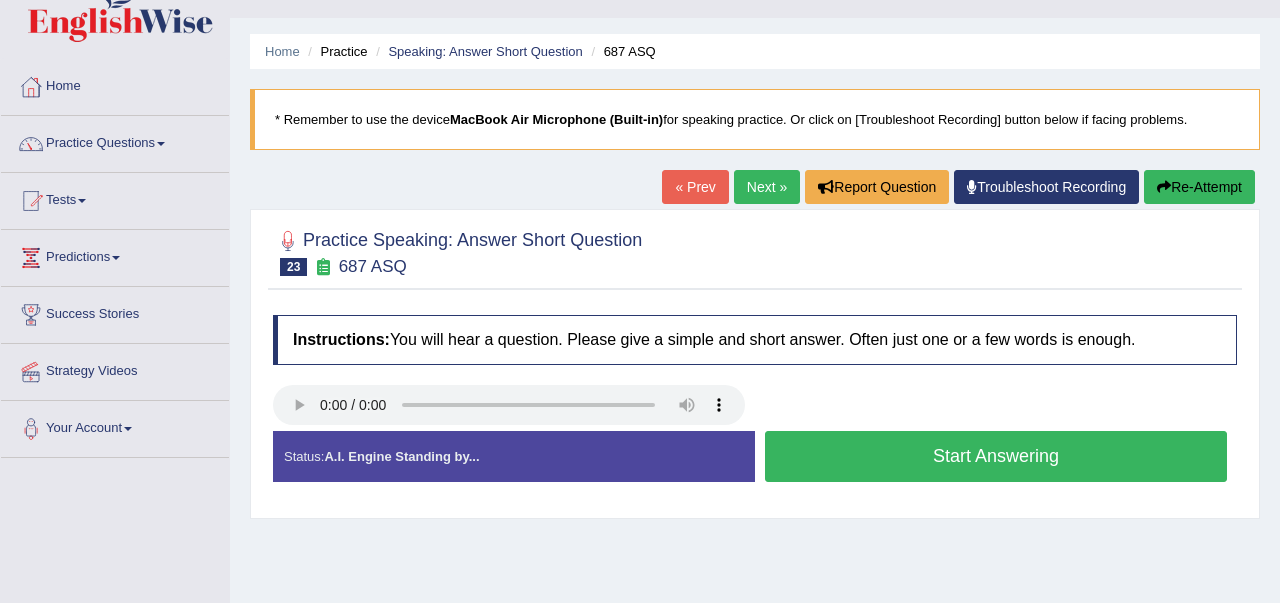 scroll, scrollTop: 40, scrollLeft: 0, axis: vertical 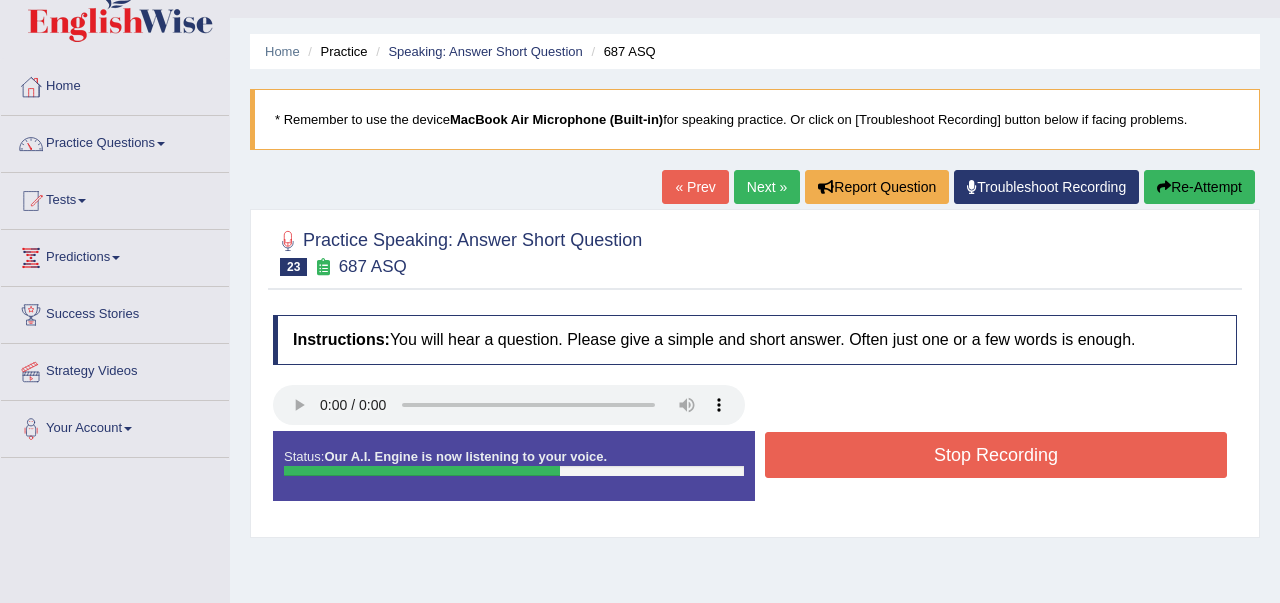 click on "Stop Recording" at bounding box center [996, 455] 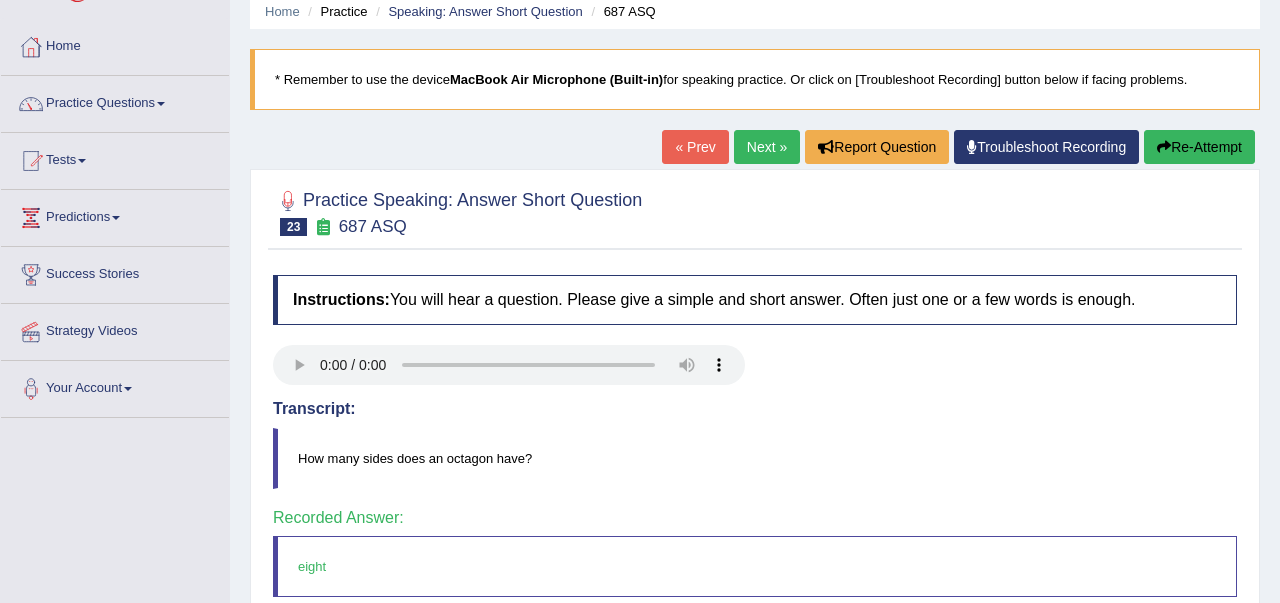 scroll, scrollTop: 120, scrollLeft: 0, axis: vertical 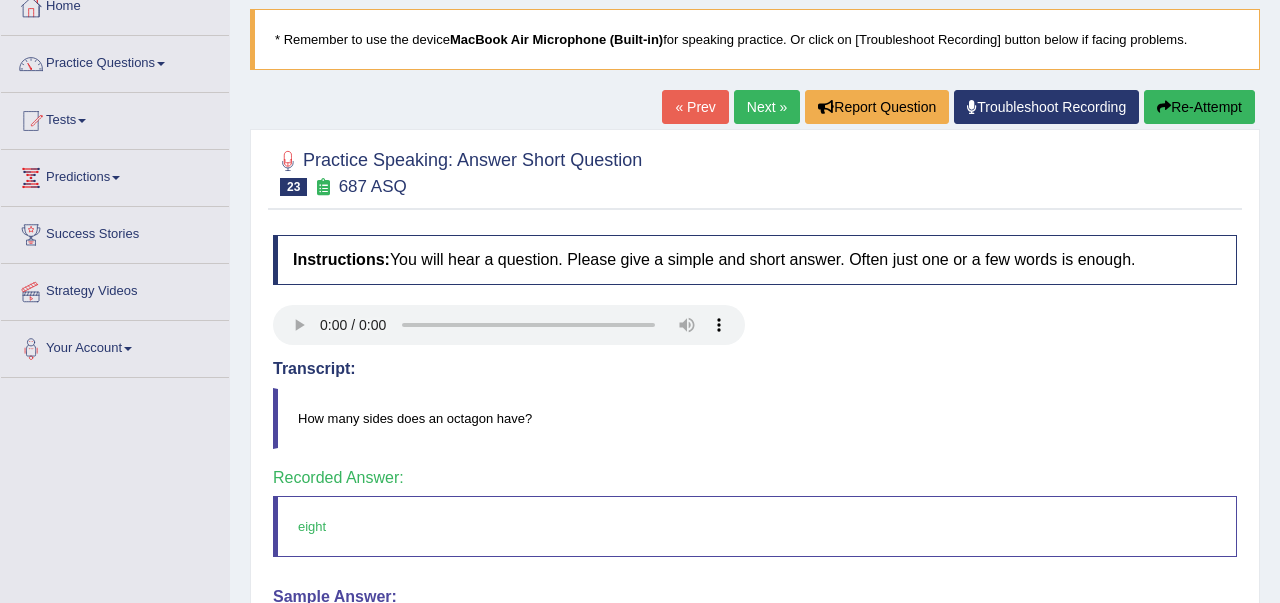 click on "Next »" at bounding box center [767, 107] 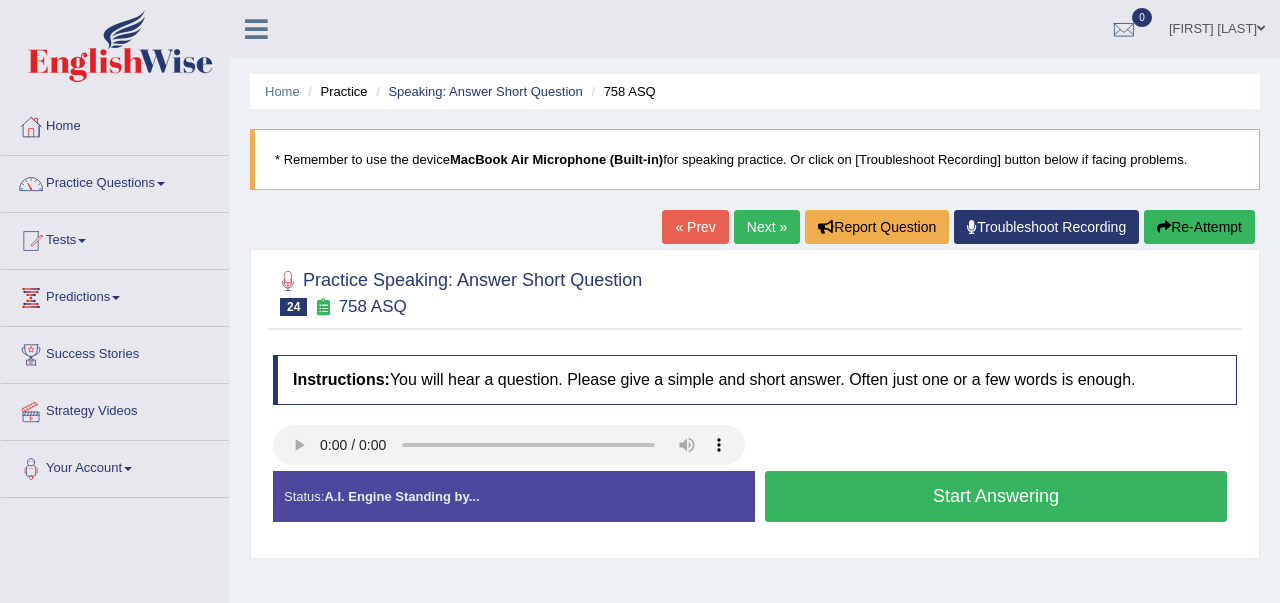 scroll, scrollTop: 0, scrollLeft: 0, axis: both 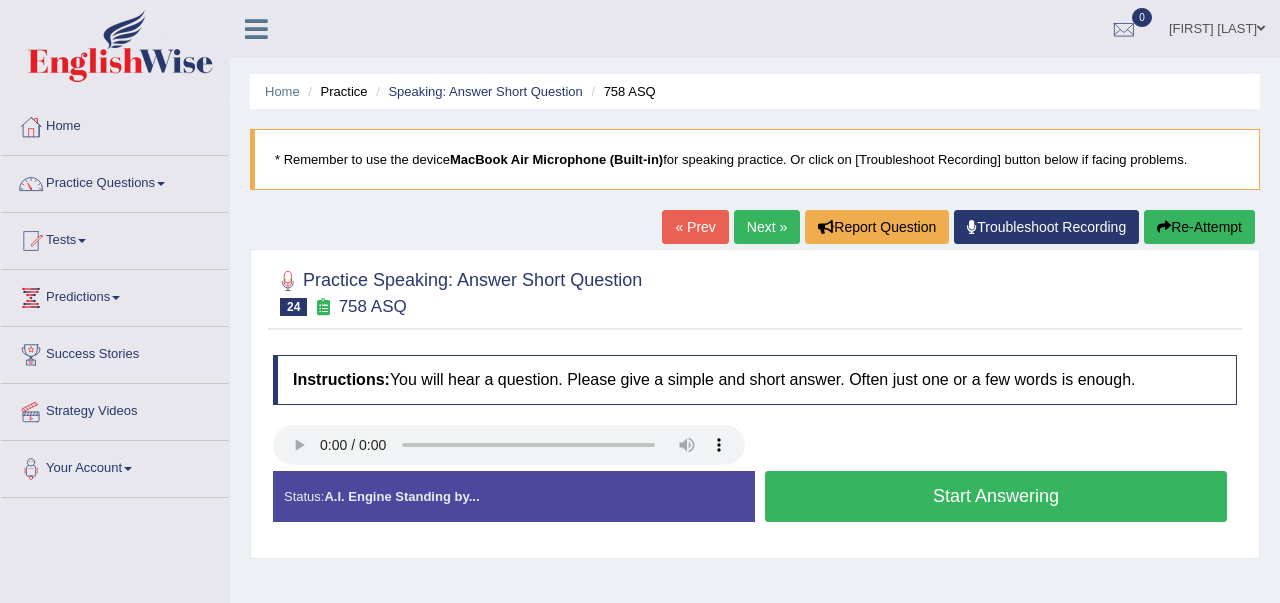 click on "Start Answering" at bounding box center (996, 496) 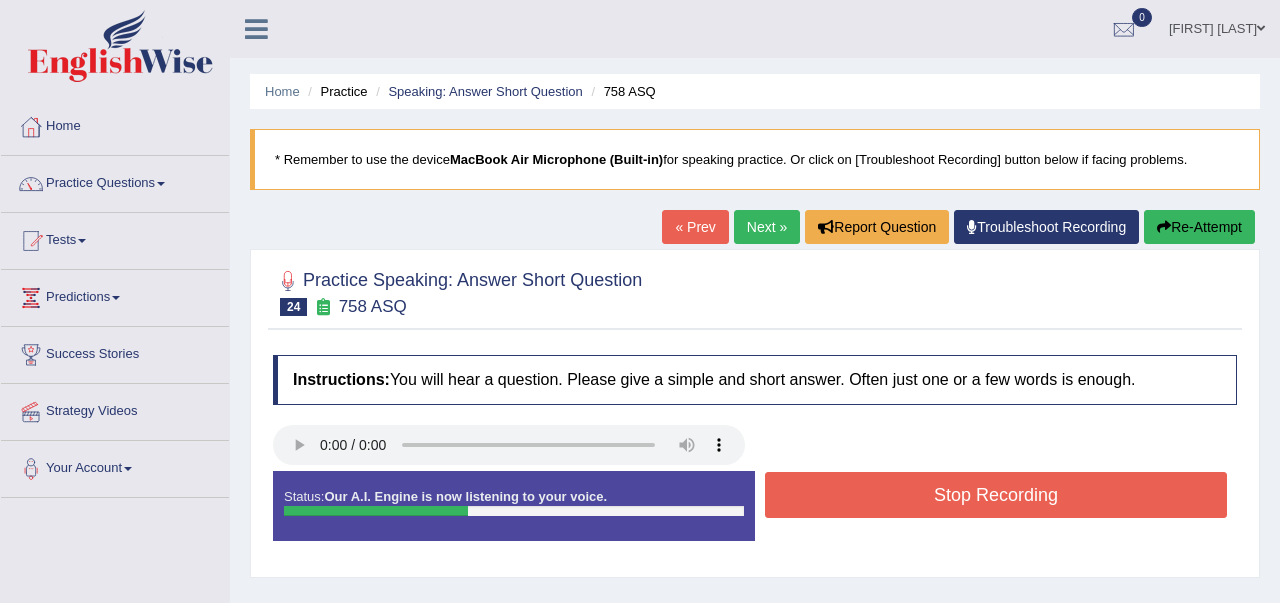 click on "Stop Recording" at bounding box center [996, 495] 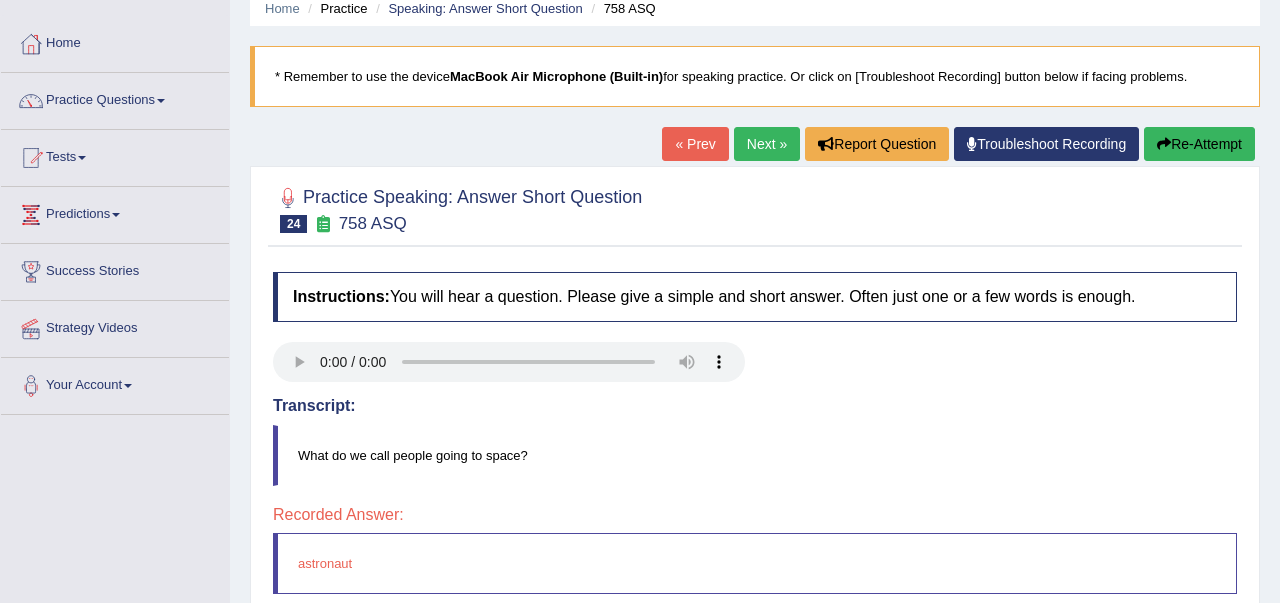 scroll, scrollTop: 80, scrollLeft: 0, axis: vertical 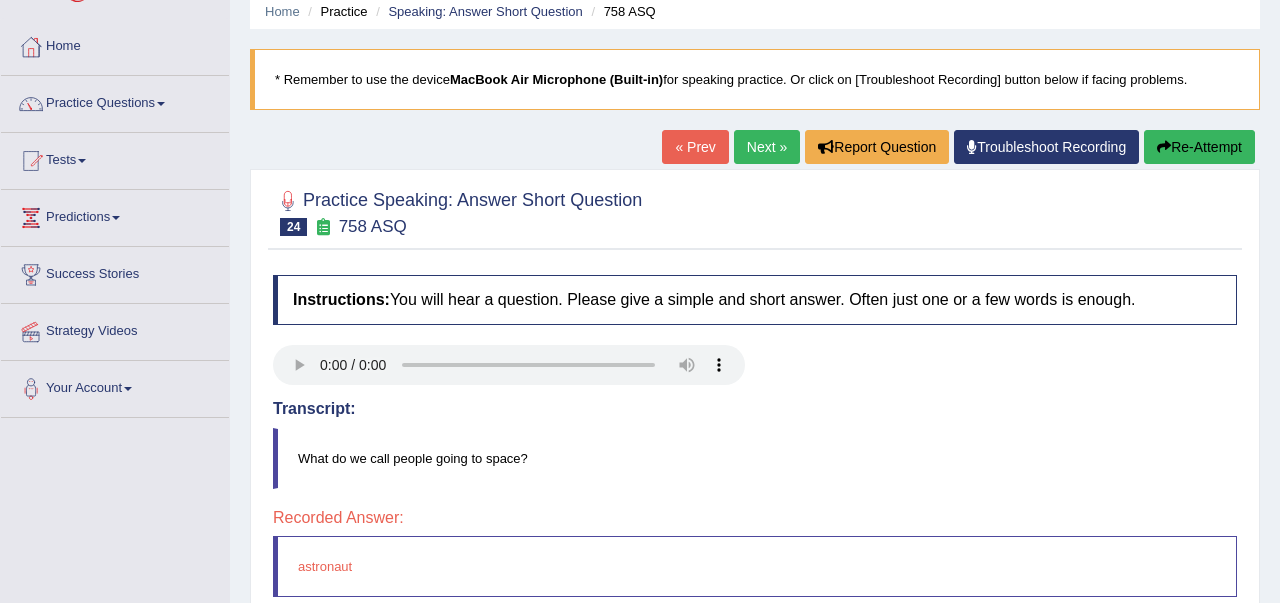 click on "Re-Attempt" at bounding box center [1199, 147] 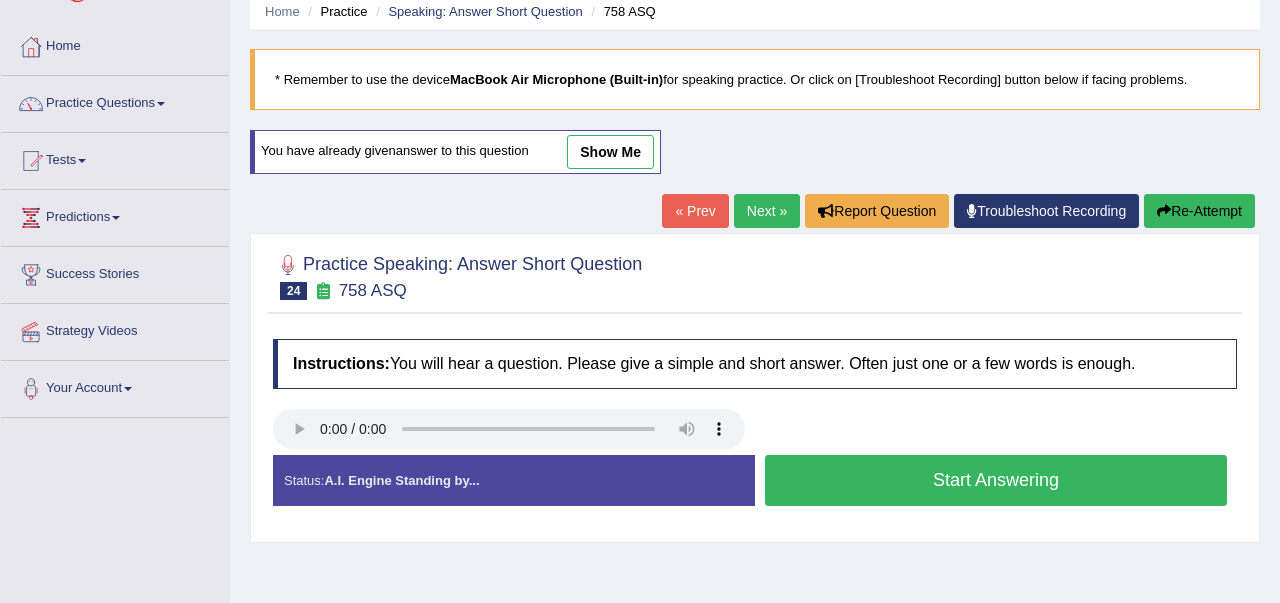 scroll, scrollTop: 80, scrollLeft: 0, axis: vertical 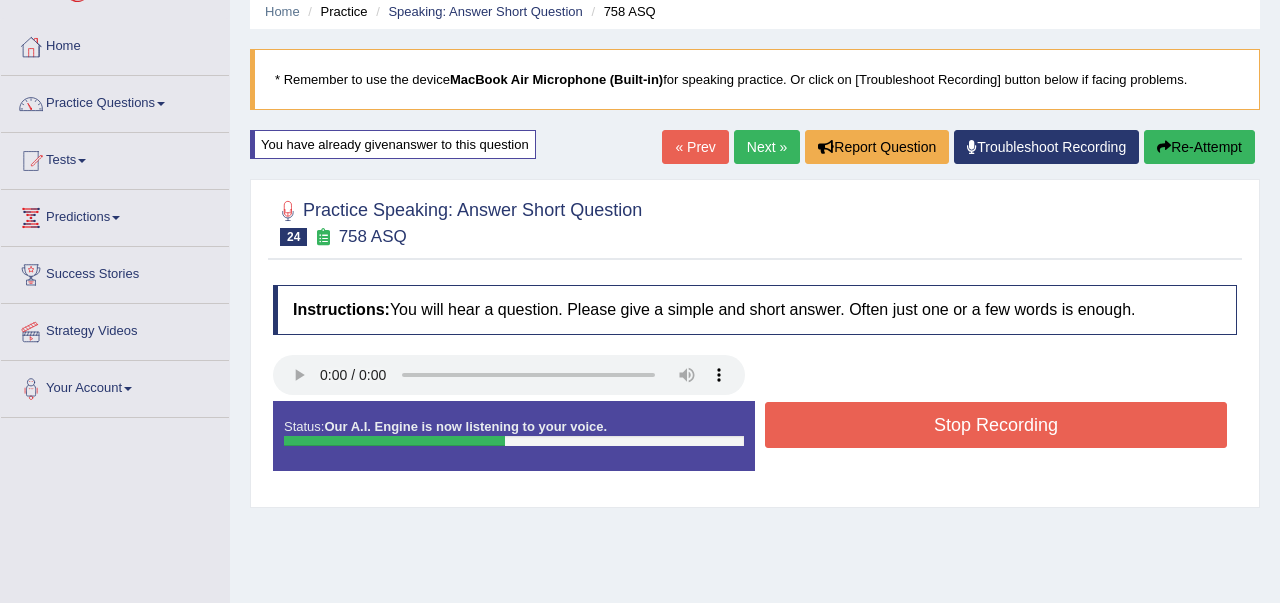 click on "Stop Recording" at bounding box center (996, 425) 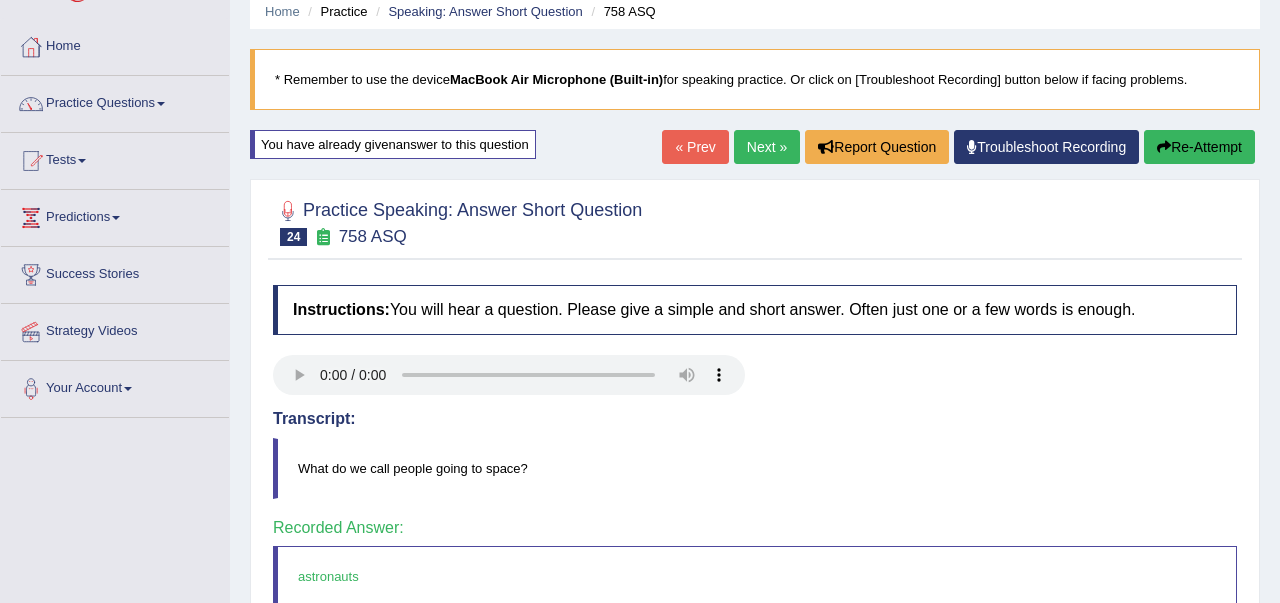 click on "Next »" at bounding box center (767, 147) 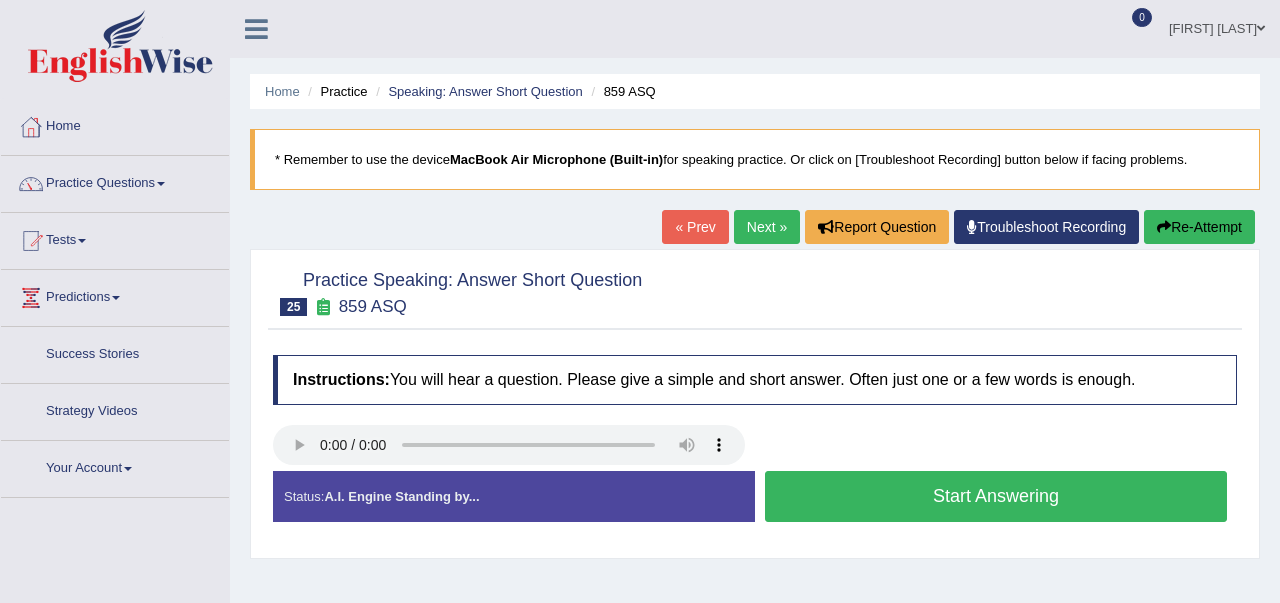 scroll, scrollTop: 0, scrollLeft: 0, axis: both 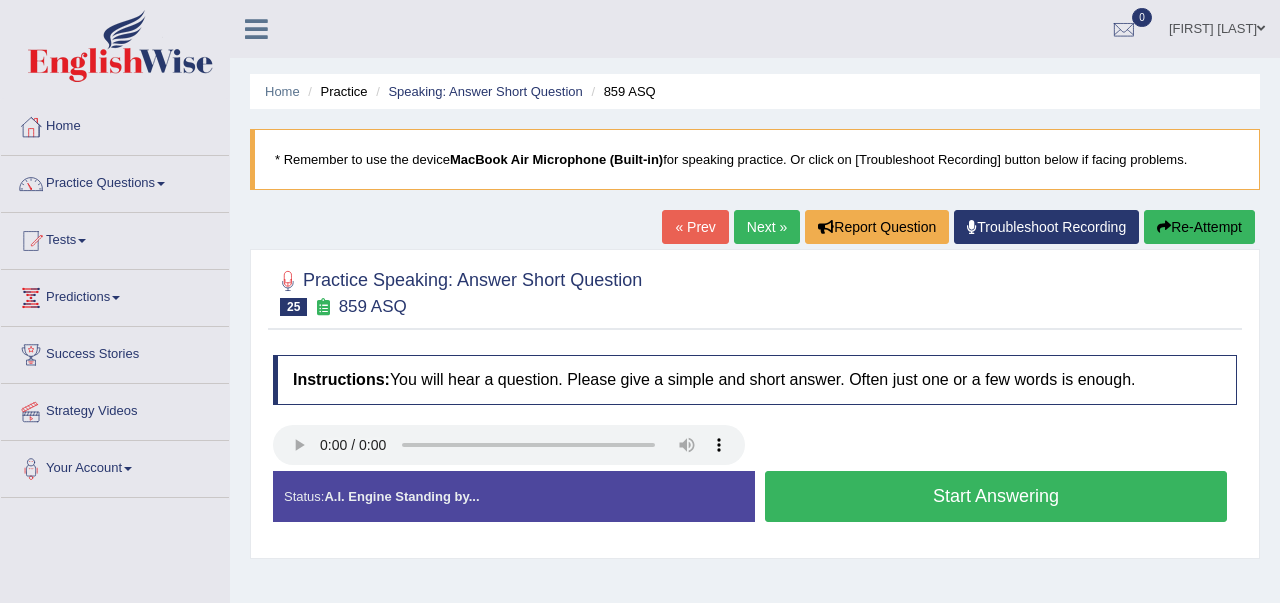 click on "Start Answering" at bounding box center [996, 496] 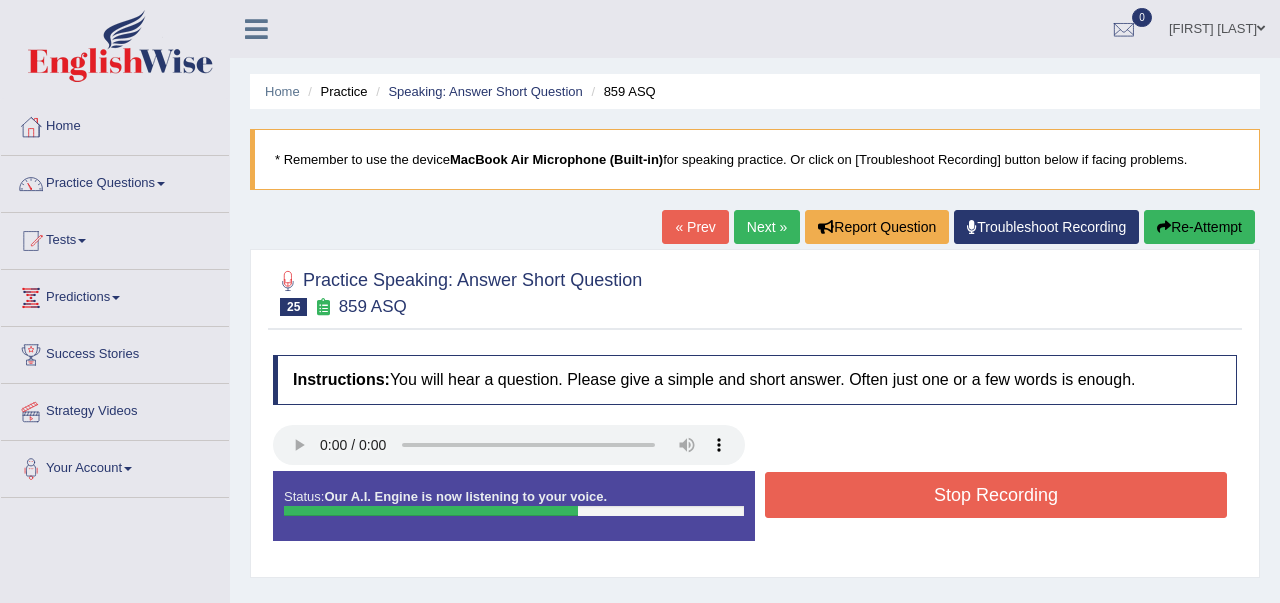 click on "Stop Recording" at bounding box center (996, 495) 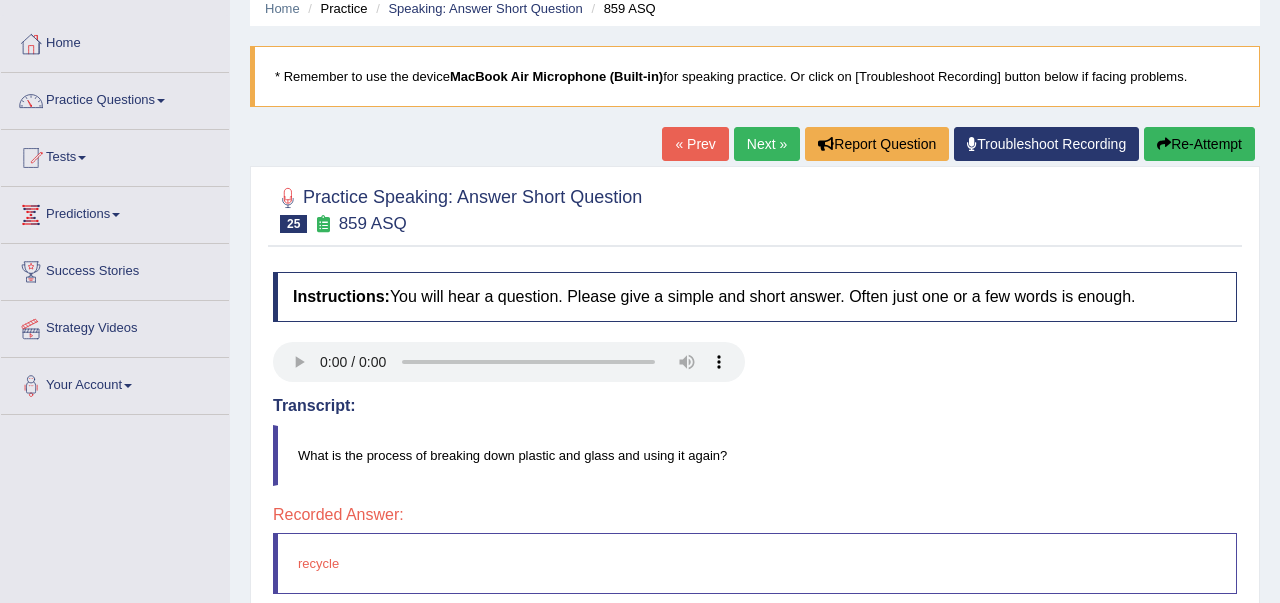 scroll, scrollTop: 80, scrollLeft: 0, axis: vertical 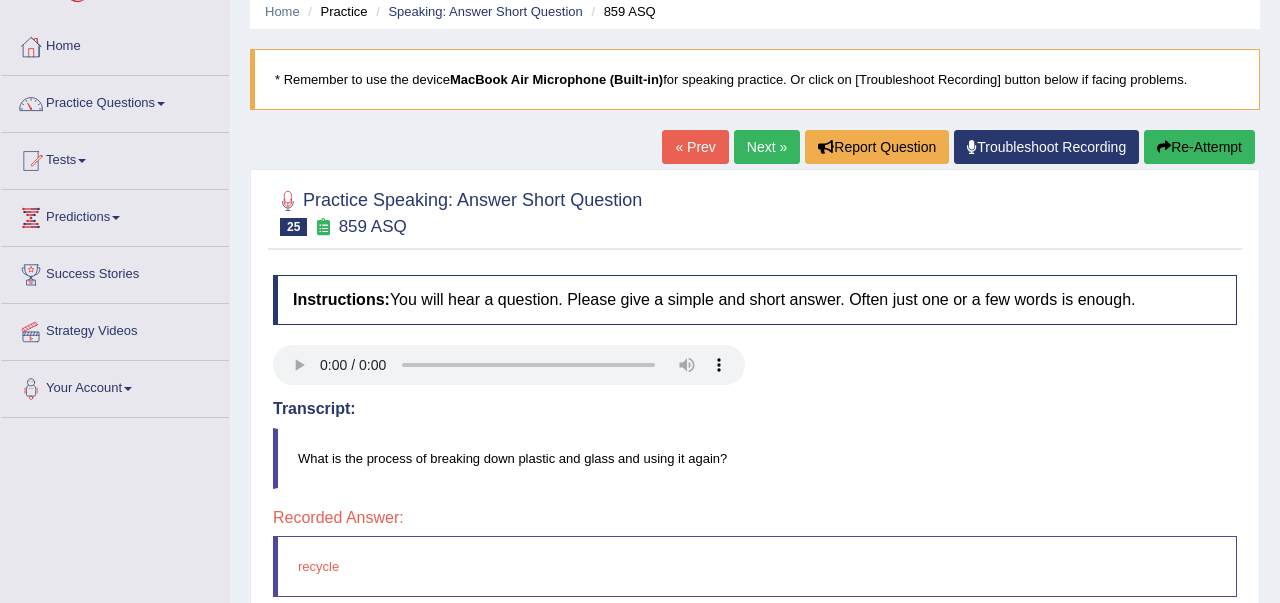 click on "Re-Attempt" at bounding box center [1199, 147] 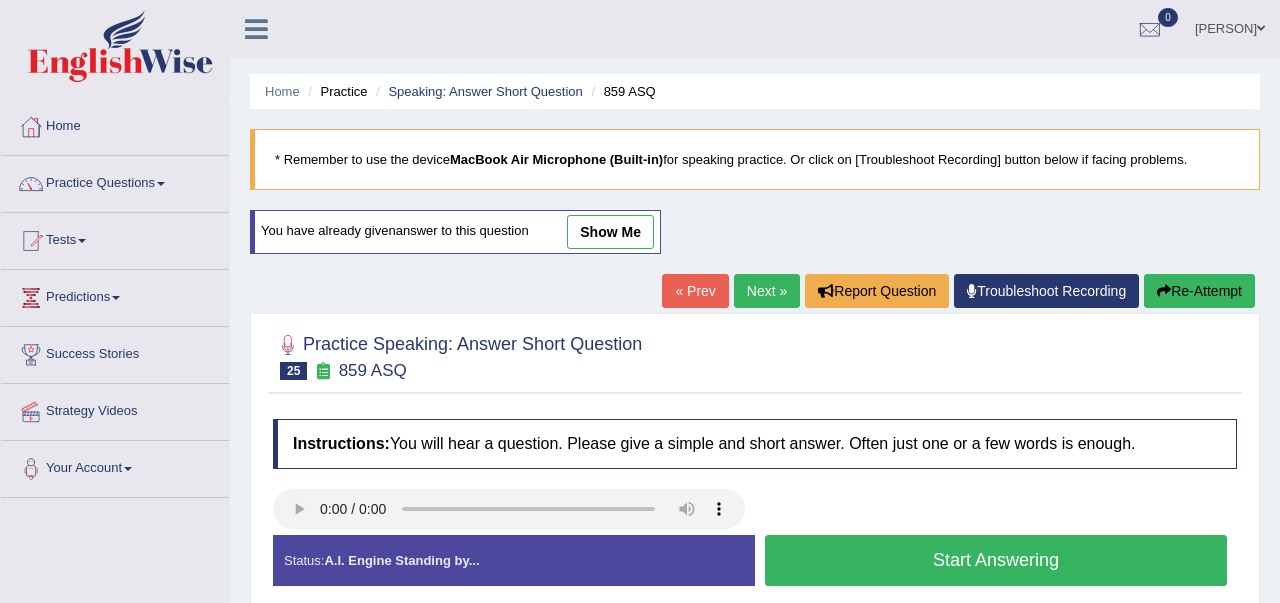 scroll, scrollTop: 80, scrollLeft: 0, axis: vertical 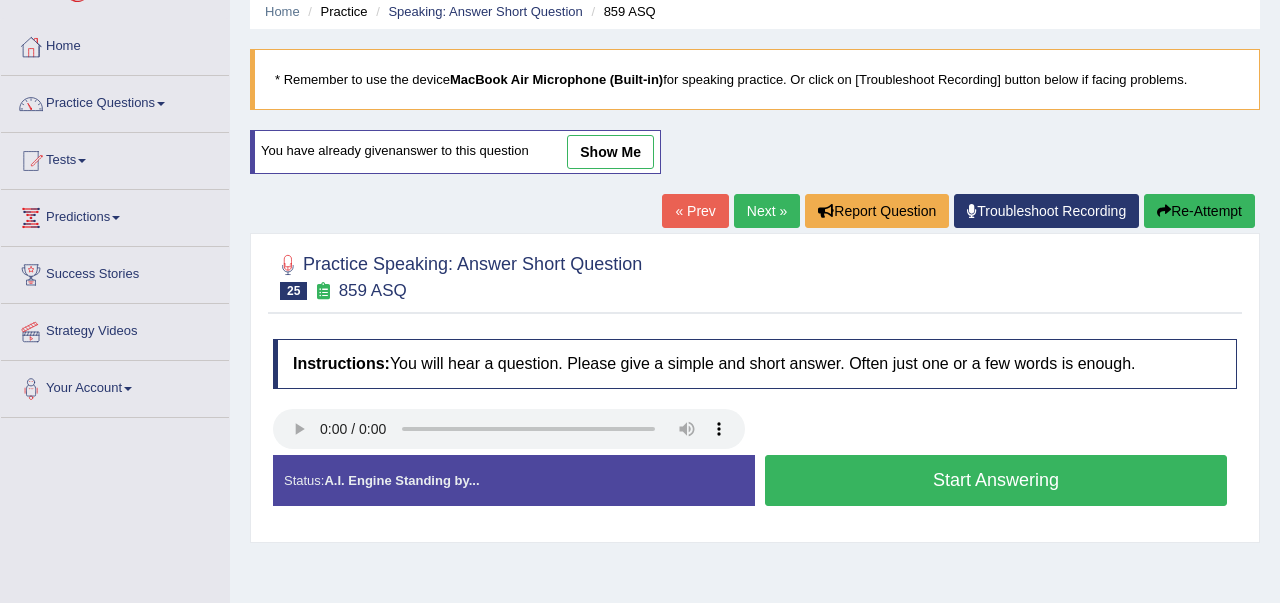 click on "Start Answering" at bounding box center (996, 480) 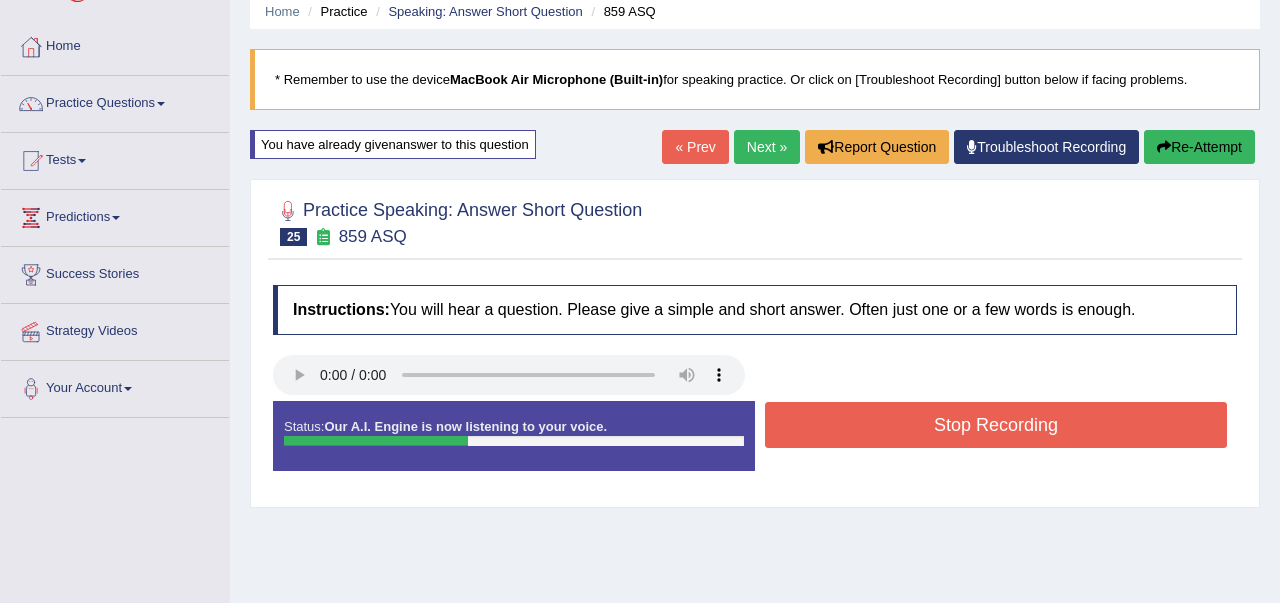 click on "Stop Recording" at bounding box center [996, 425] 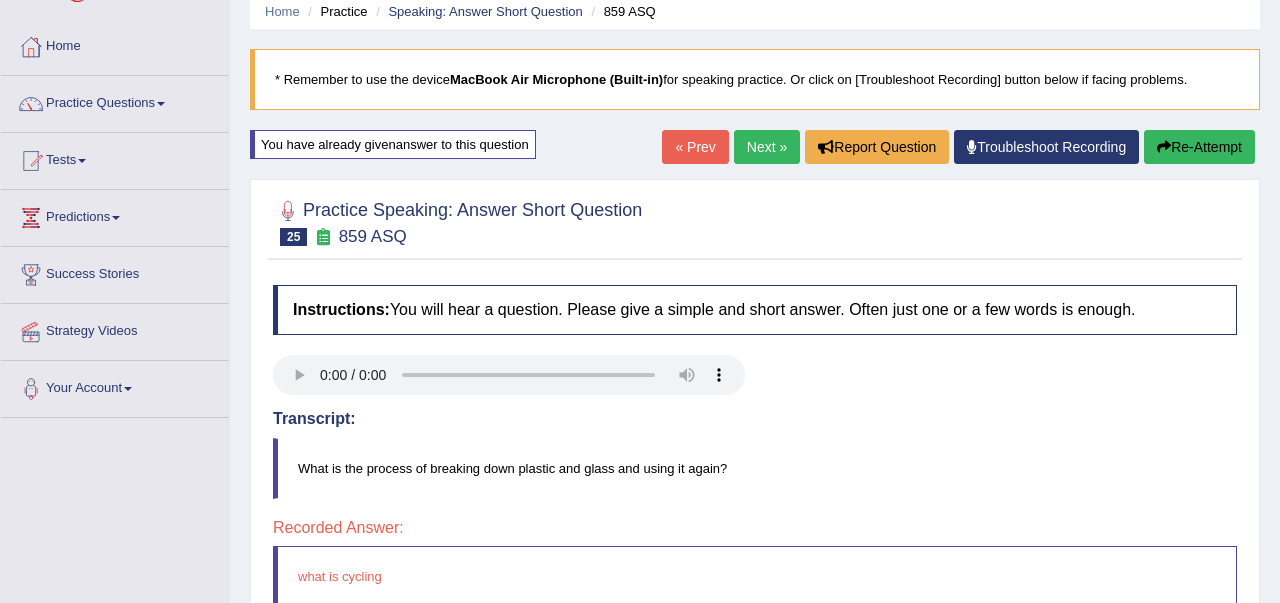 click on "Re-Attempt" at bounding box center (1199, 147) 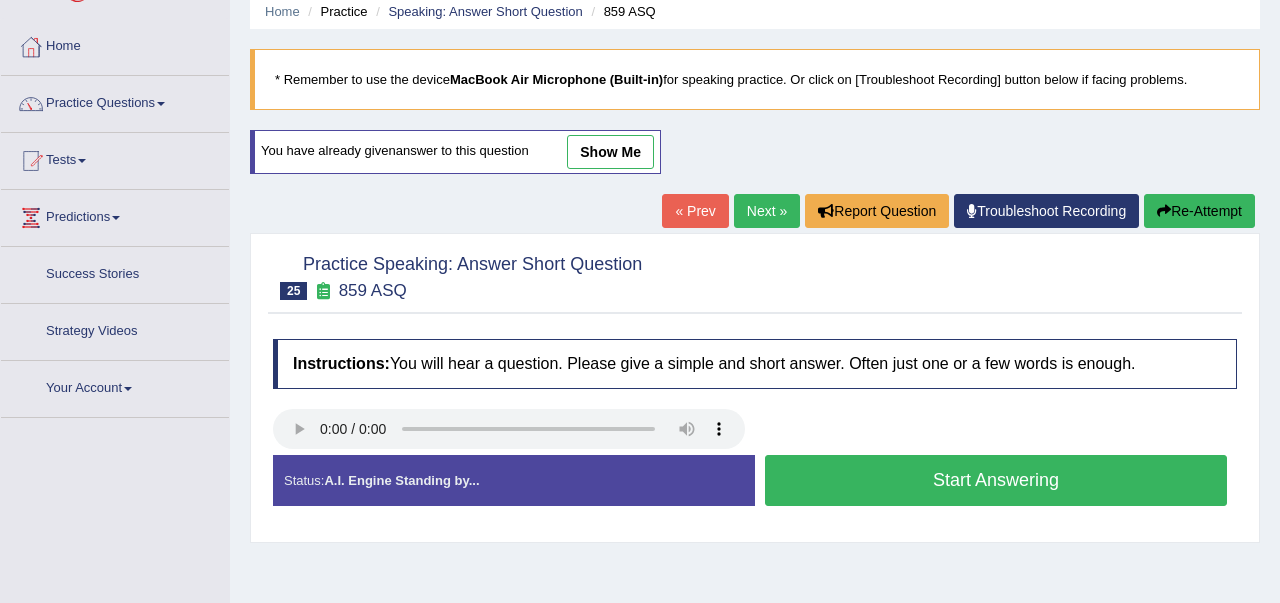 scroll, scrollTop: 80, scrollLeft: 0, axis: vertical 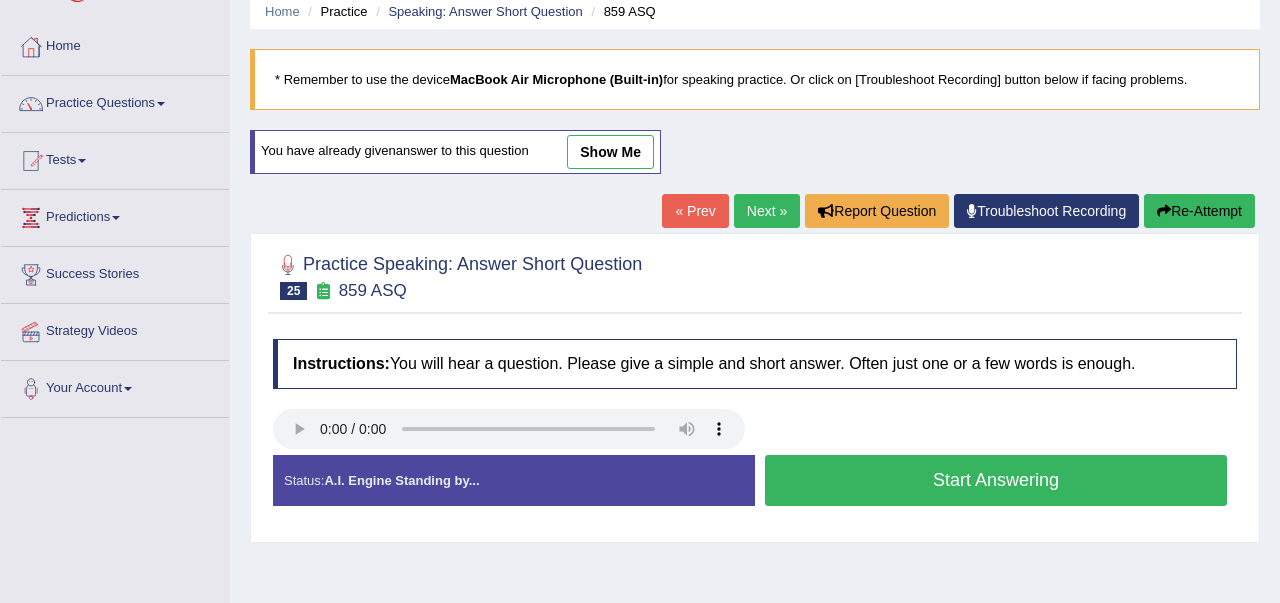click on "Start Answering" at bounding box center (996, 480) 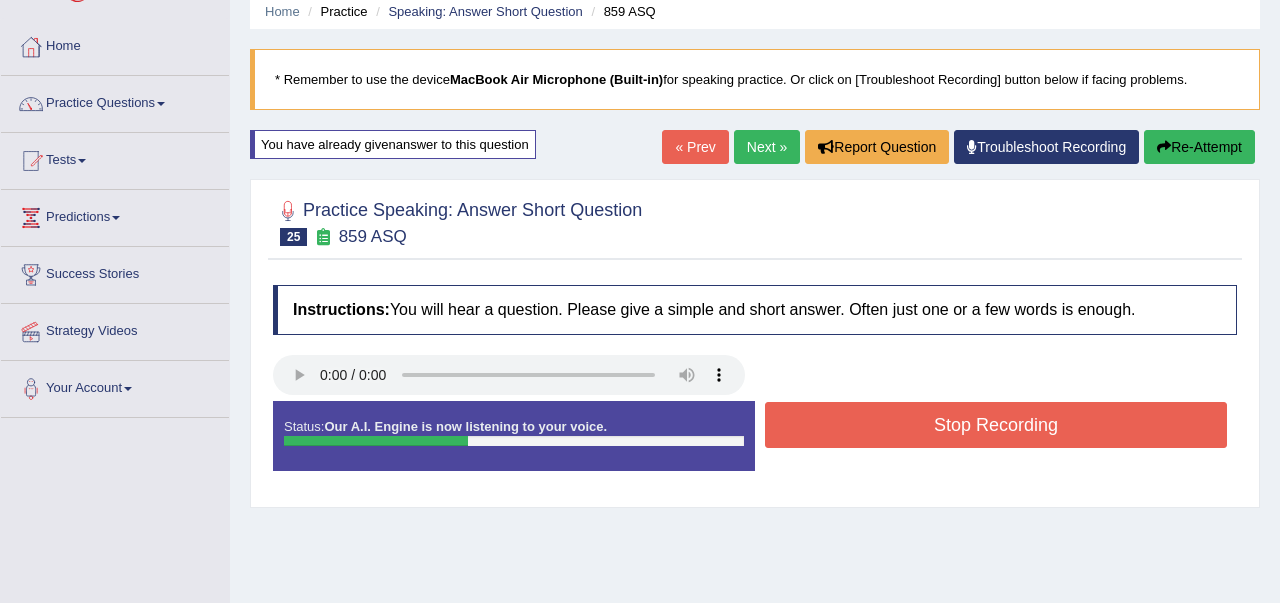 click on "Stop Recording" at bounding box center (996, 425) 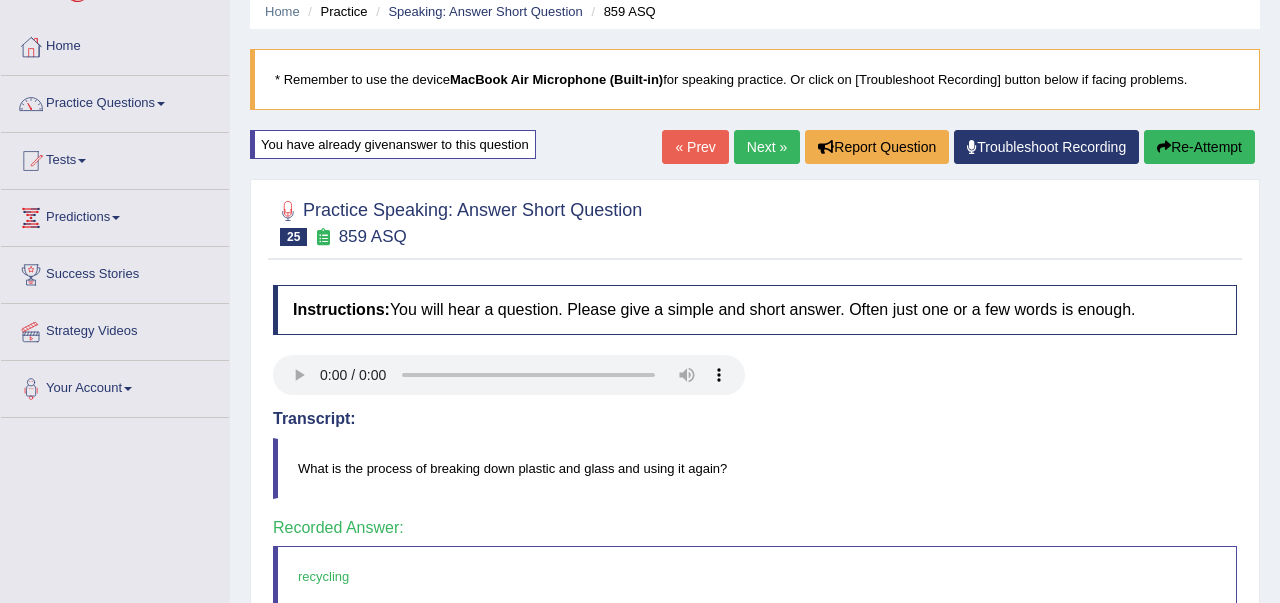click on "Next »" at bounding box center (767, 147) 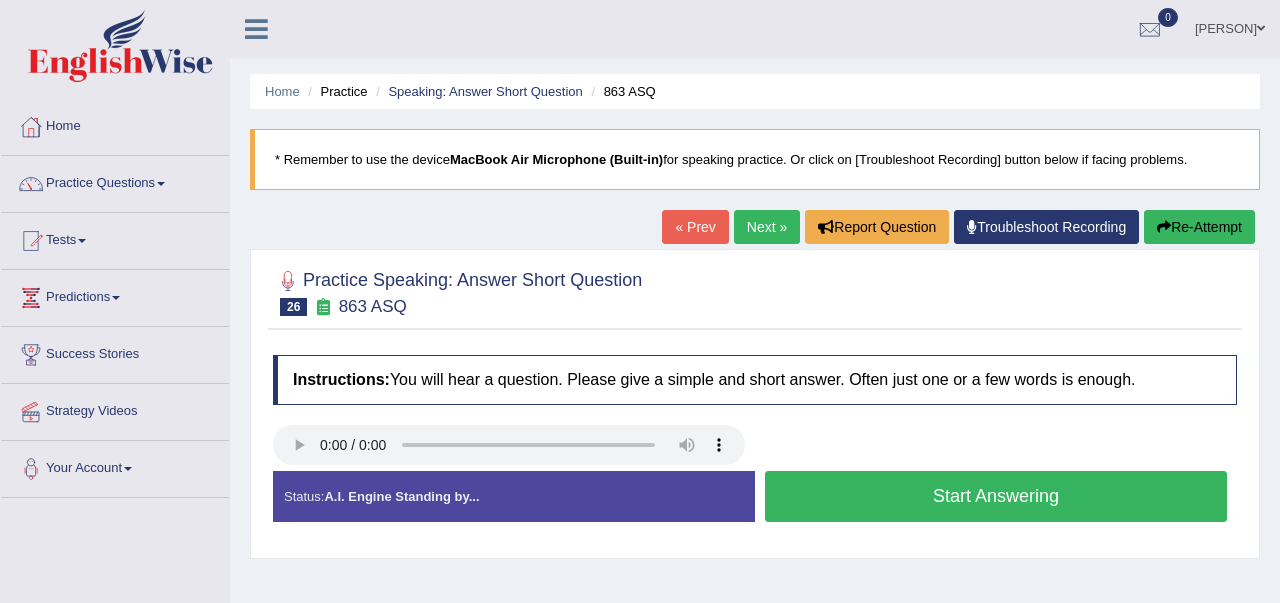 scroll, scrollTop: 0, scrollLeft: 0, axis: both 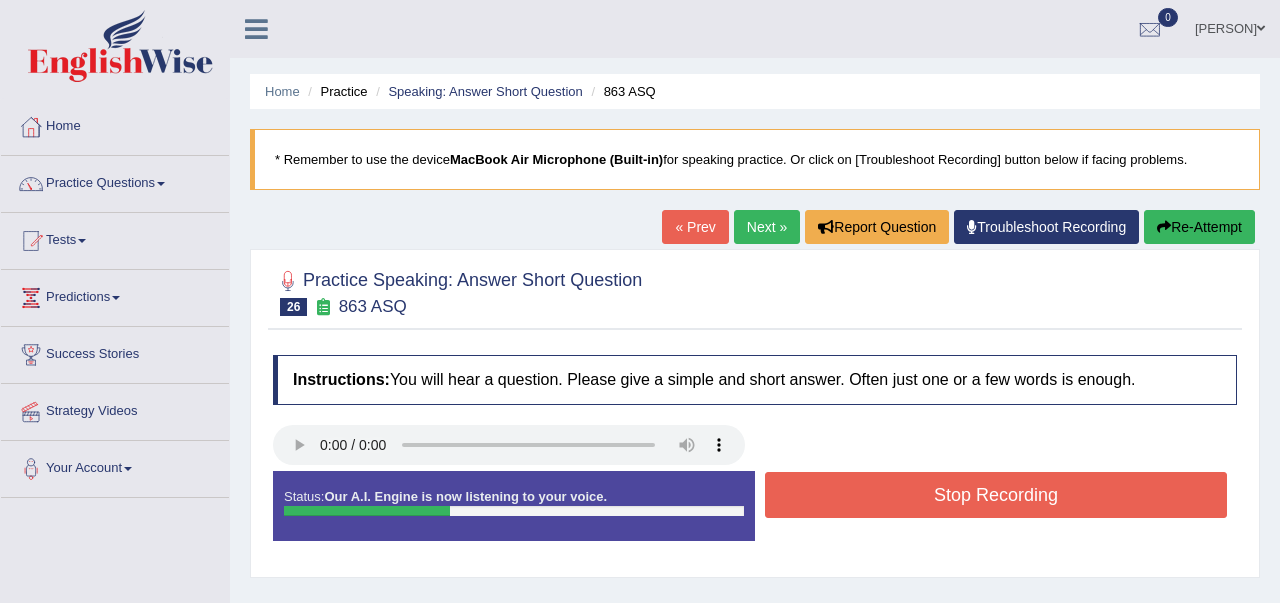 click on "Stop Recording" at bounding box center (996, 495) 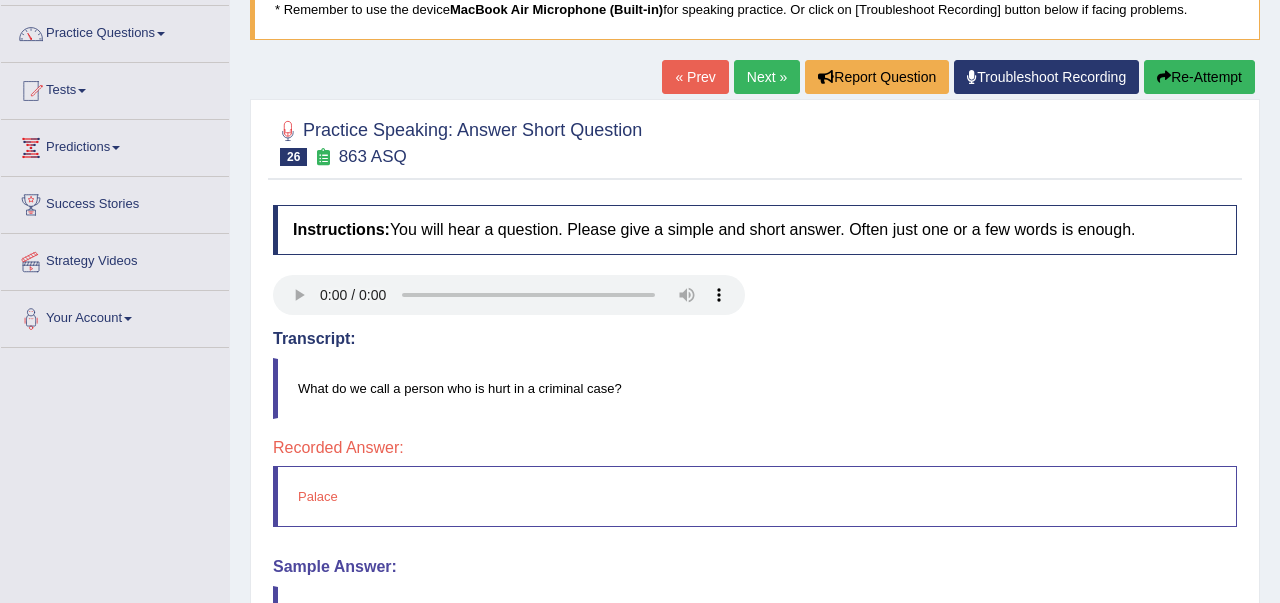 scroll, scrollTop: 80, scrollLeft: 0, axis: vertical 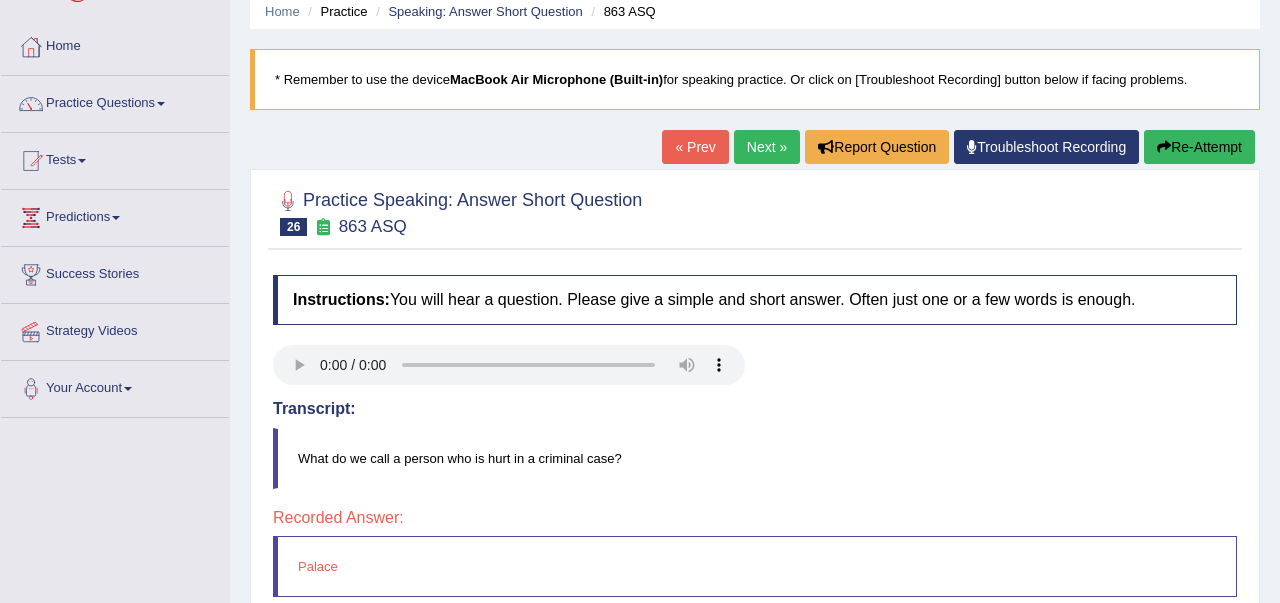 click on "Re-Attempt" at bounding box center (1199, 147) 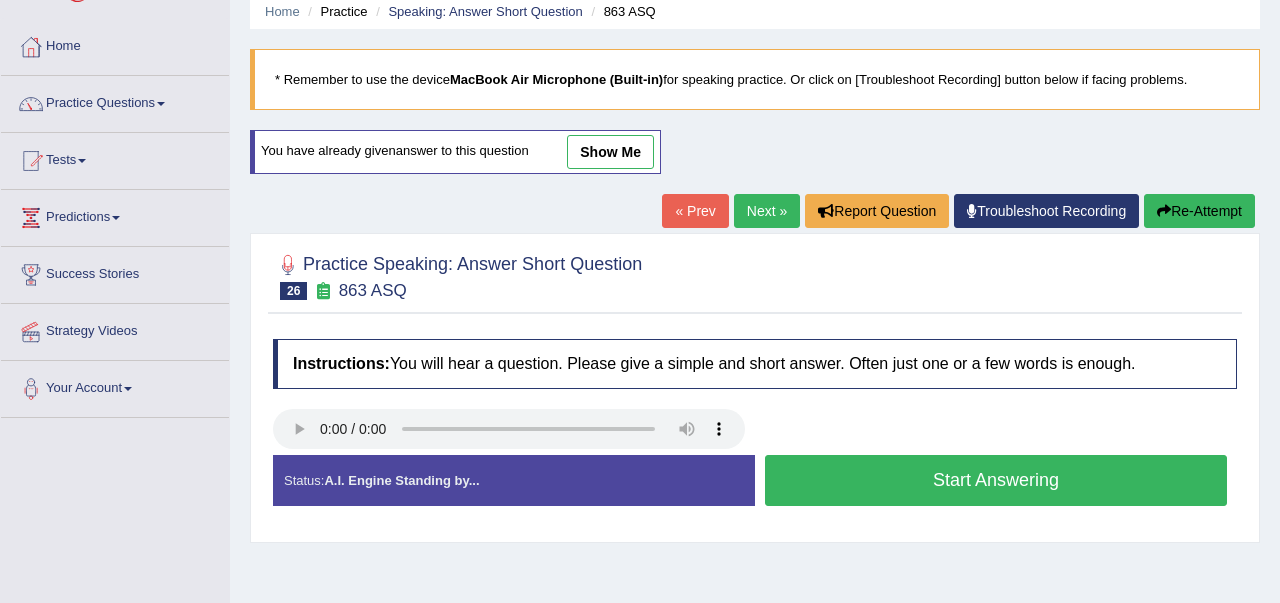 scroll, scrollTop: 80, scrollLeft: 0, axis: vertical 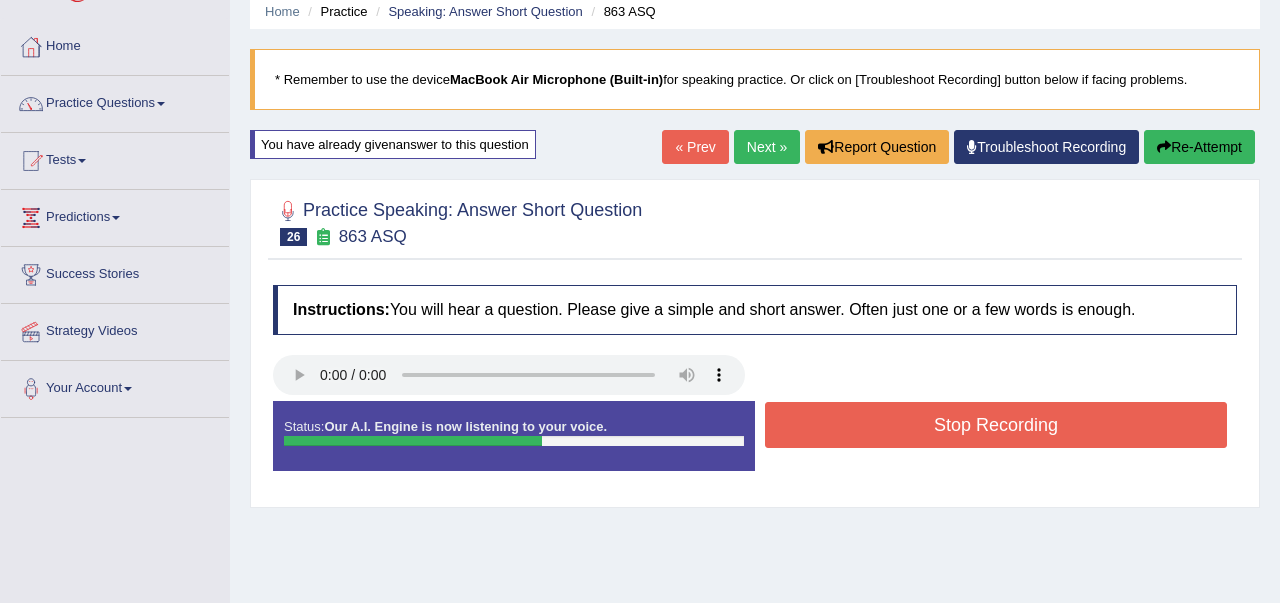 click on "Stop Recording" at bounding box center [996, 425] 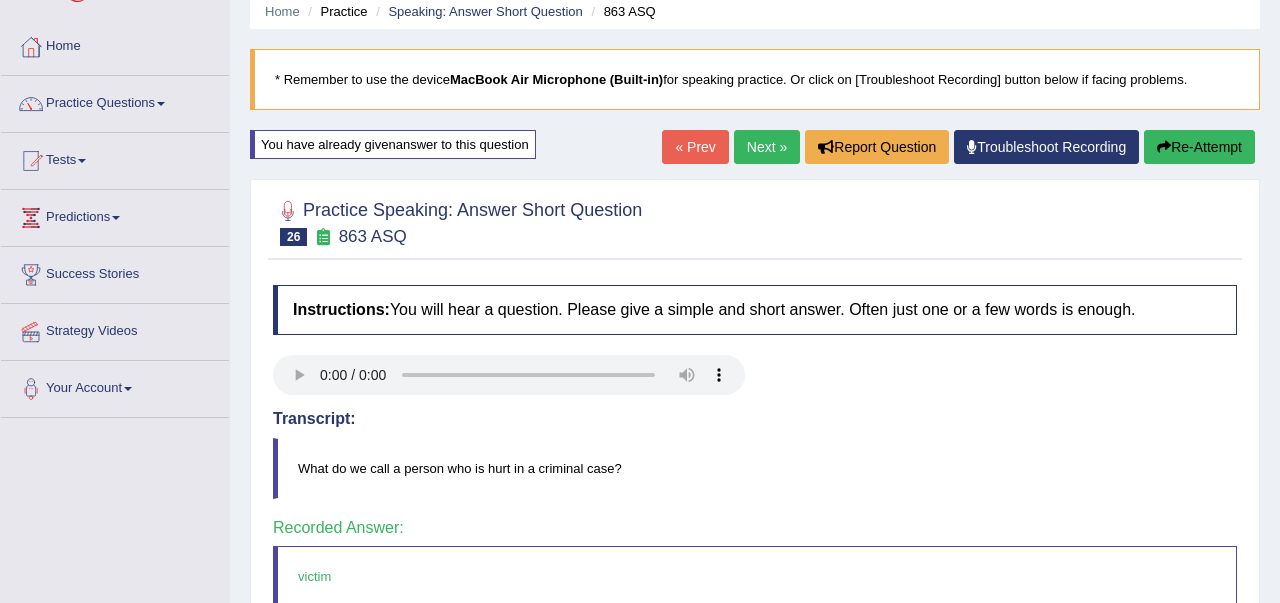 click on "Next »" at bounding box center [767, 147] 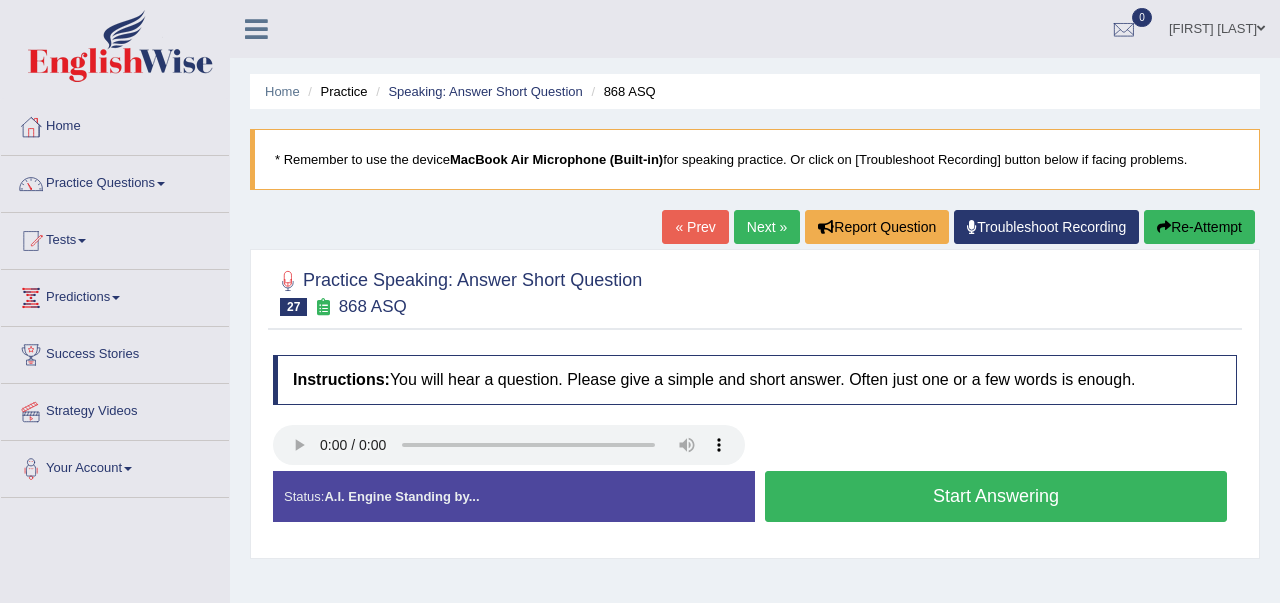 scroll, scrollTop: 0, scrollLeft: 0, axis: both 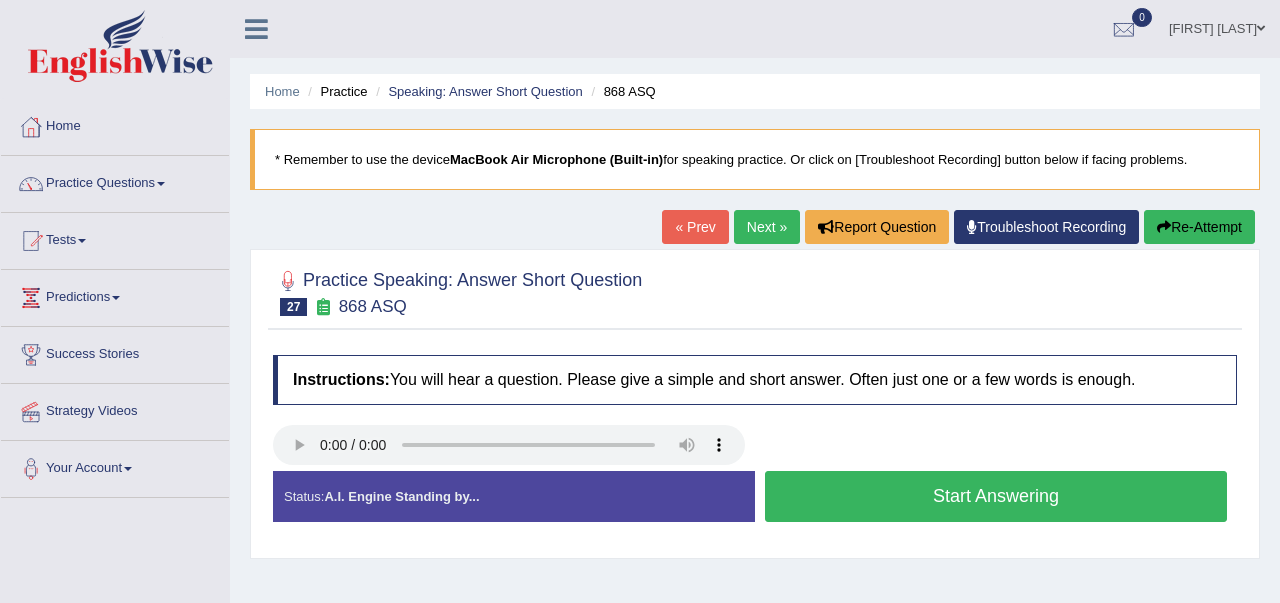 click on "Start Answering" at bounding box center (996, 496) 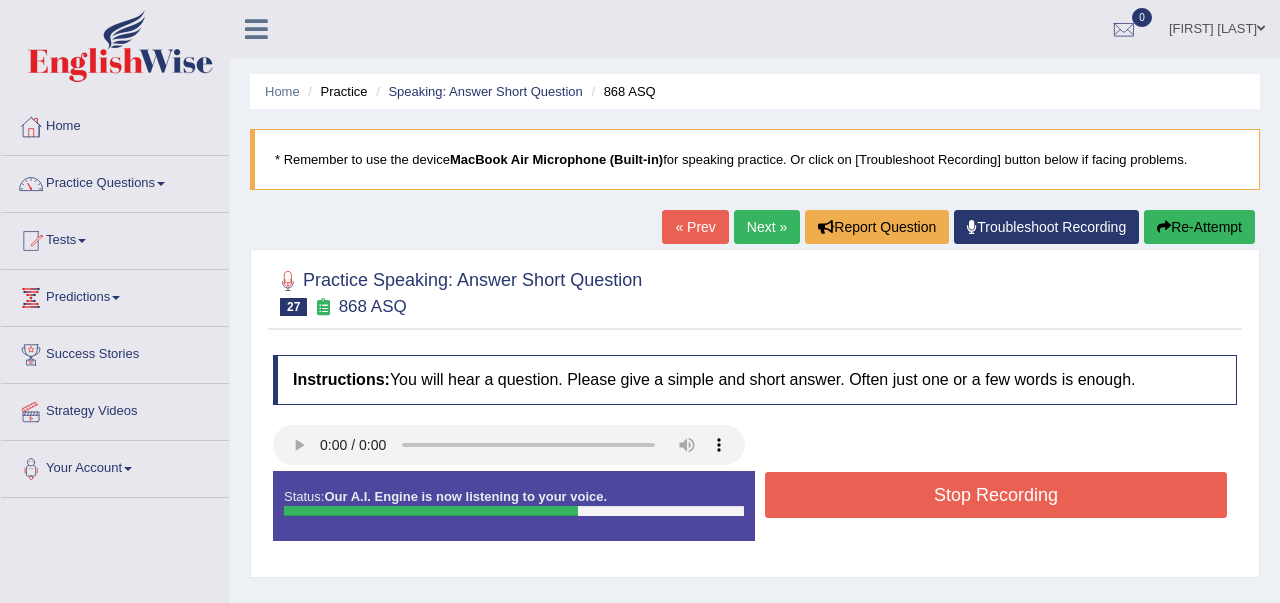 click on "Stop Recording" at bounding box center [996, 495] 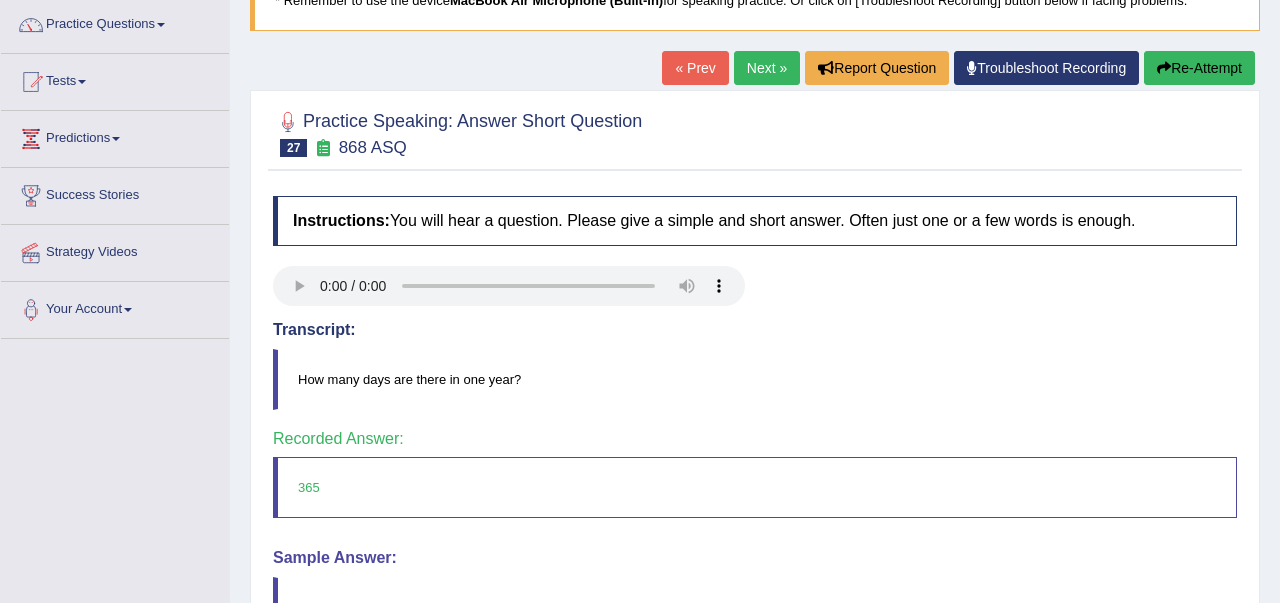 scroll, scrollTop: 120, scrollLeft: 0, axis: vertical 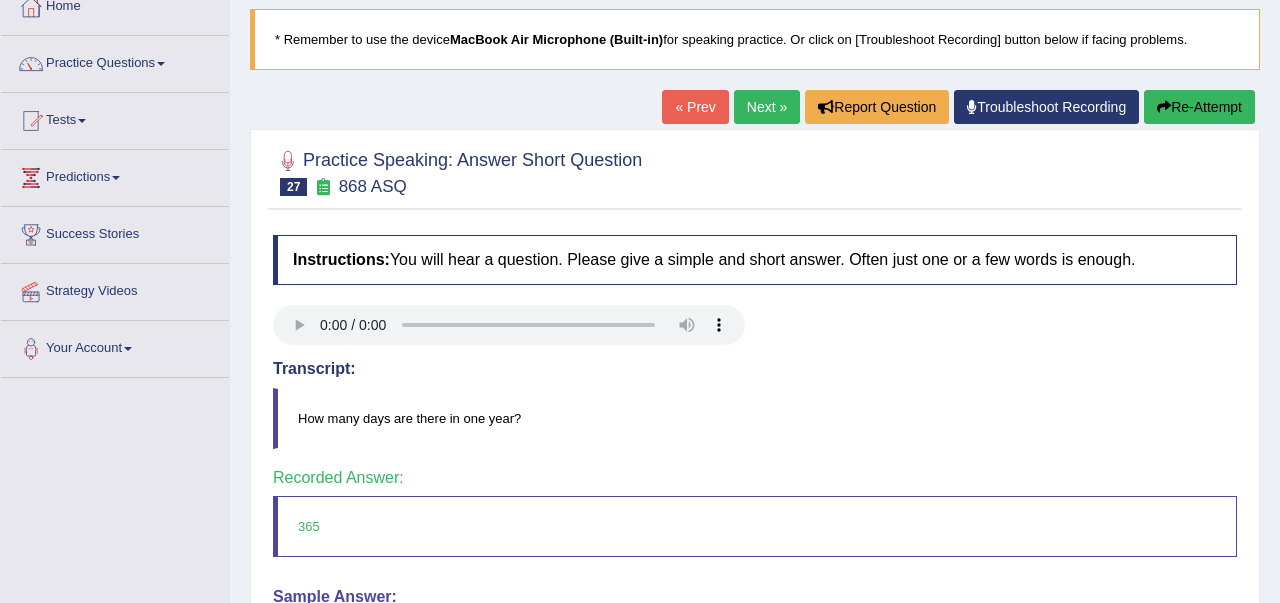 click on "Next »" at bounding box center (767, 107) 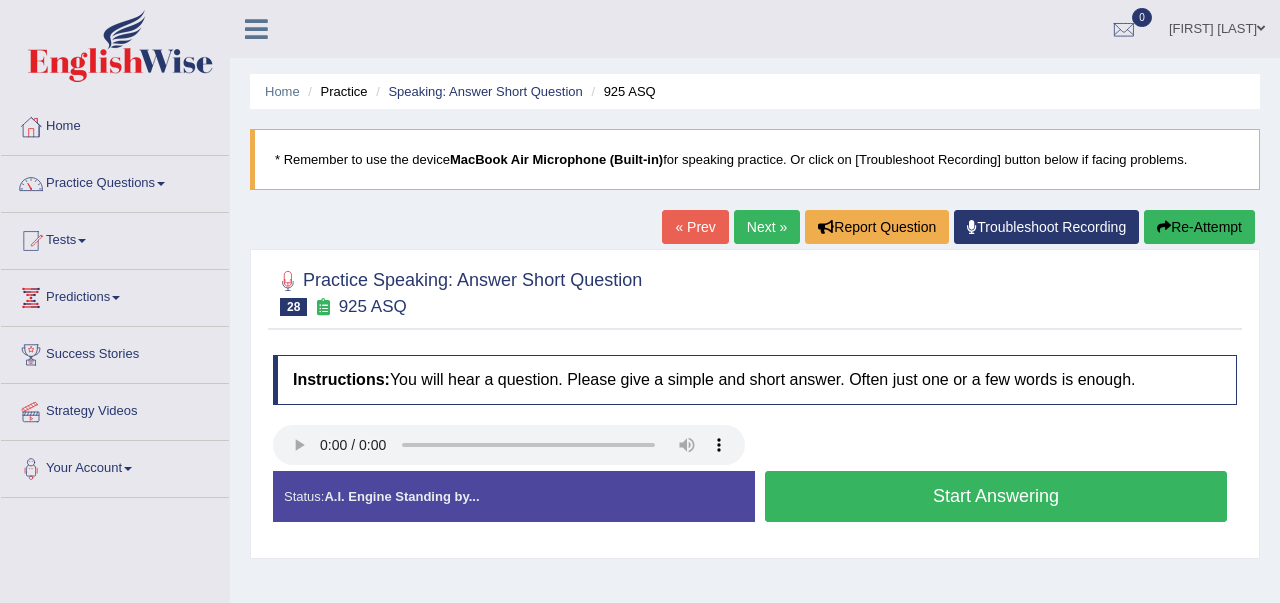 scroll, scrollTop: 0, scrollLeft: 0, axis: both 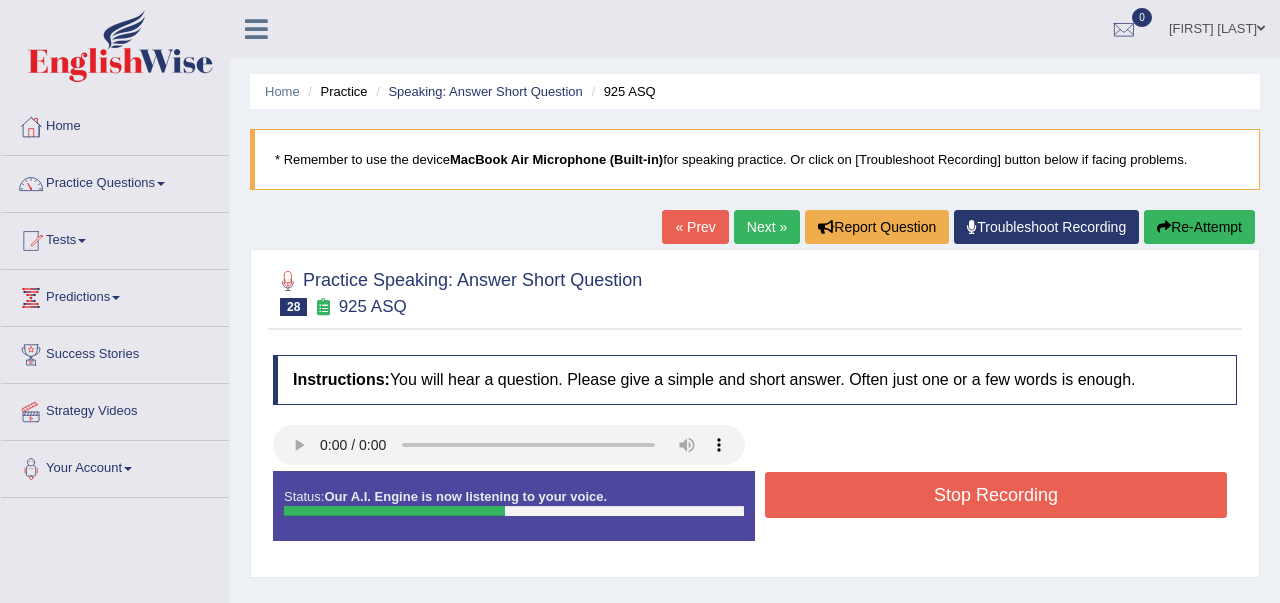 click on "Stop Recording" at bounding box center (996, 495) 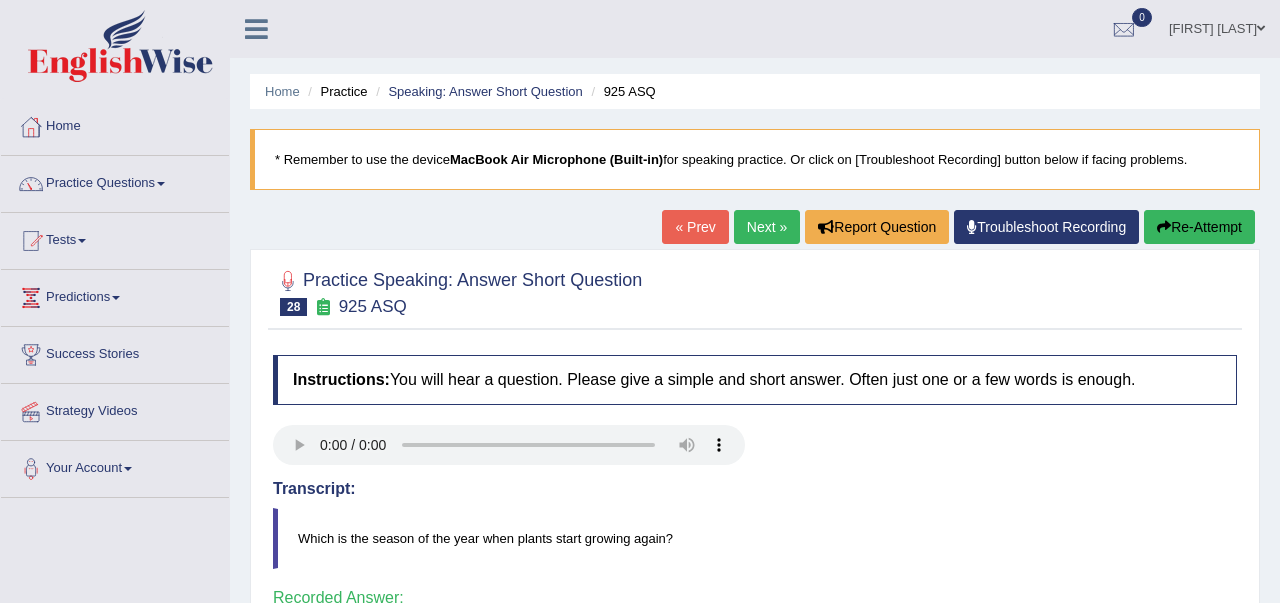 click on "Next »" at bounding box center [767, 227] 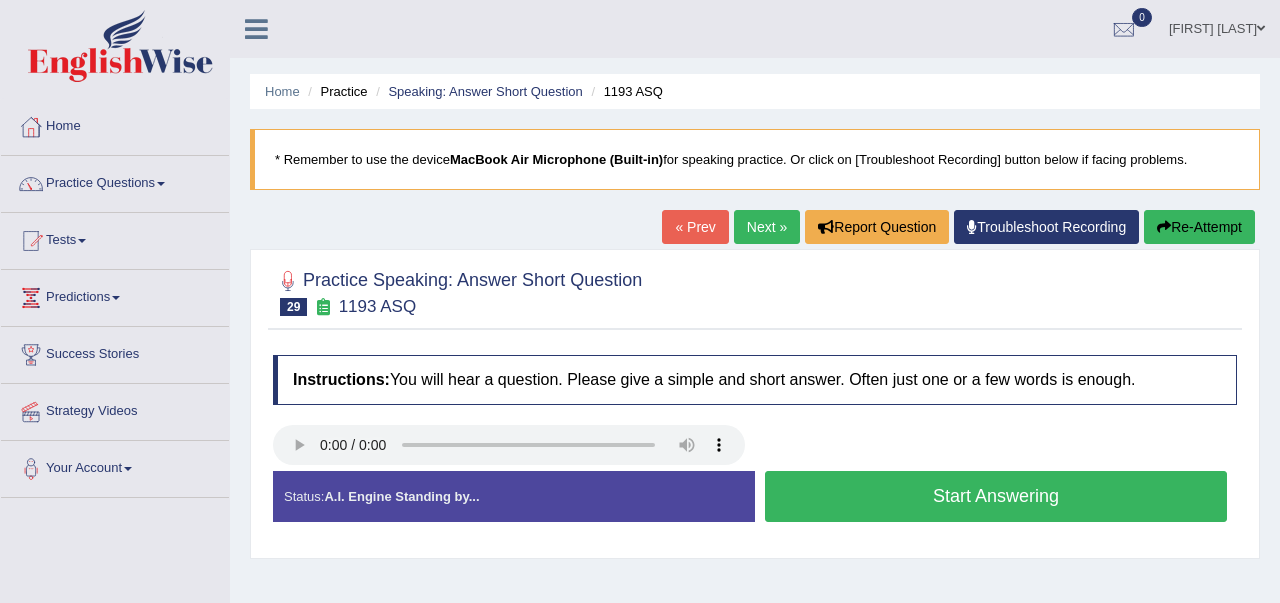 scroll, scrollTop: 0, scrollLeft: 0, axis: both 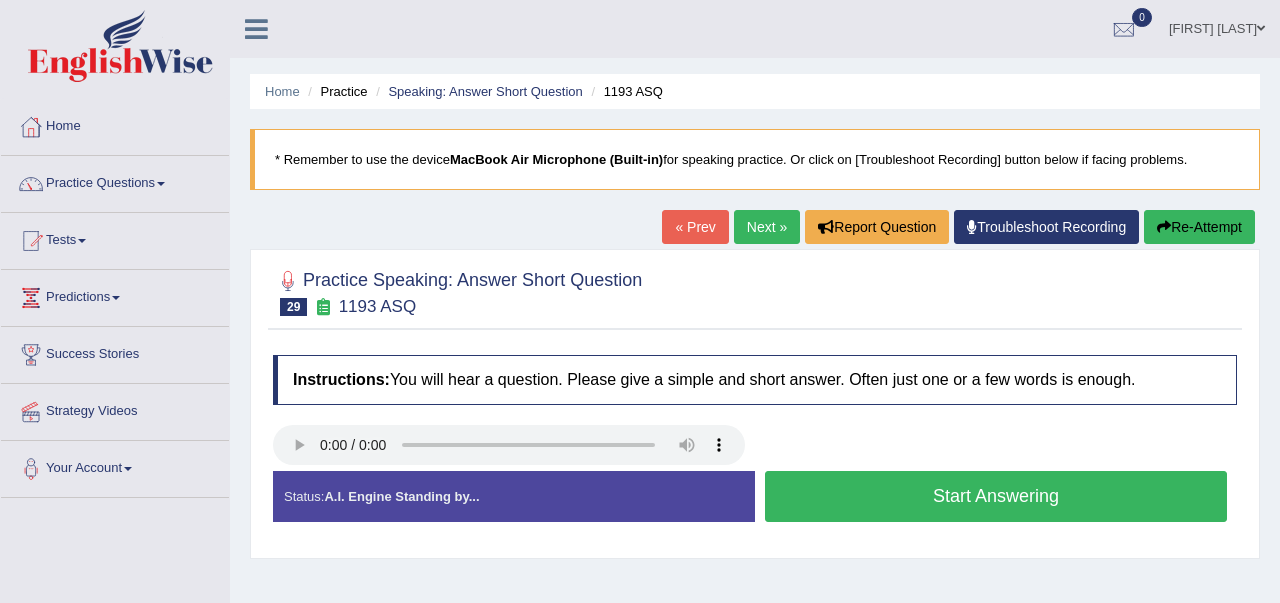 click on "Start Answering" at bounding box center [996, 496] 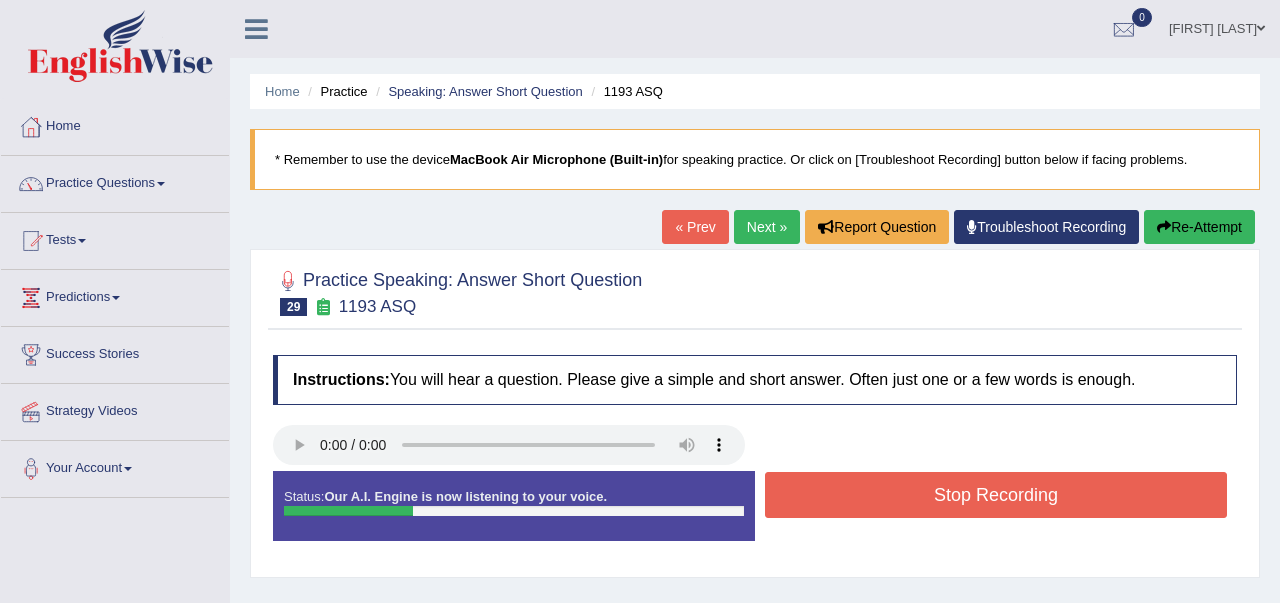 click on "Stop Recording" at bounding box center (996, 495) 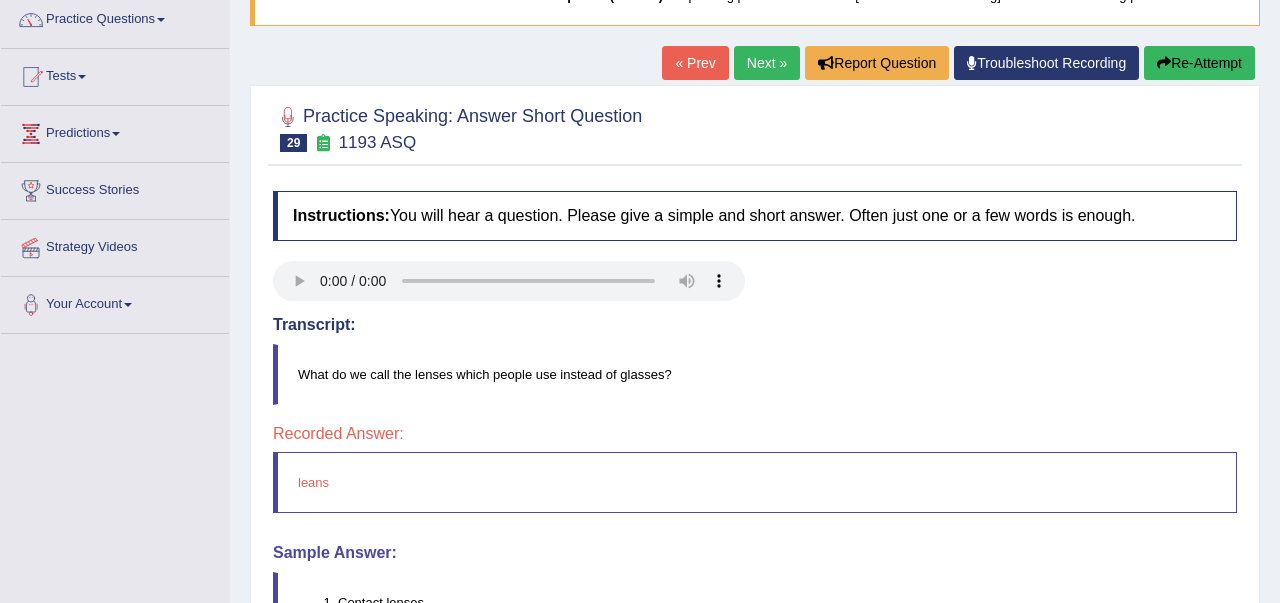 scroll, scrollTop: 160, scrollLeft: 0, axis: vertical 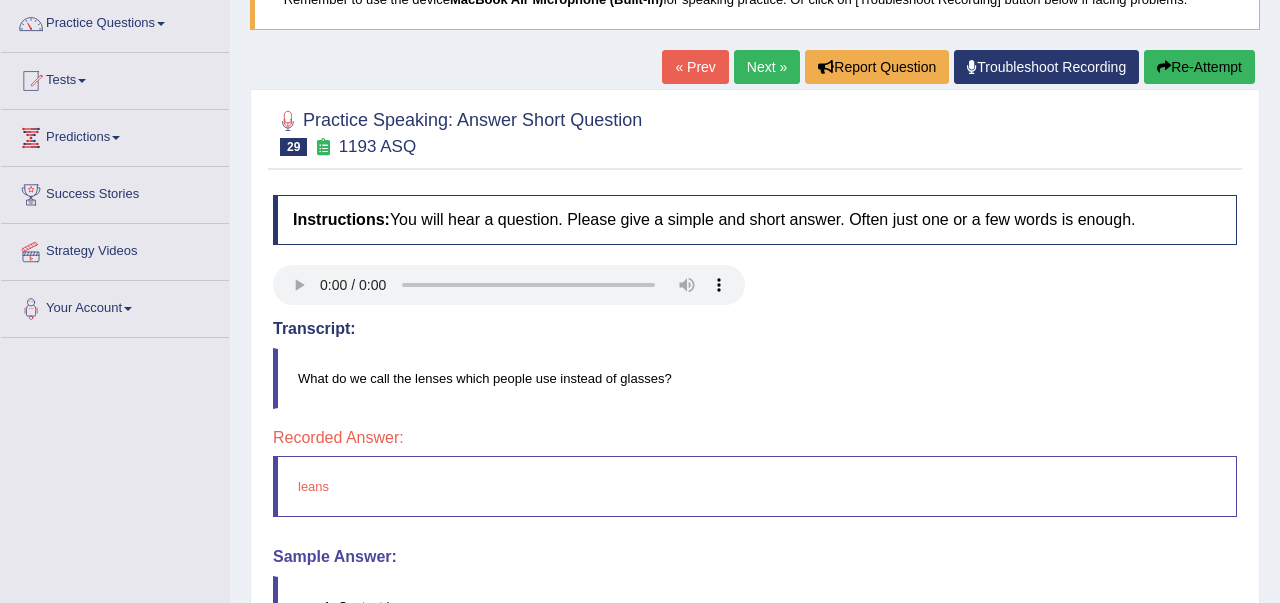 click on "Re-Attempt" at bounding box center (1199, 67) 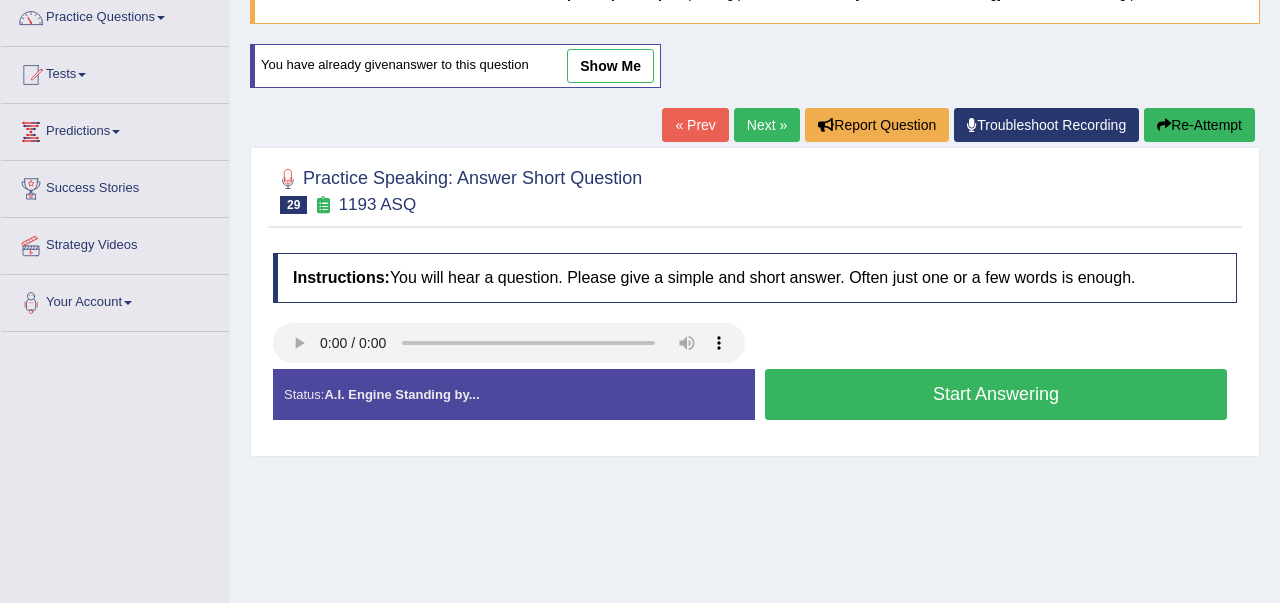 scroll, scrollTop: 166, scrollLeft: 0, axis: vertical 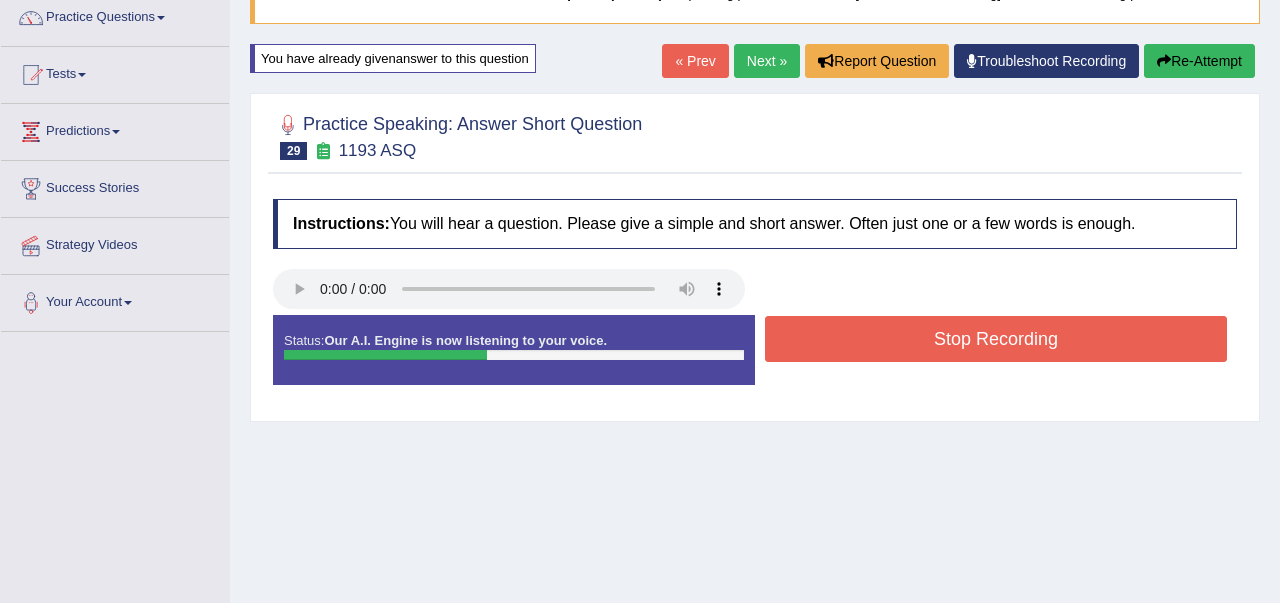 click on "Stop Recording" at bounding box center [996, 339] 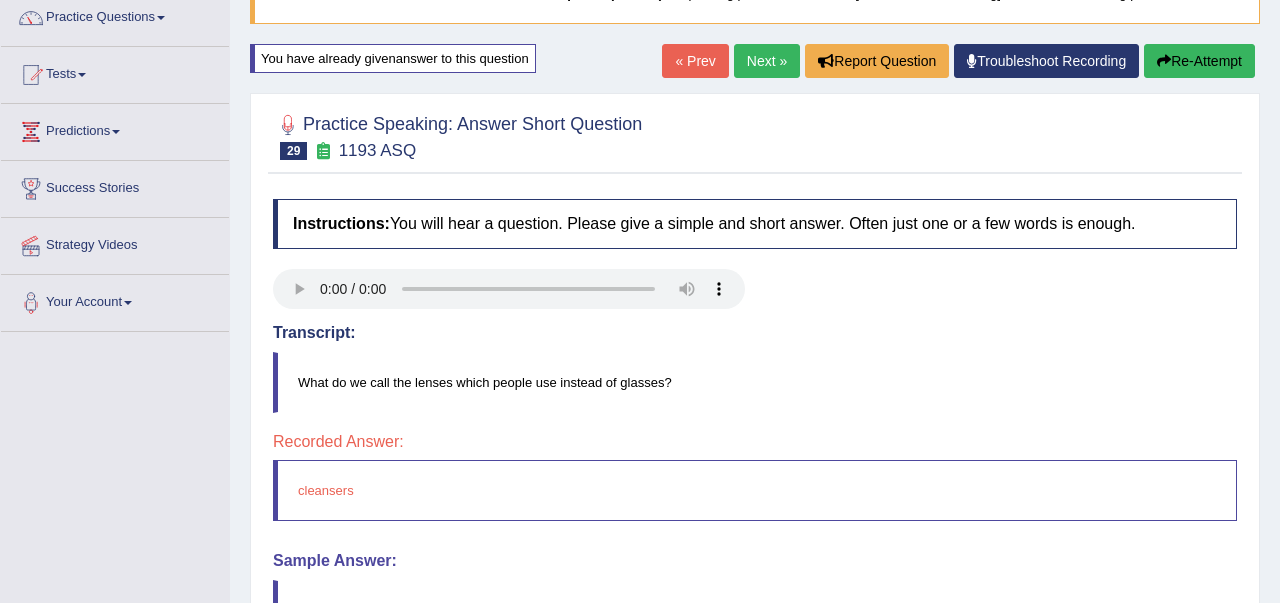 click on "Re-Attempt" at bounding box center (1199, 61) 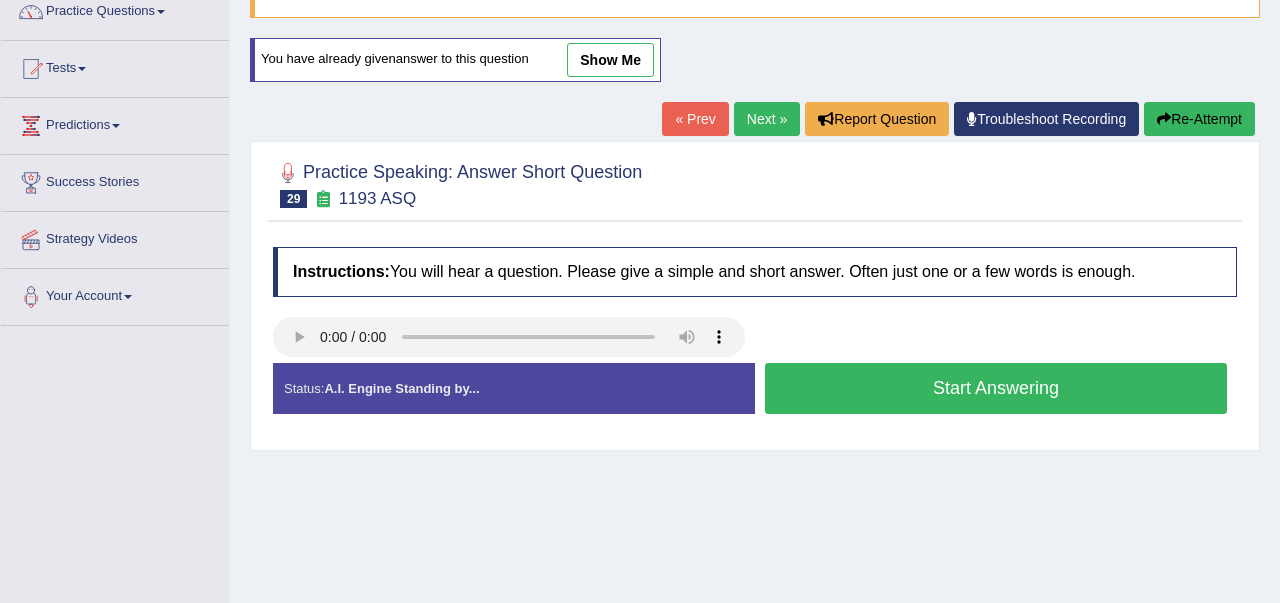 scroll, scrollTop: 172, scrollLeft: 0, axis: vertical 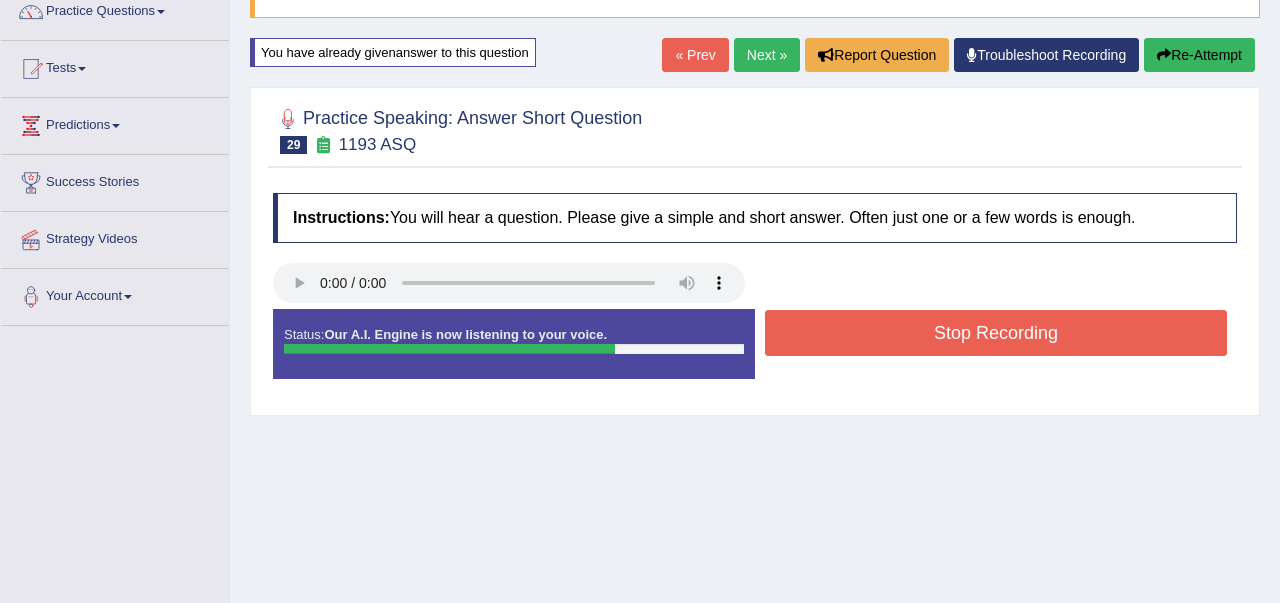 click on "Stop Recording" at bounding box center [996, 333] 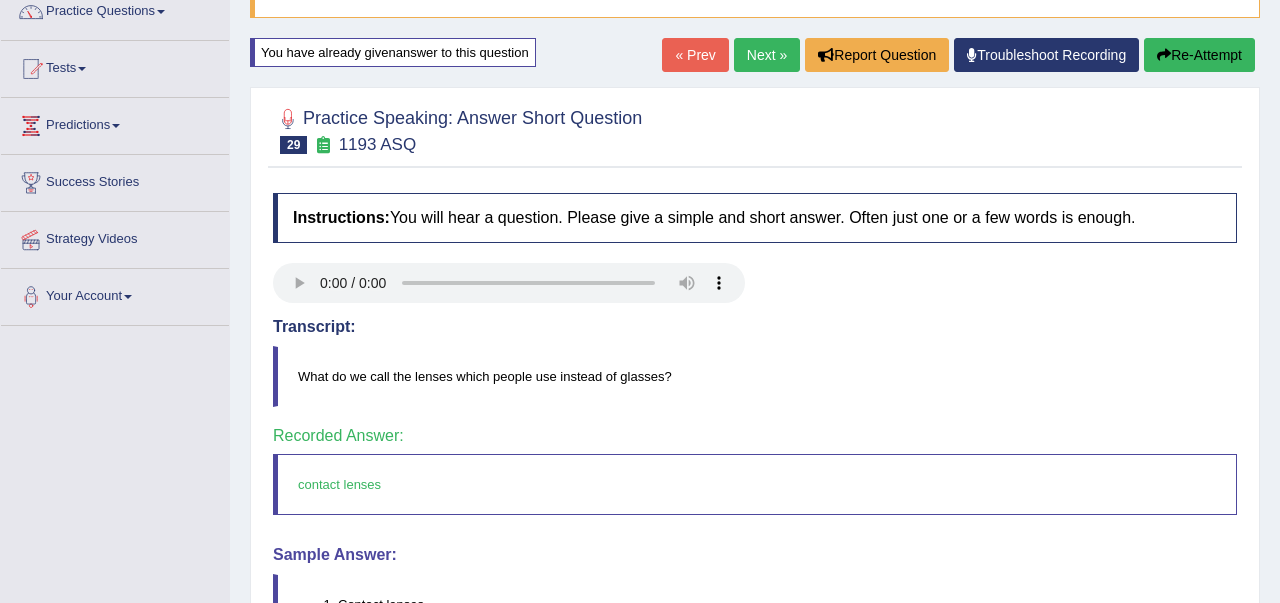click on "Next »" at bounding box center [767, 55] 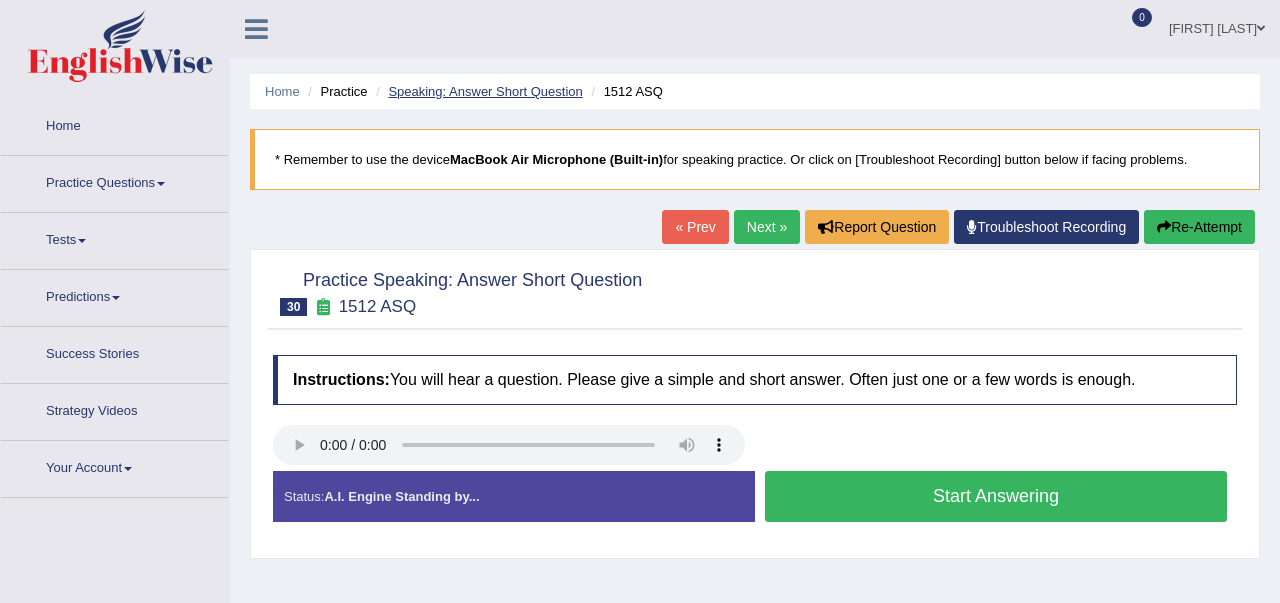 scroll, scrollTop: 0, scrollLeft: 0, axis: both 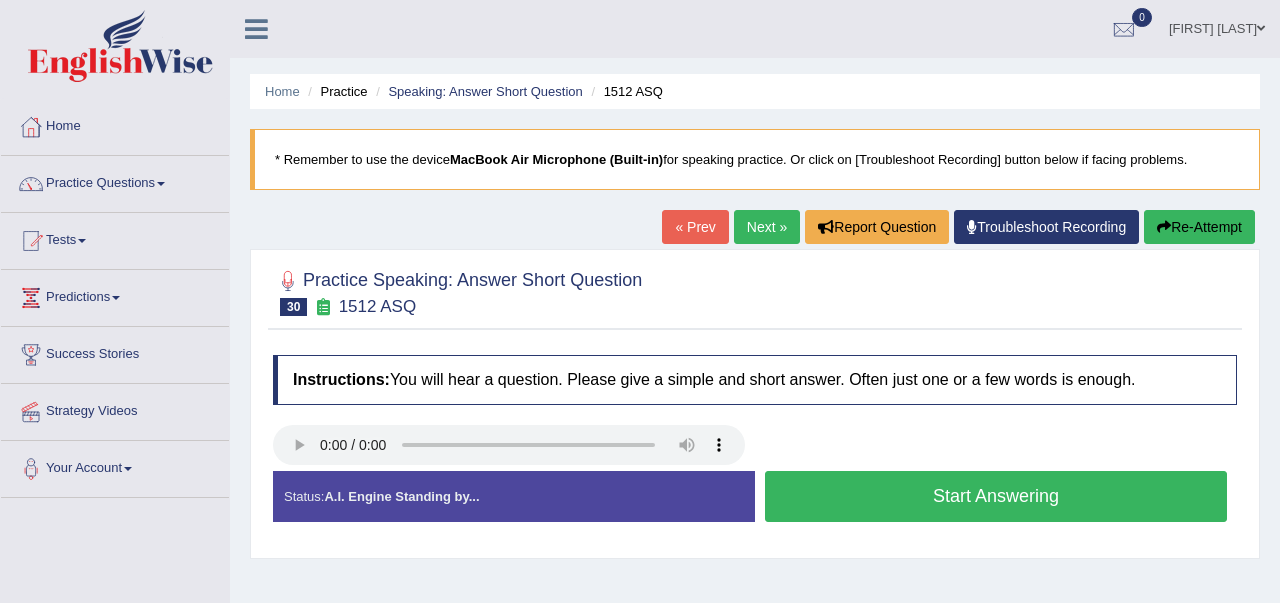 click on "Start Answering" at bounding box center [996, 496] 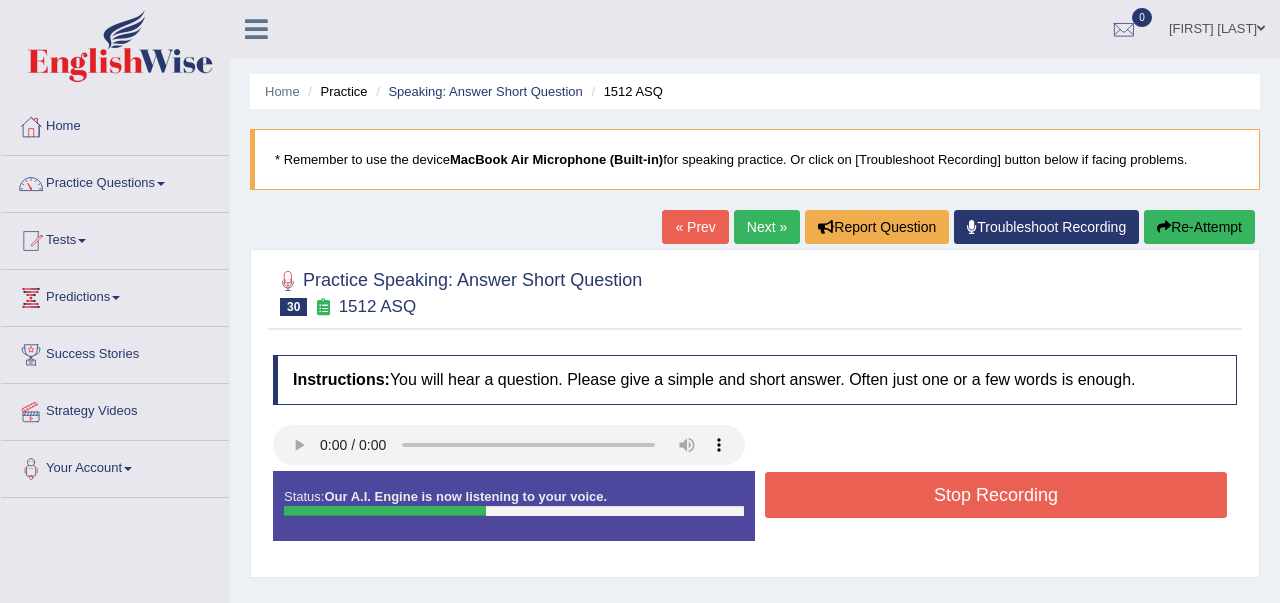 click on "Stop Recording" at bounding box center [996, 495] 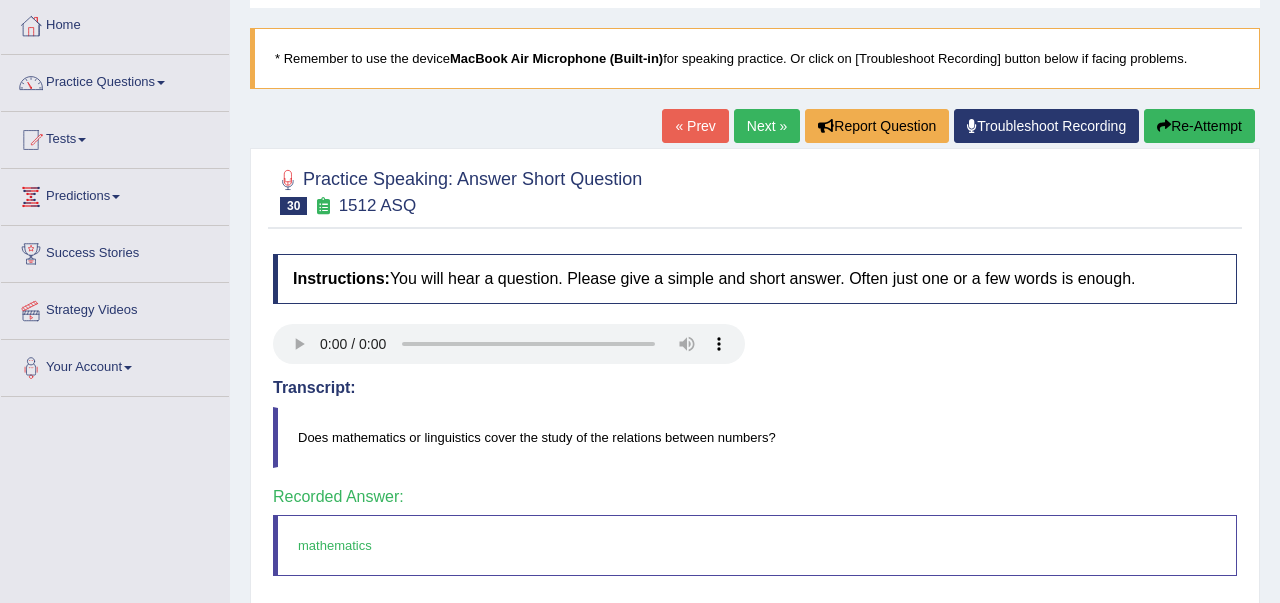 scroll, scrollTop: 80, scrollLeft: 0, axis: vertical 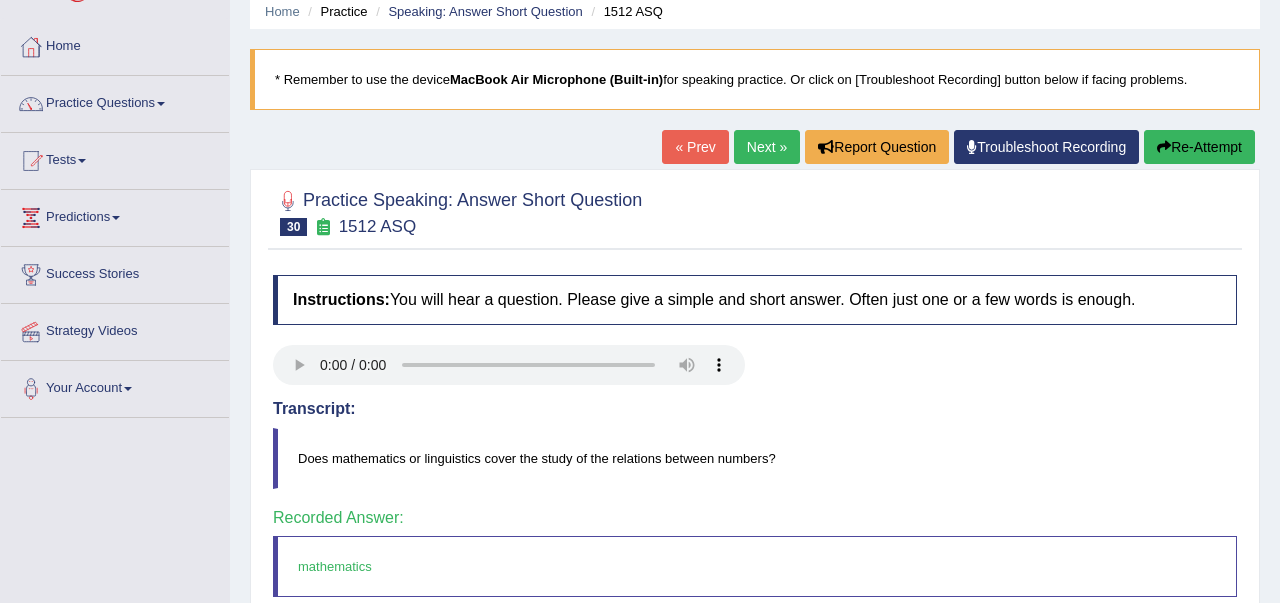 click on "Next »" at bounding box center (767, 147) 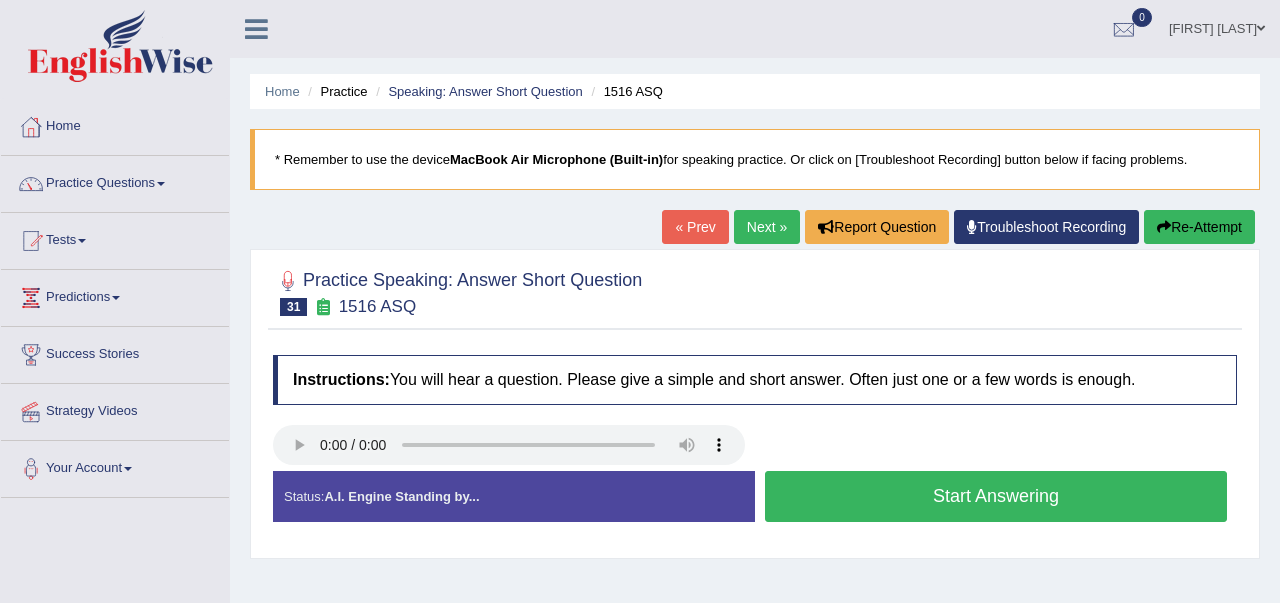 scroll, scrollTop: 0, scrollLeft: 0, axis: both 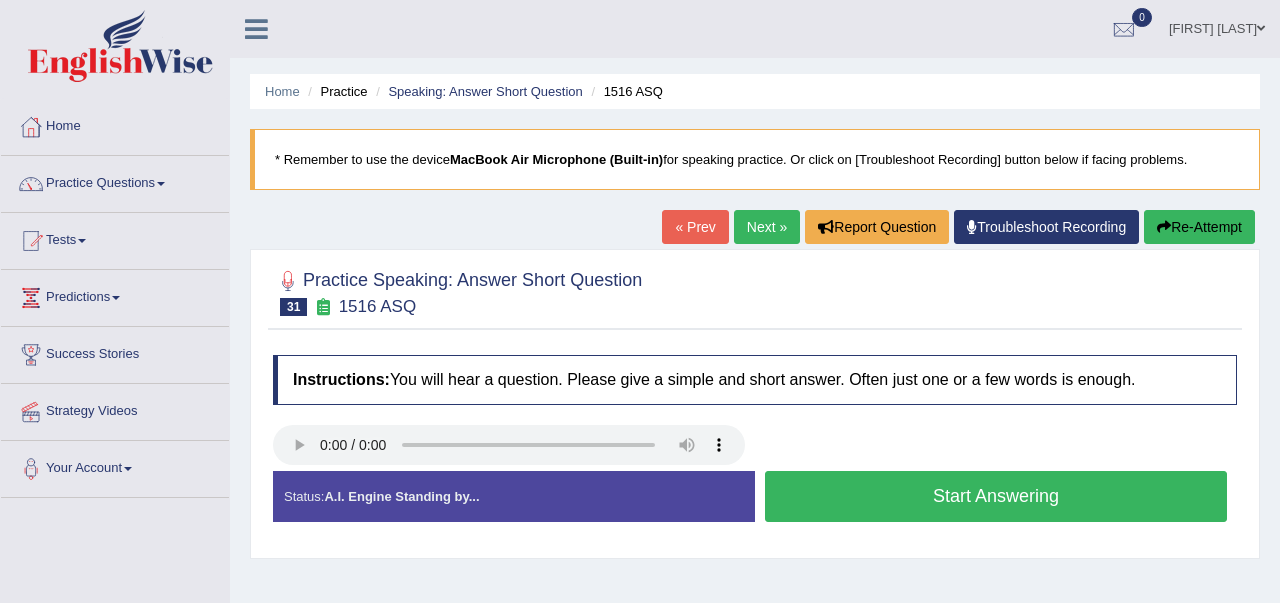 click on "Start Answering" at bounding box center (996, 496) 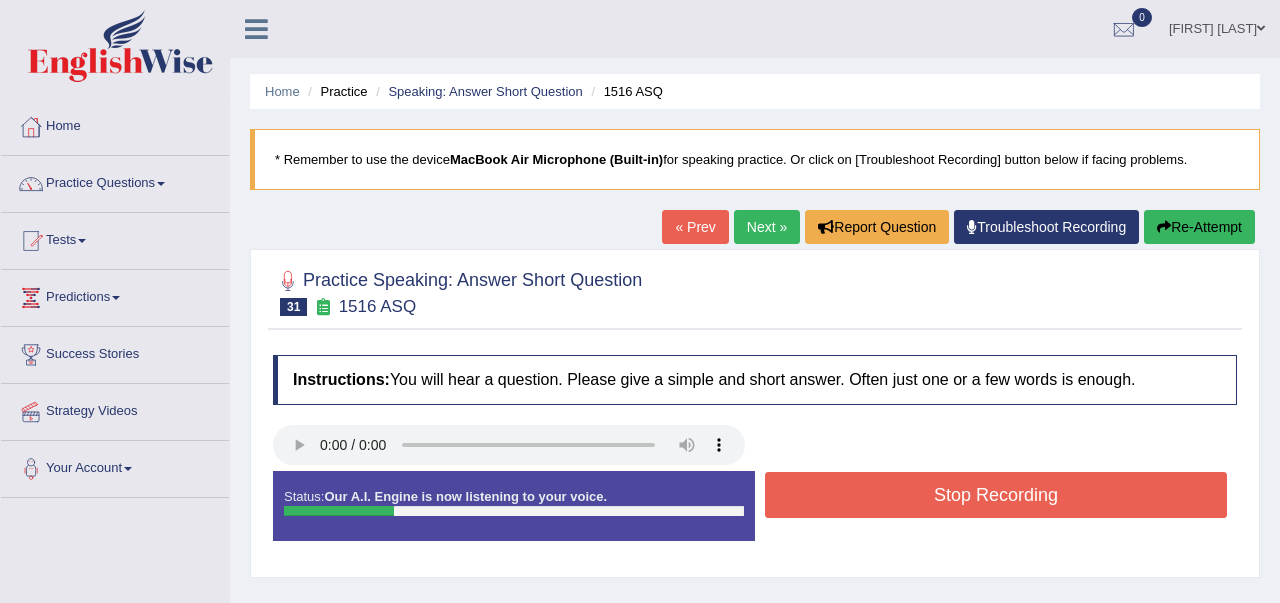 click on "Stop Recording" at bounding box center (996, 495) 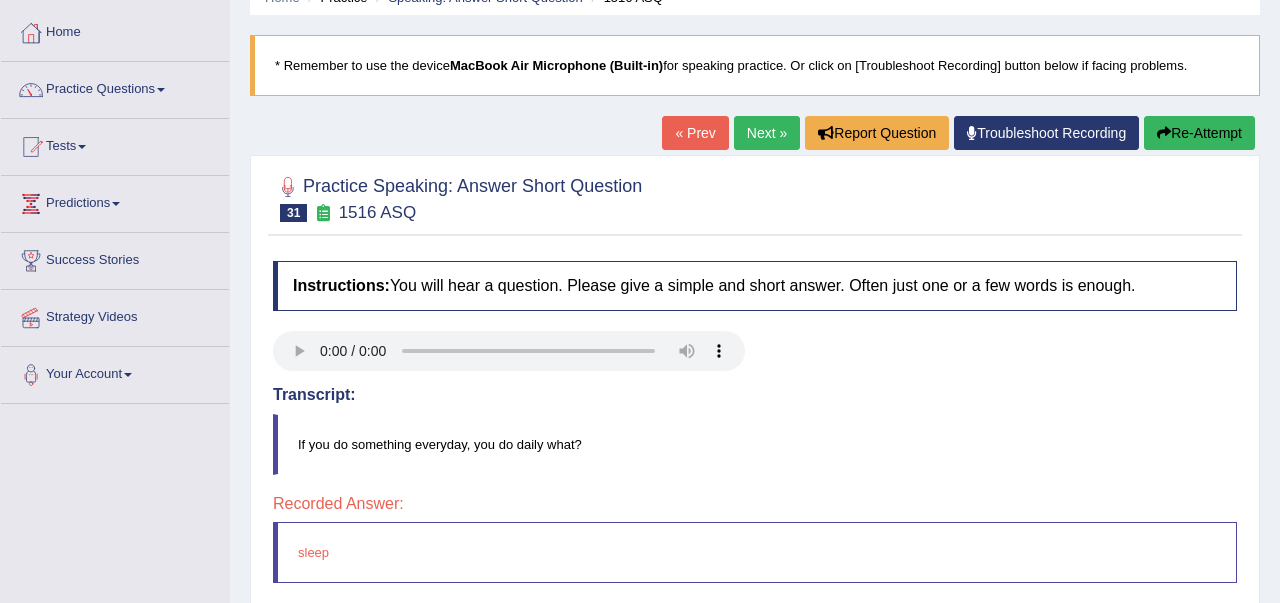 scroll, scrollTop: 80, scrollLeft: 0, axis: vertical 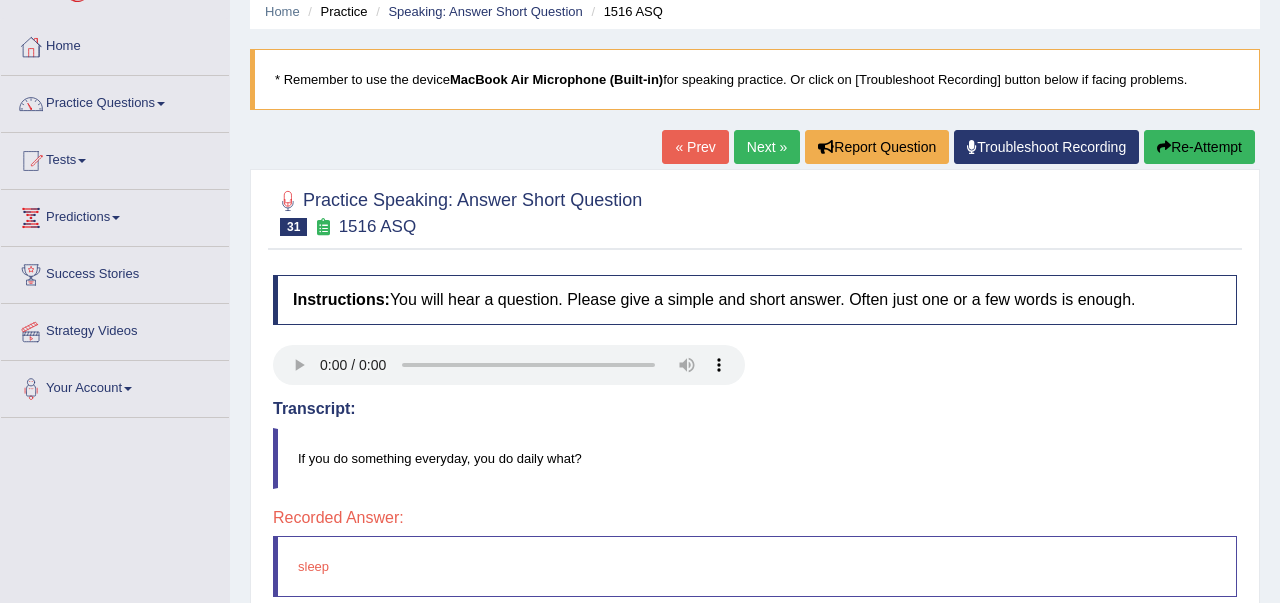 click on "Re-Attempt" at bounding box center [1199, 147] 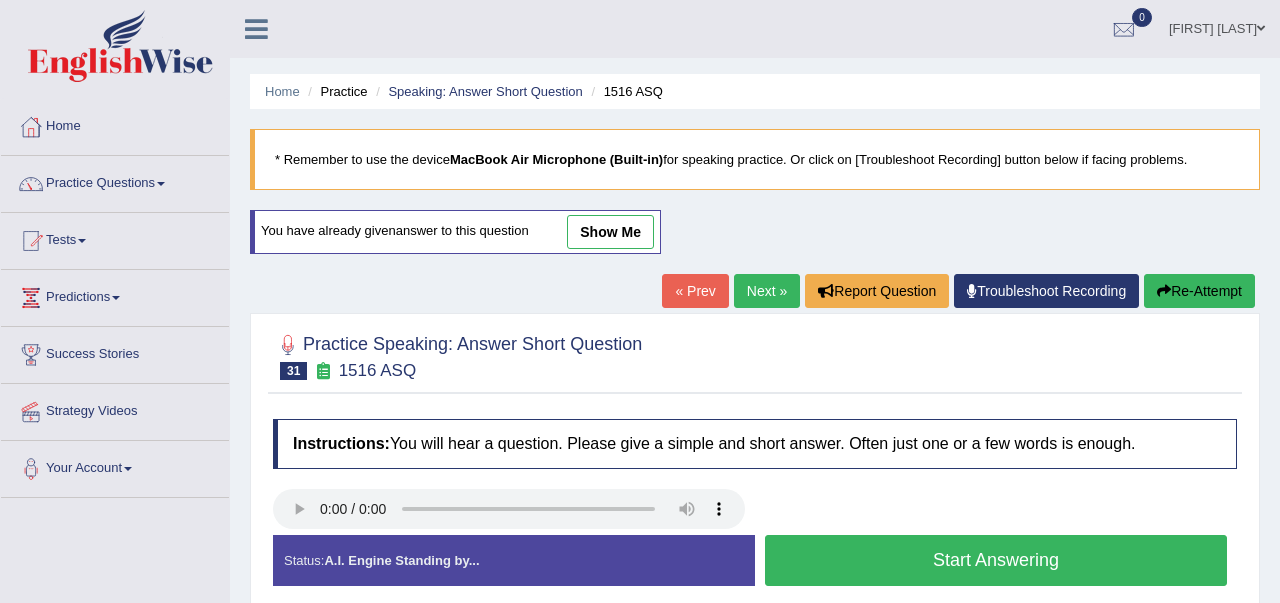 scroll, scrollTop: 80, scrollLeft: 0, axis: vertical 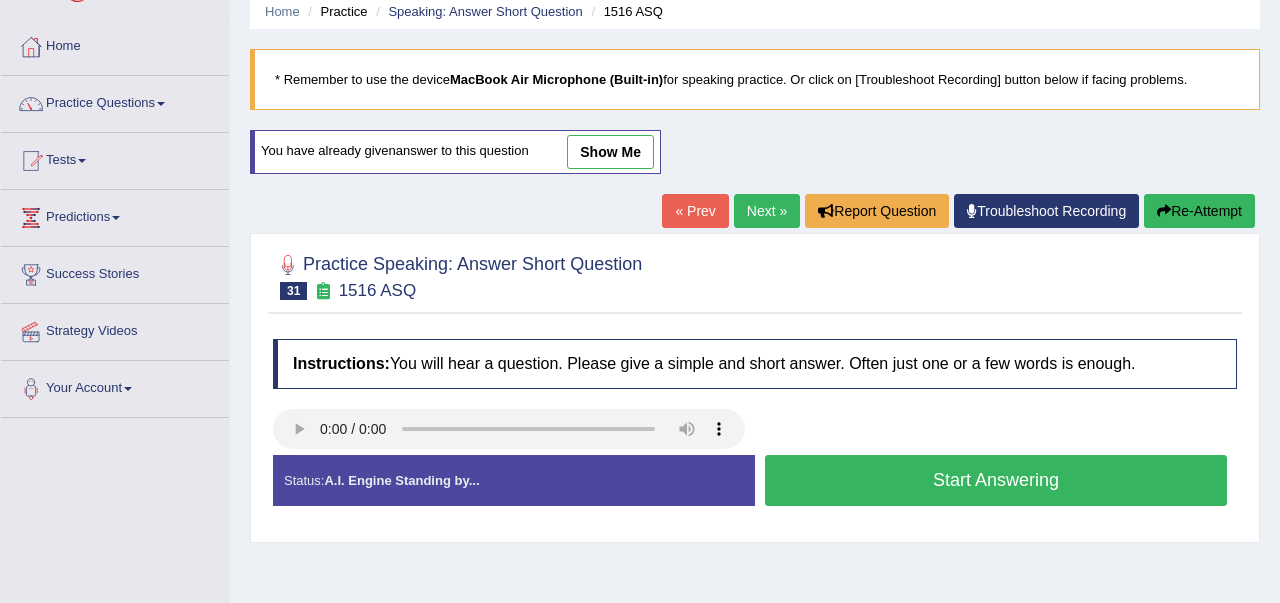 click on "Start Answering" at bounding box center [996, 480] 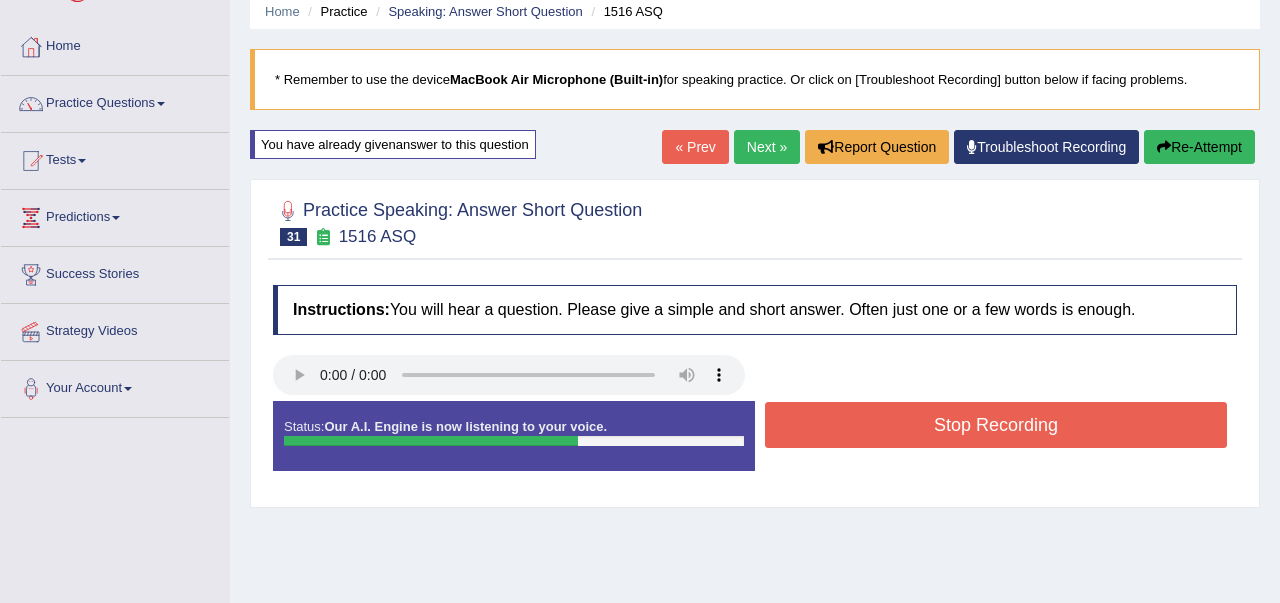click on "Stop Recording" at bounding box center (996, 425) 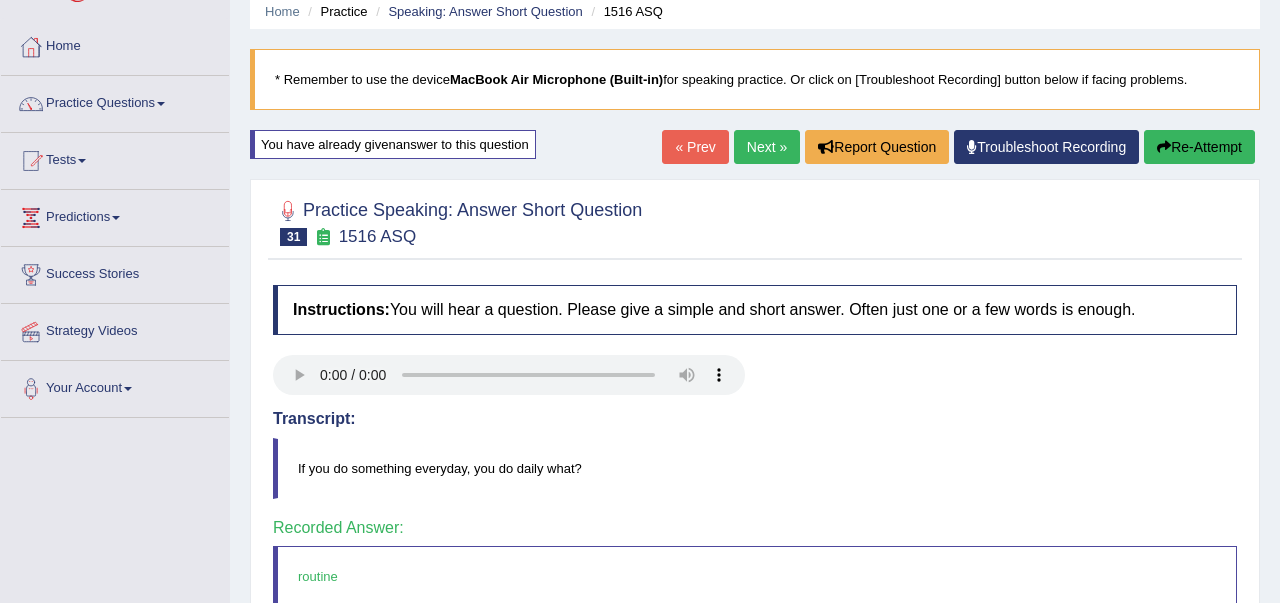 click on "Next »" at bounding box center (767, 147) 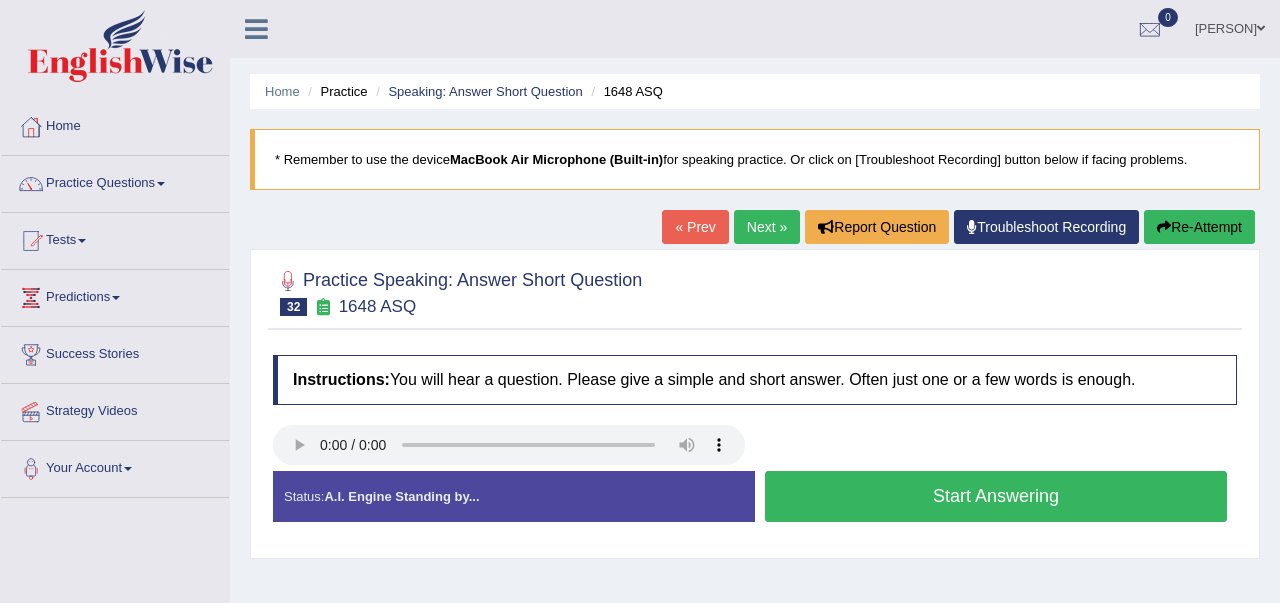 scroll, scrollTop: 0, scrollLeft: 0, axis: both 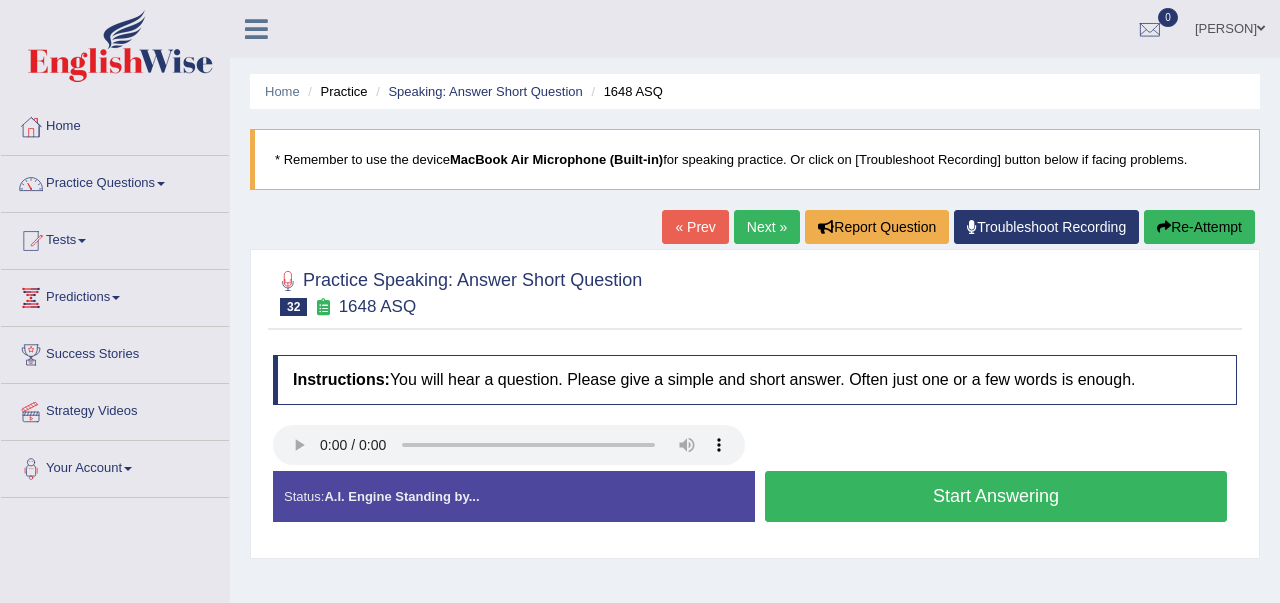 click on "Start Answering" at bounding box center (996, 496) 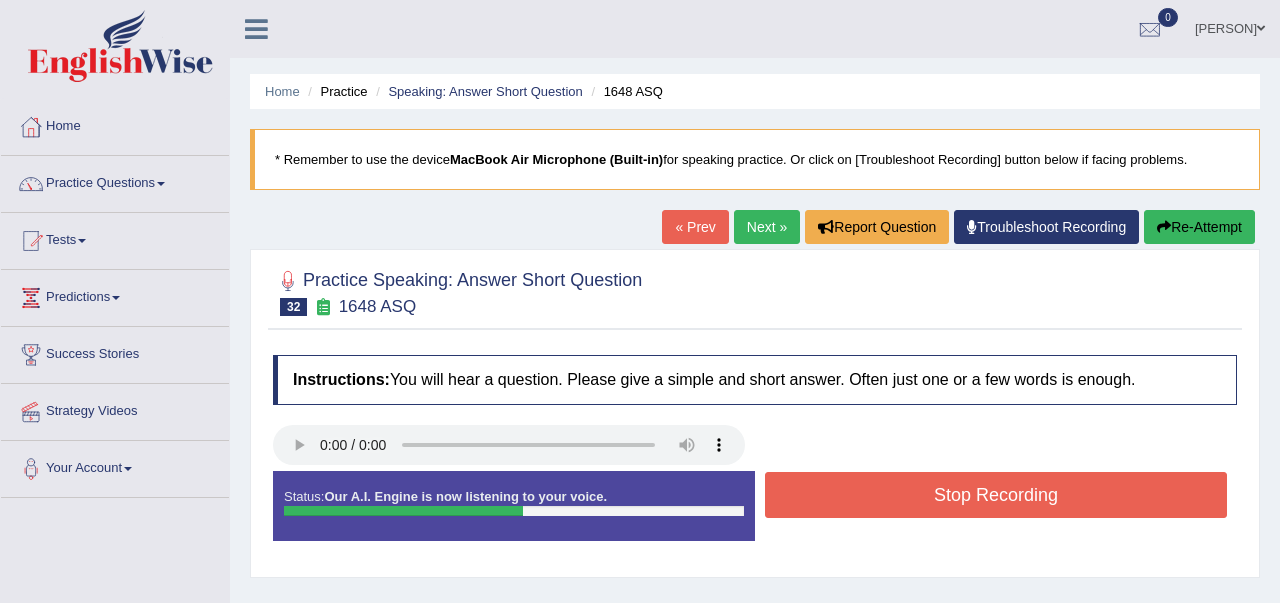 click on "Stop Recording" at bounding box center (996, 495) 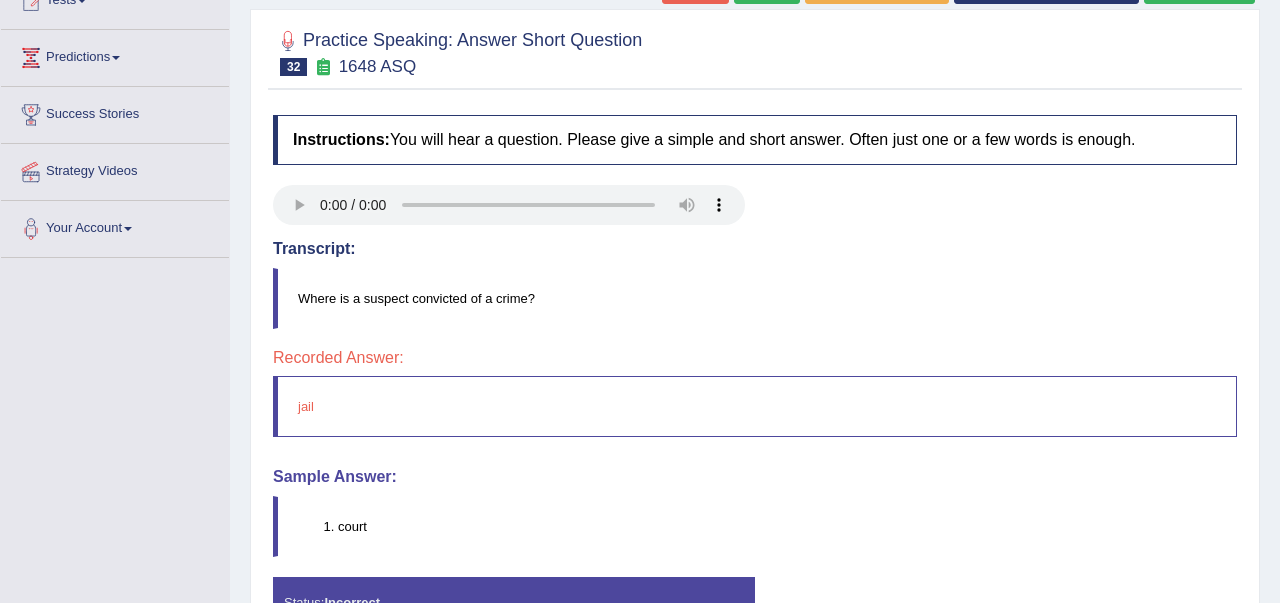 scroll, scrollTop: 200, scrollLeft: 0, axis: vertical 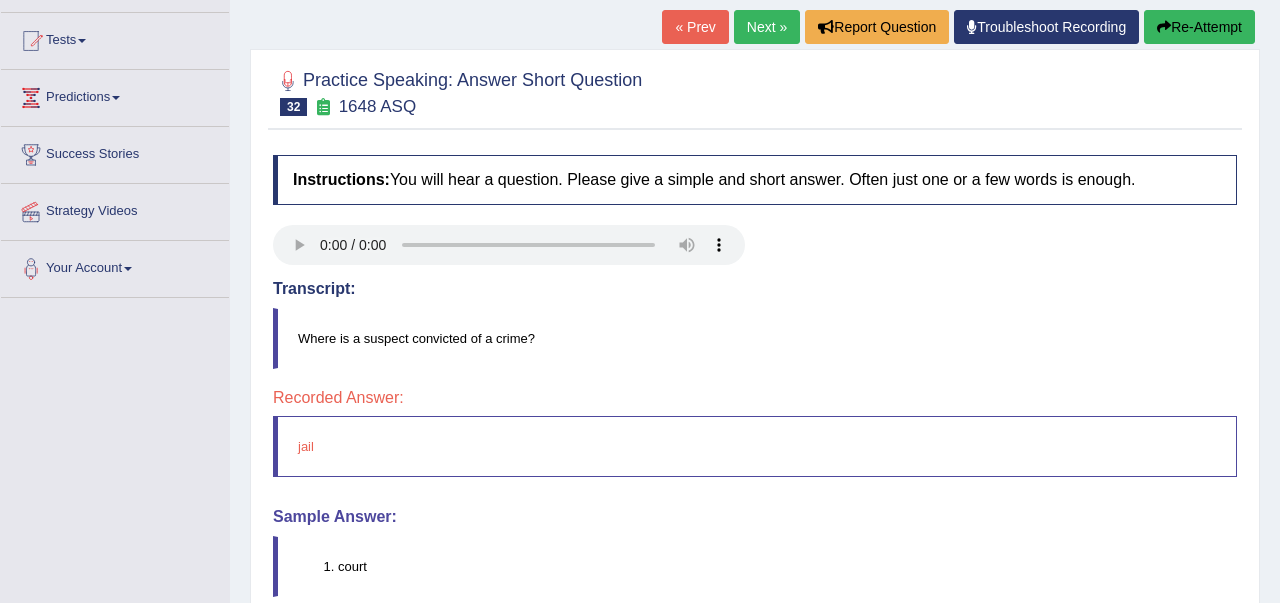 click on "Re-Attempt" at bounding box center [1199, 27] 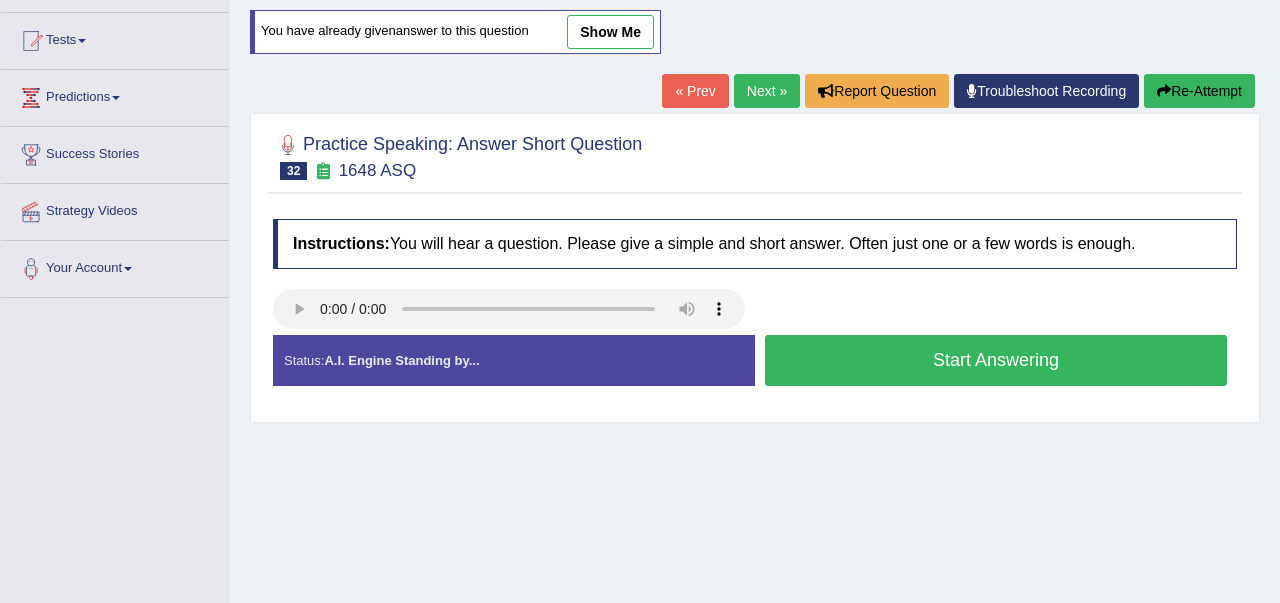scroll, scrollTop: 200, scrollLeft: 0, axis: vertical 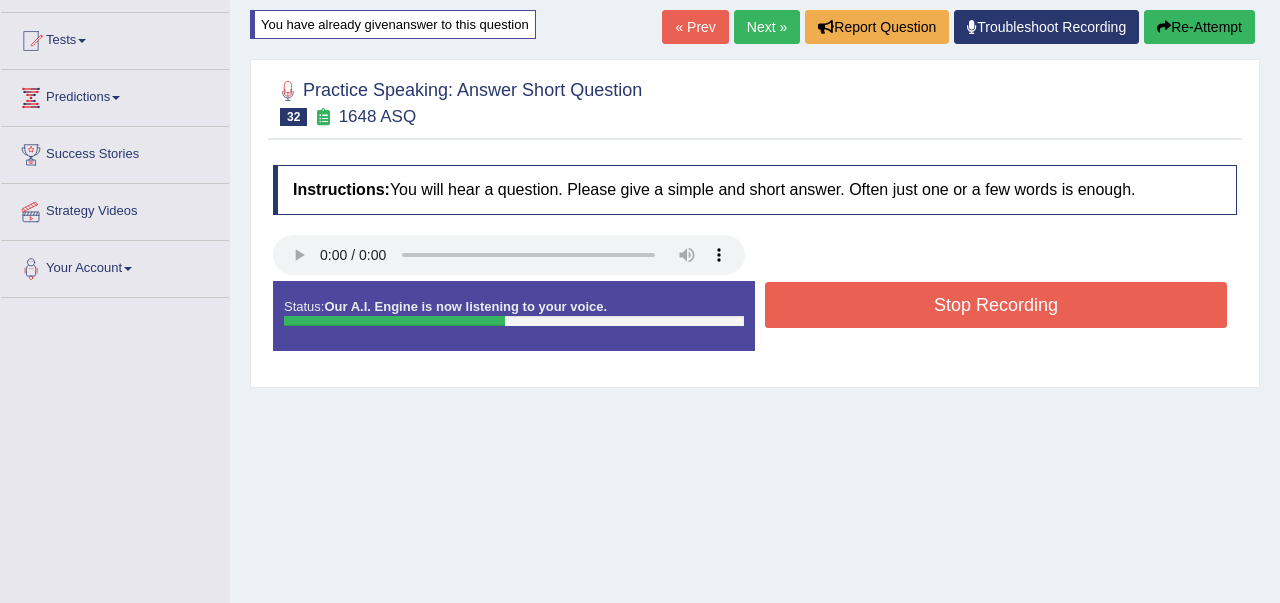click on "Stop Recording" at bounding box center [996, 305] 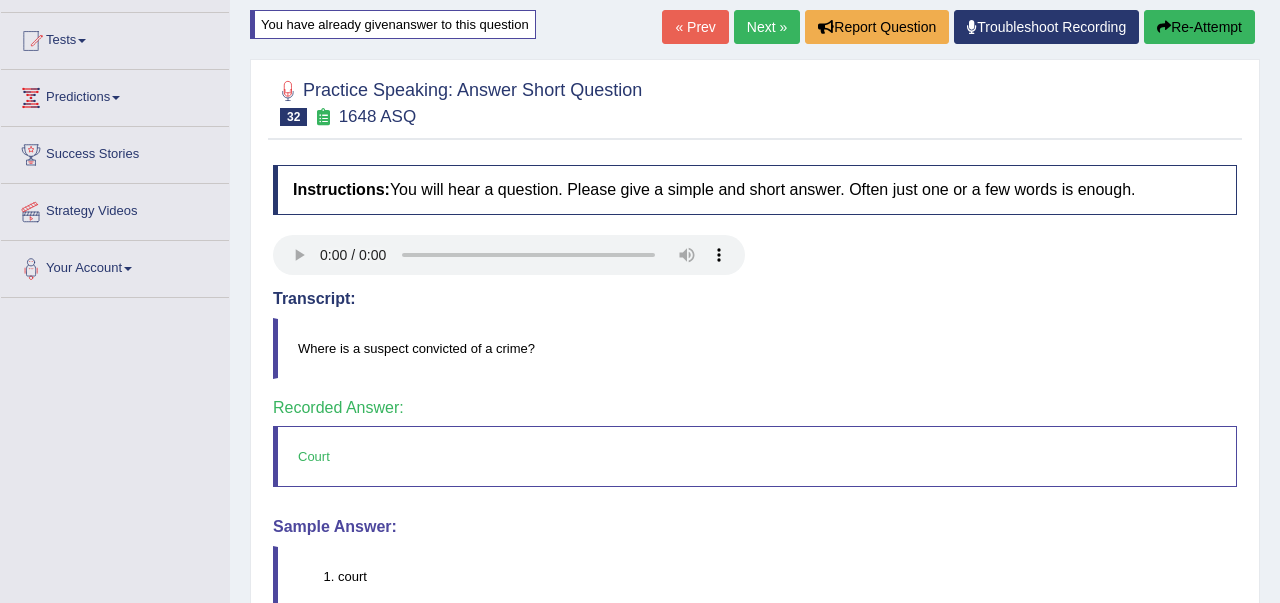 click on "Next »" at bounding box center (767, 27) 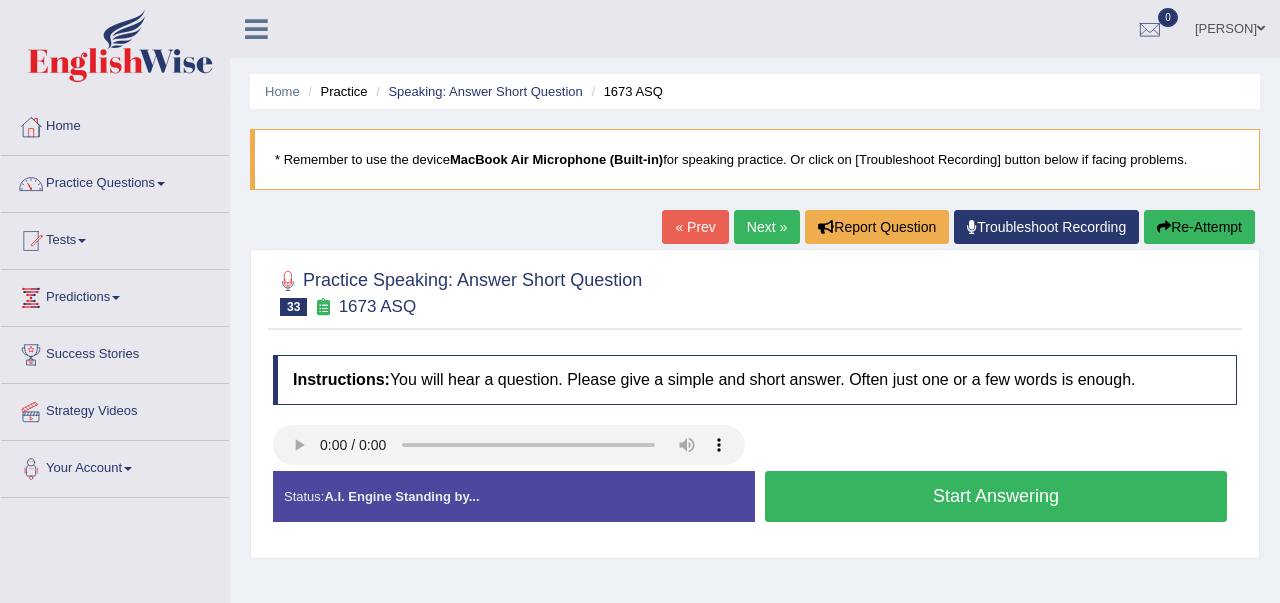 scroll, scrollTop: 0, scrollLeft: 0, axis: both 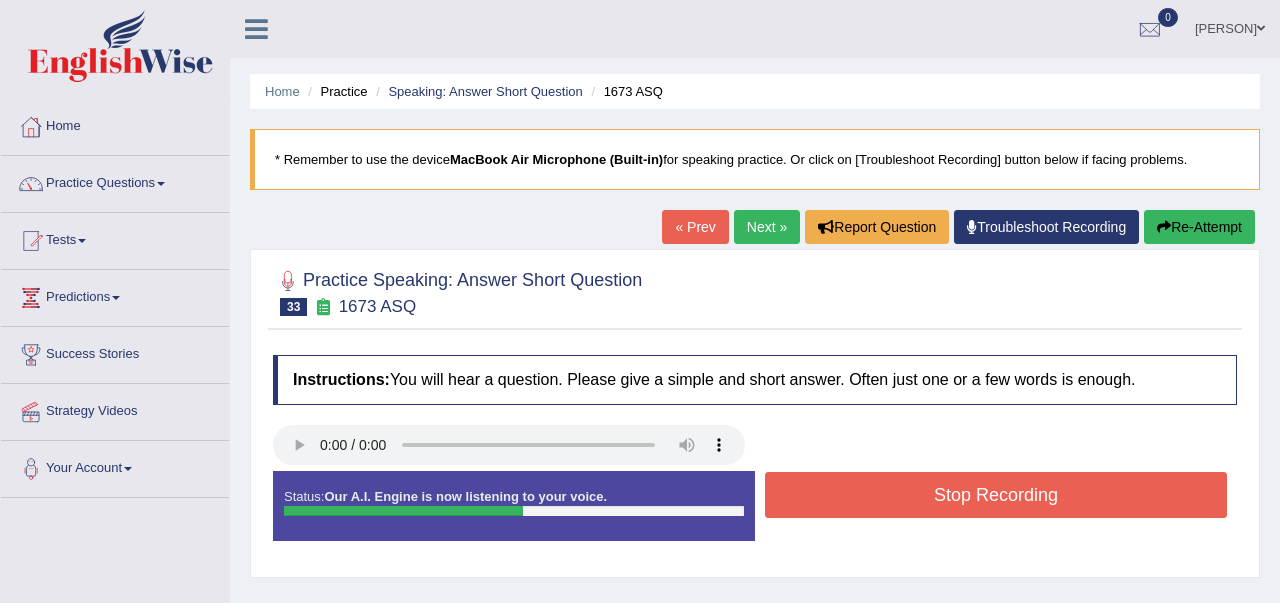 click on "Stop Recording" at bounding box center (996, 495) 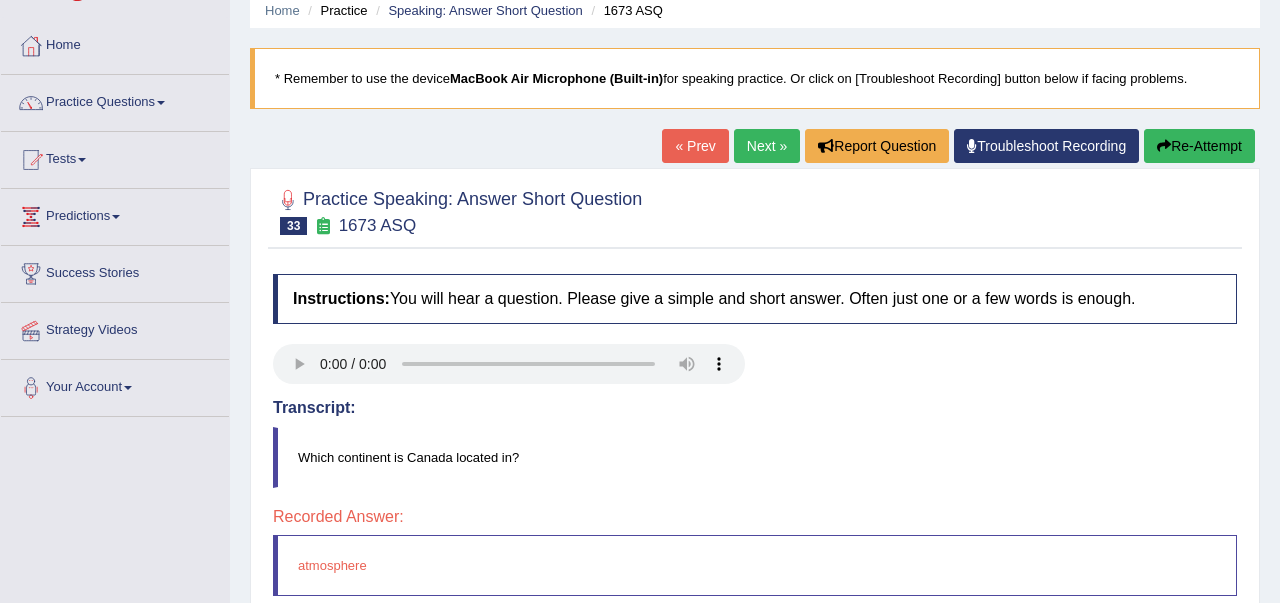 scroll, scrollTop: 80, scrollLeft: 0, axis: vertical 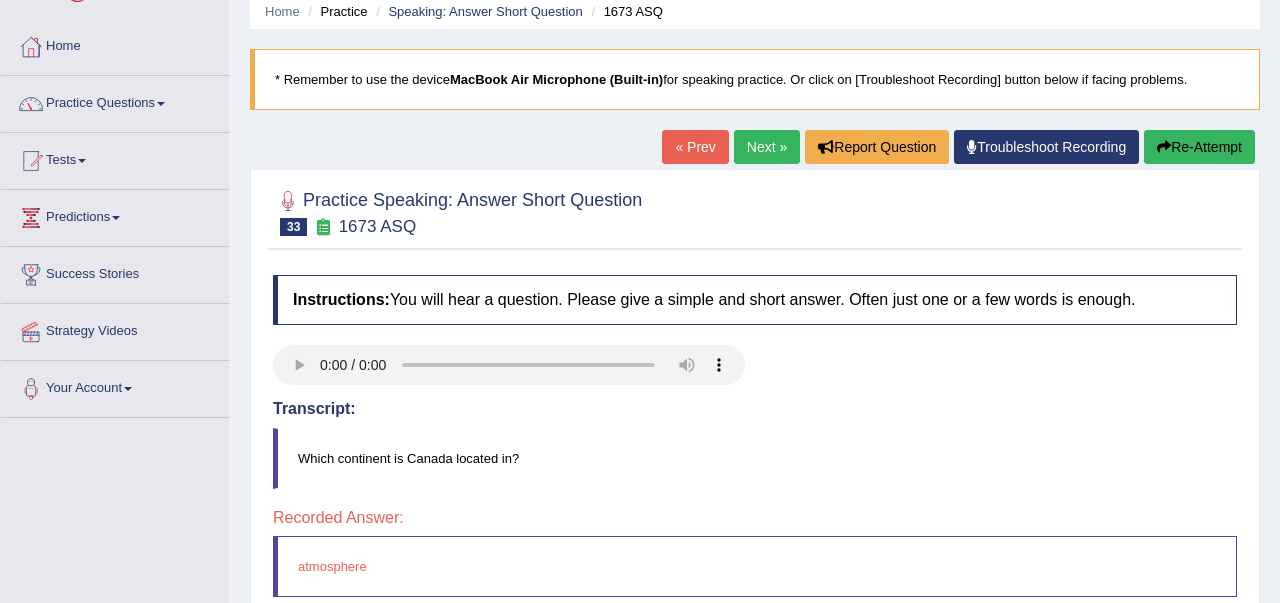 click on "Re-Attempt" at bounding box center [1199, 147] 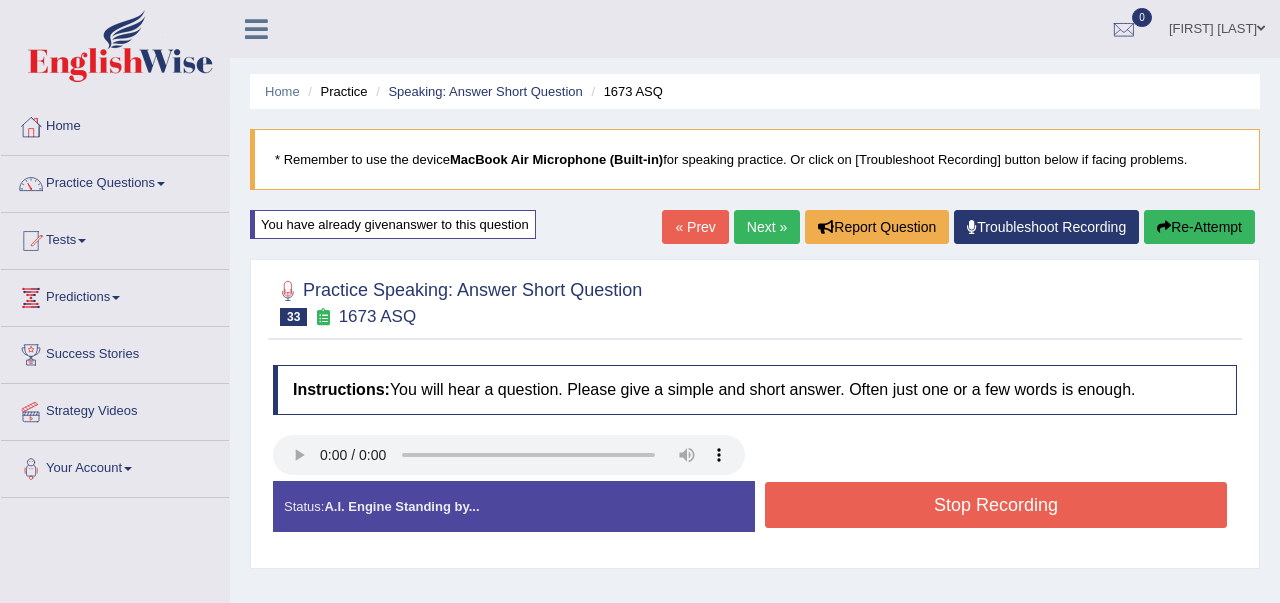 scroll, scrollTop: 80, scrollLeft: 0, axis: vertical 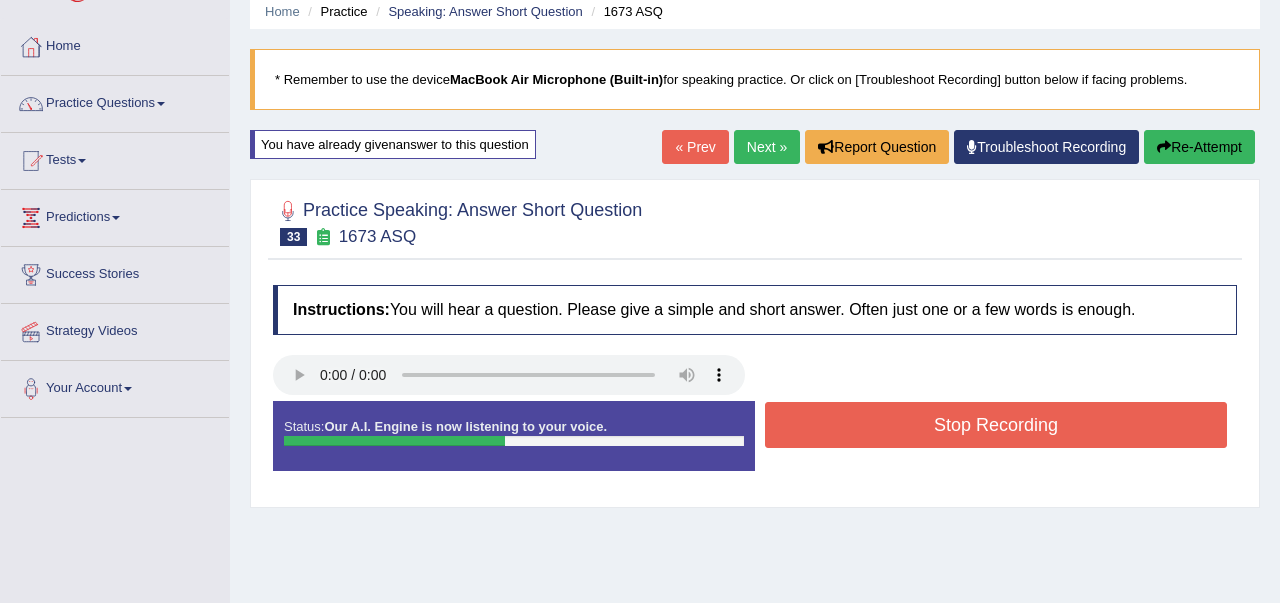 click on "Stop Recording" at bounding box center [996, 425] 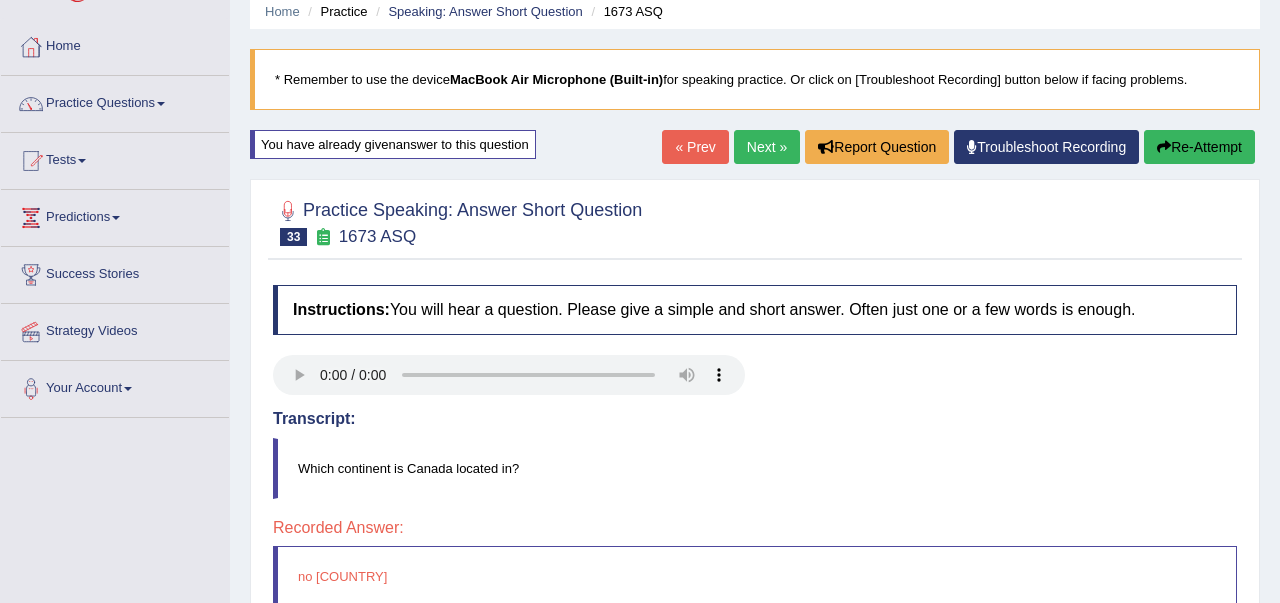 click on "Re-Attempt" at bounding box center (1199, 147) 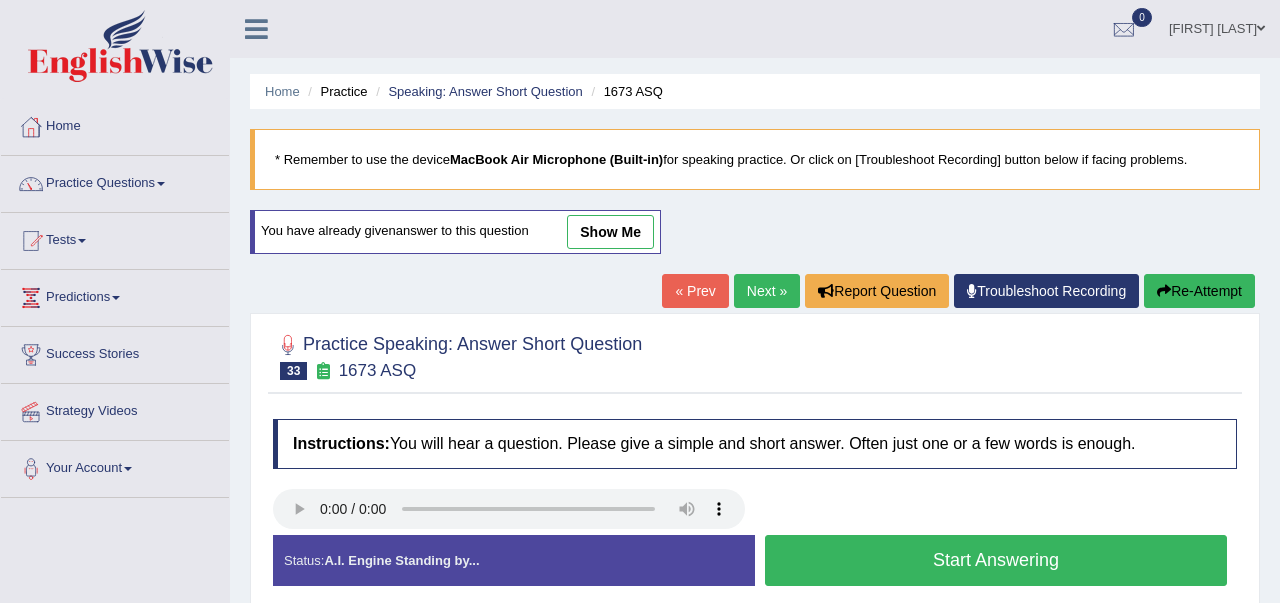 scroll, scrollTop: 80, scrollLeft: 0, axis: vertical 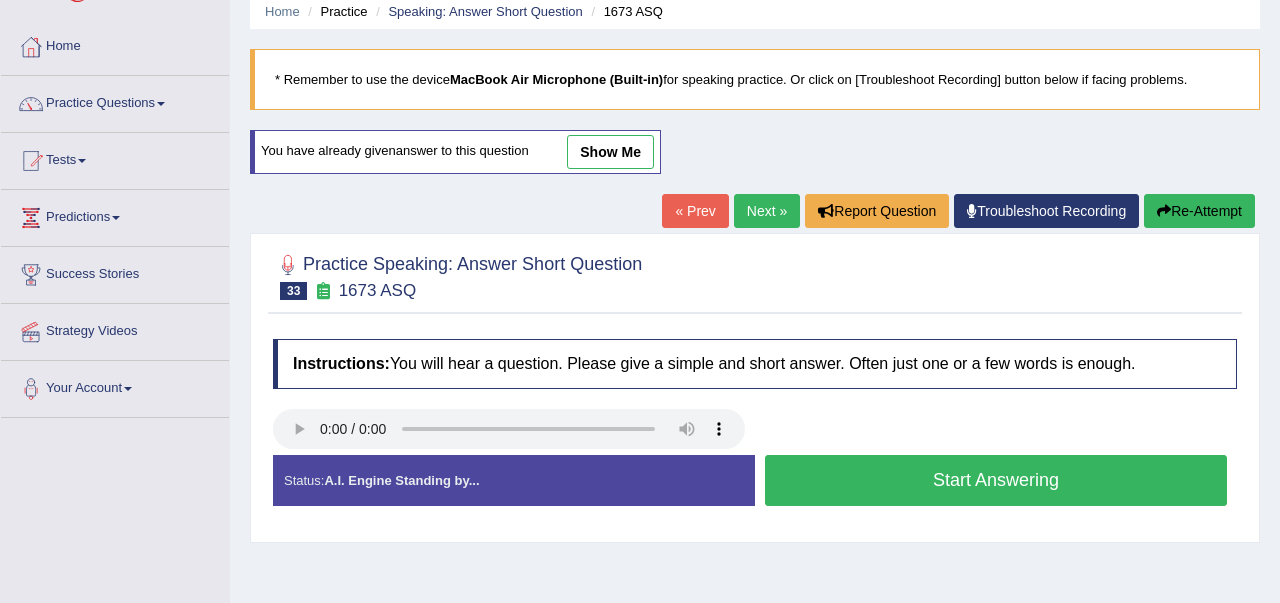 click on "Start Answering" at bounding box center [996, 480] 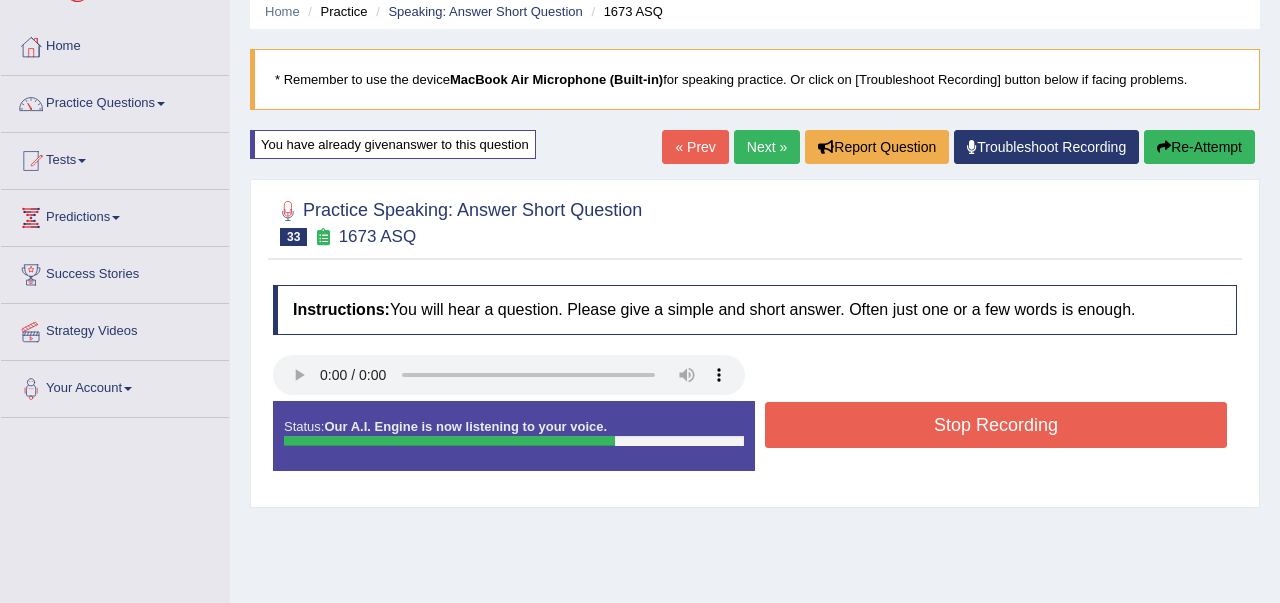 click on "Stop Recording" at bounding box center (996, 425) 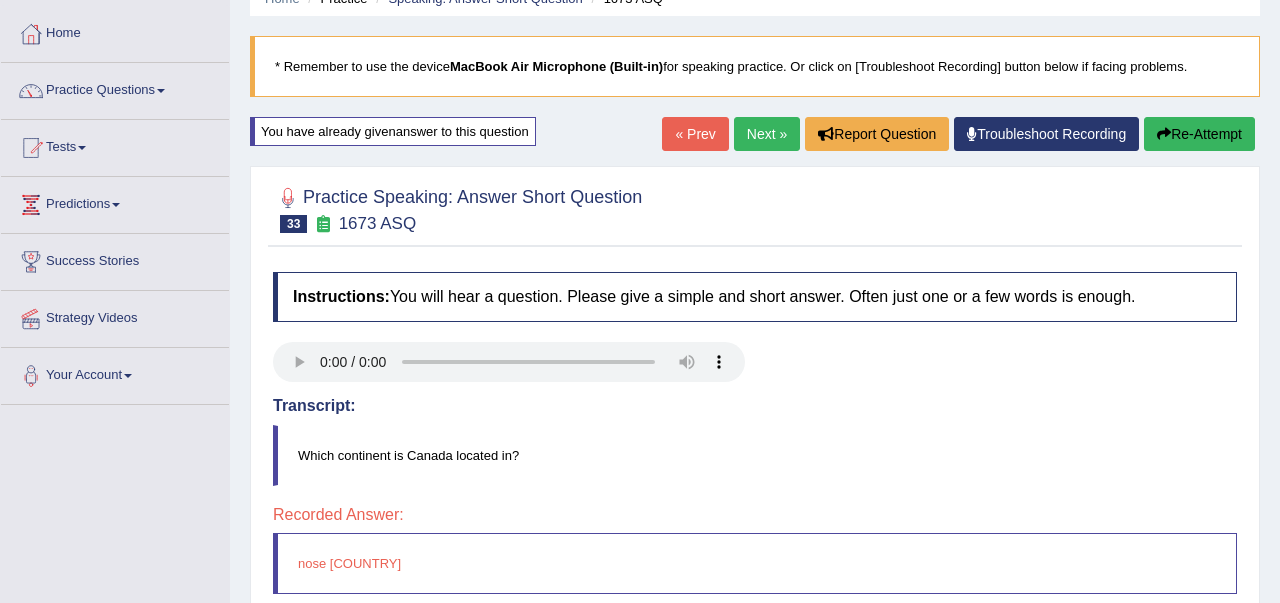 scroll, scrollTop: 80, scrollLeft: 0, axis: vertical 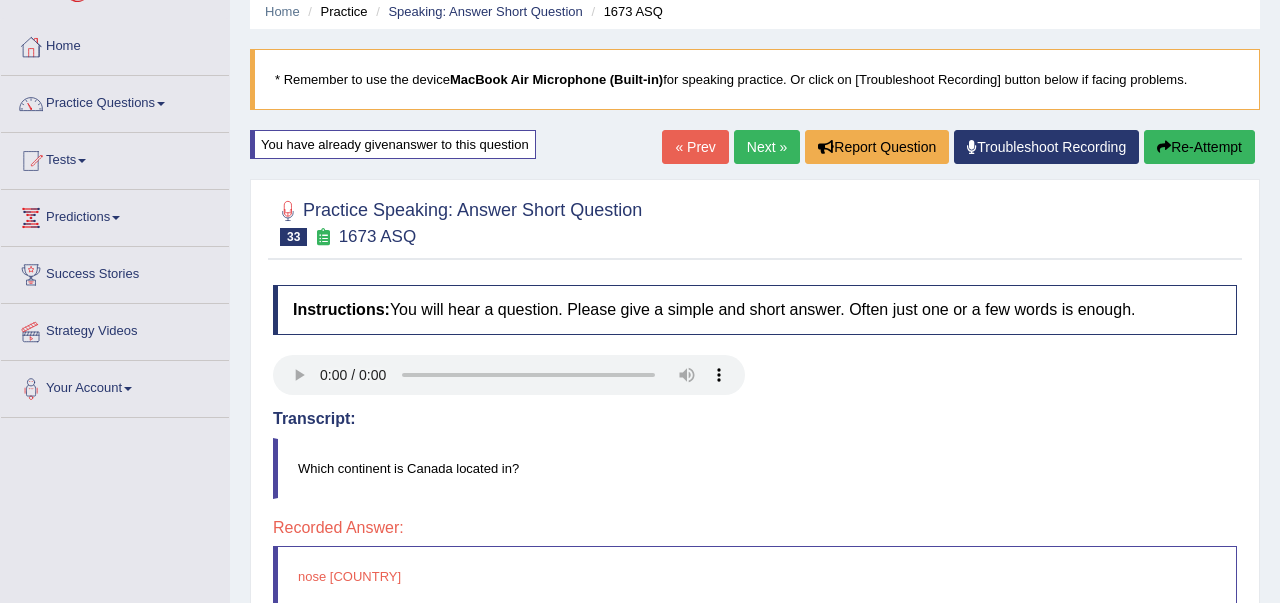 click on "Re-Attempt" at bounding box center (1199, 147) 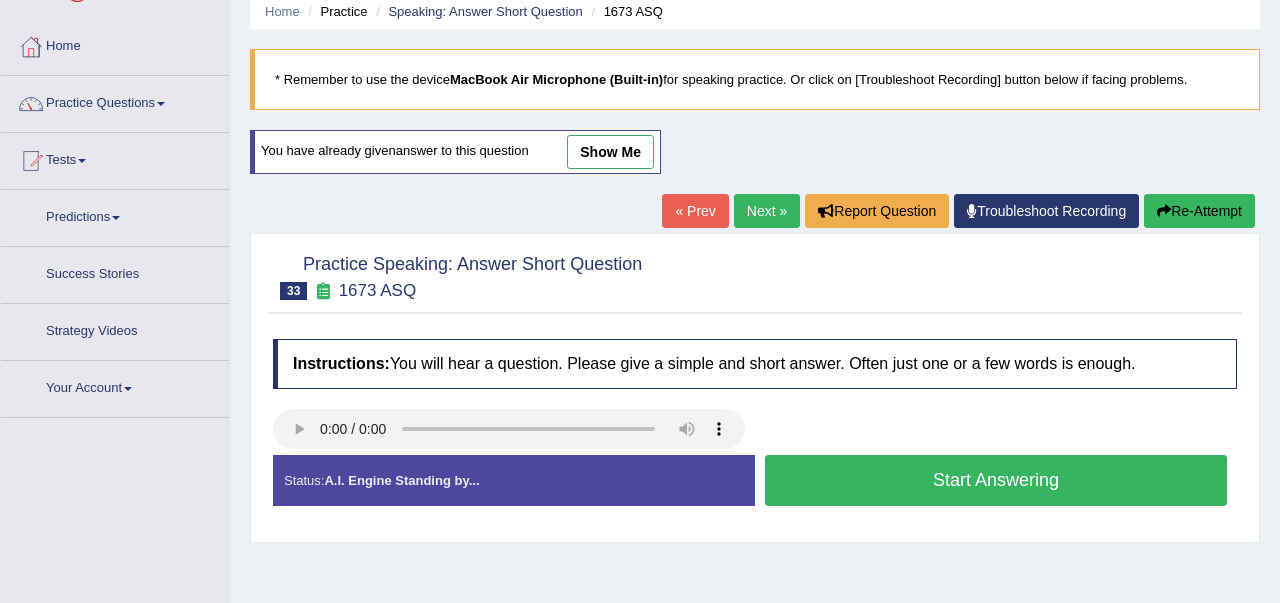 scroll, scrollTop: 80, scrollLeft: 0, axis: vertical 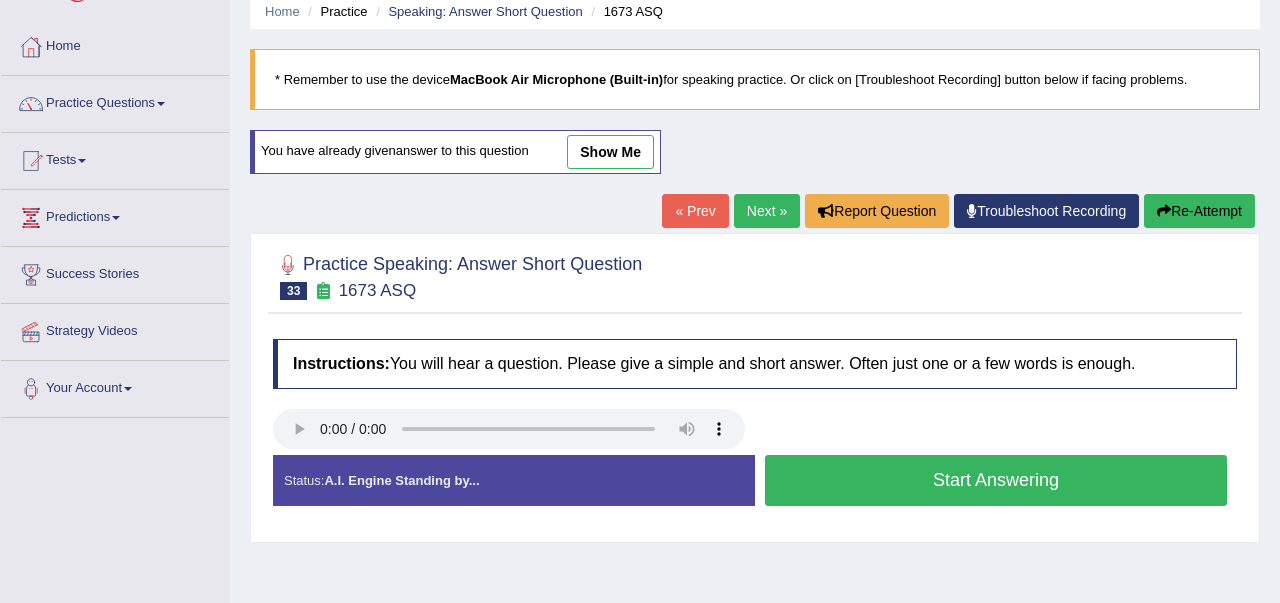 click on "Start Answering" at bounding box center [996, 480] 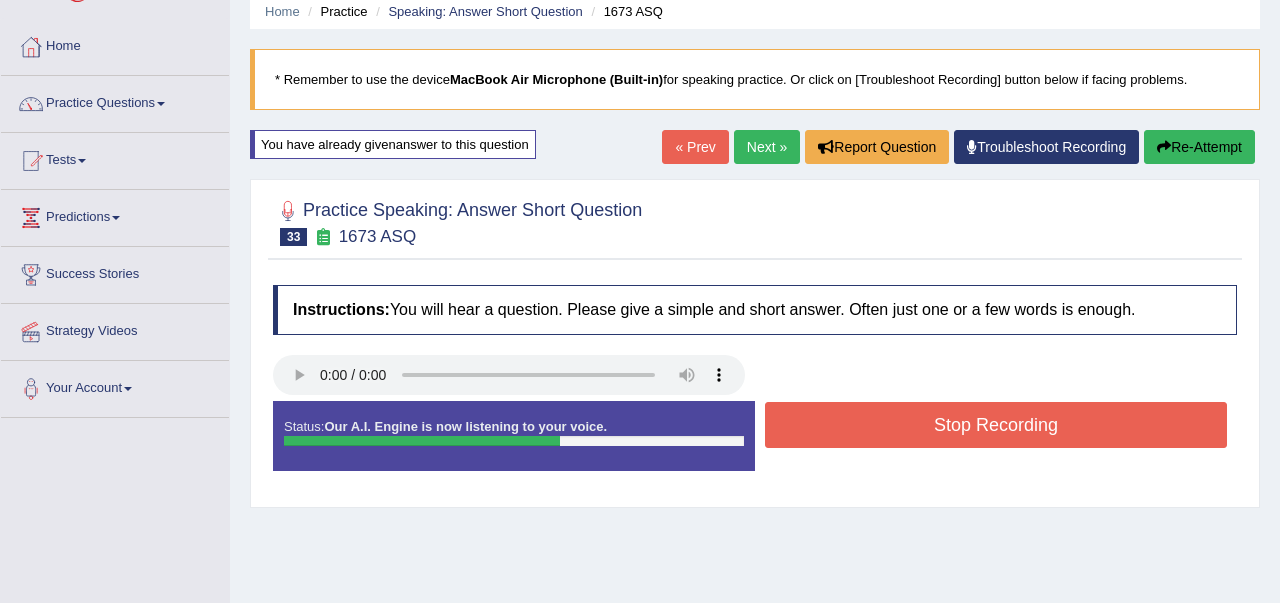 click on "Stop Recording" at bounding box center (996, 425) 